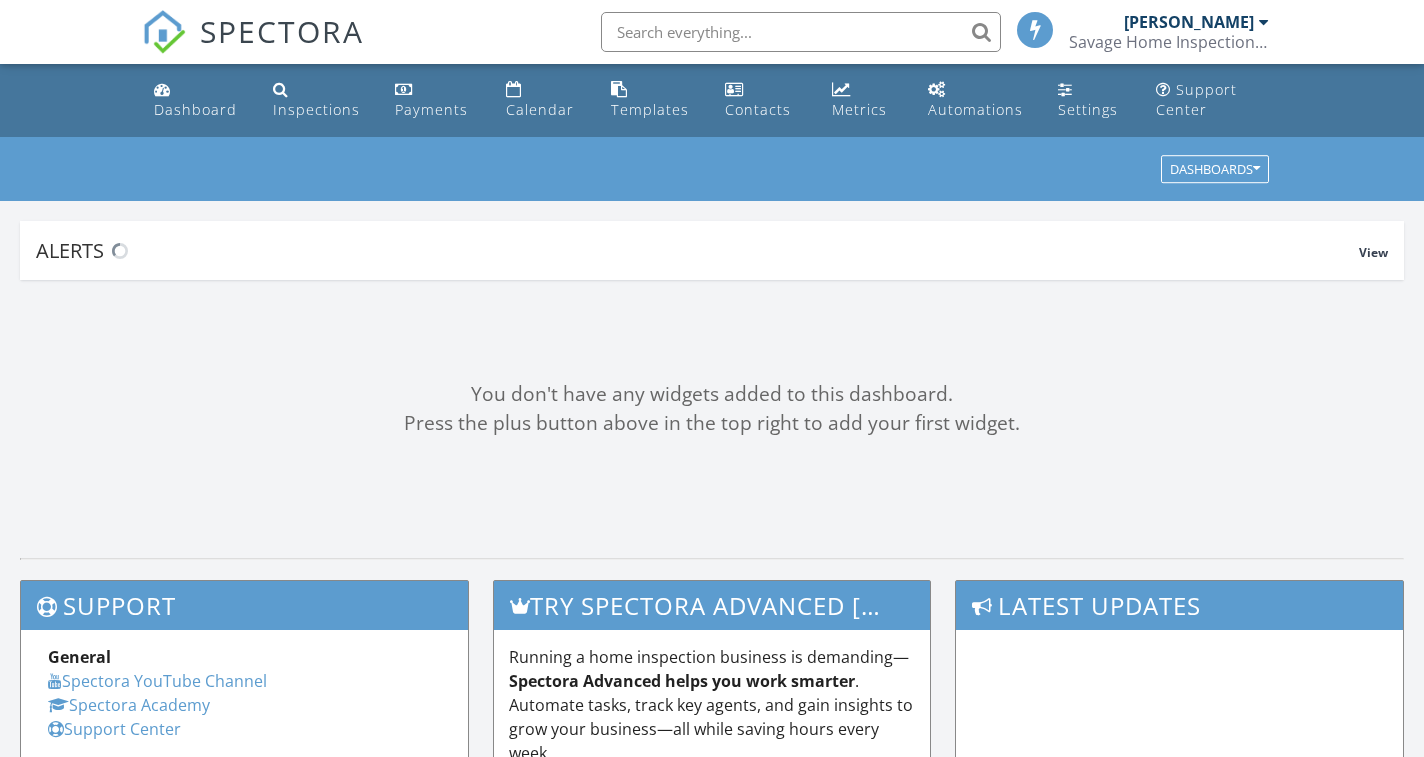 scroll, scrollTop: 0, scrollLeft: 0, axis: both 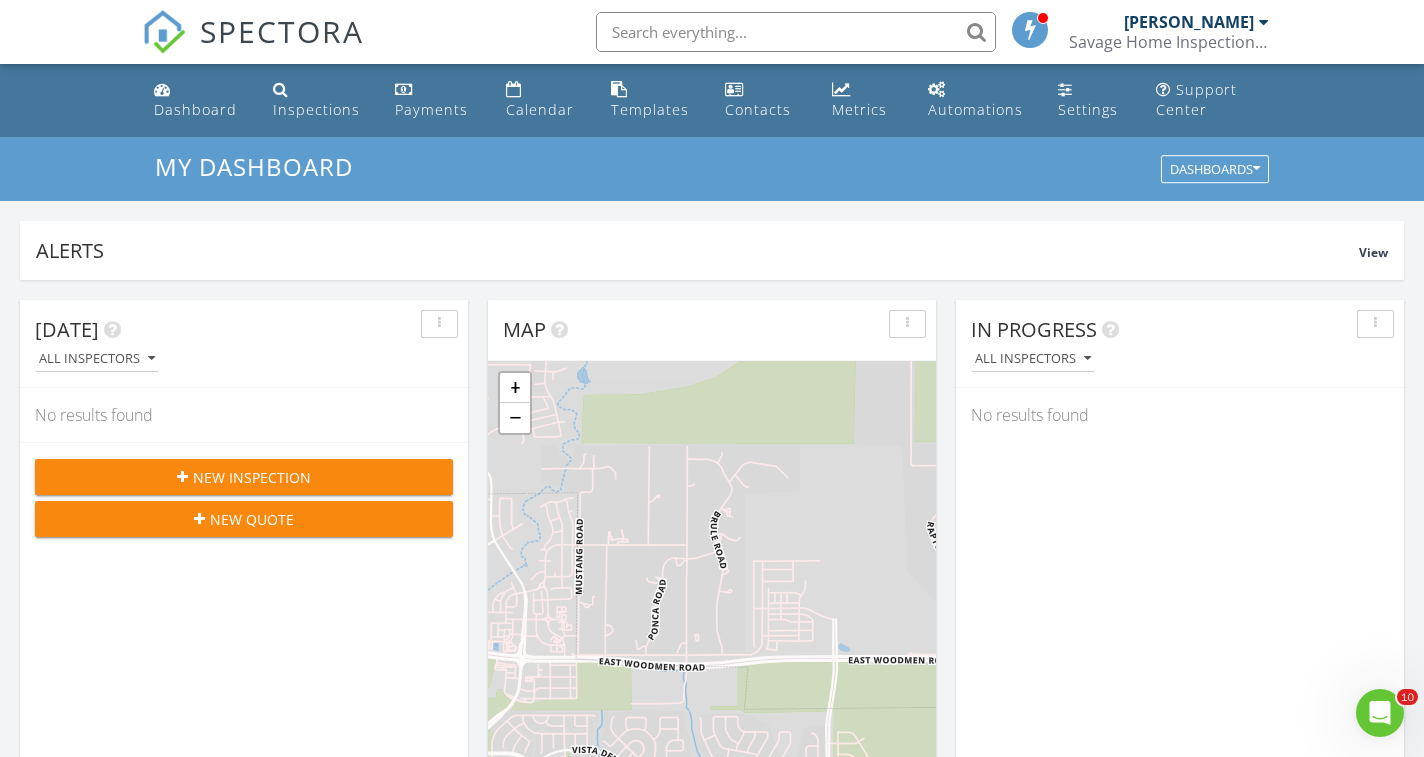 click on "New Inspection" at bounding box center [252, 477] 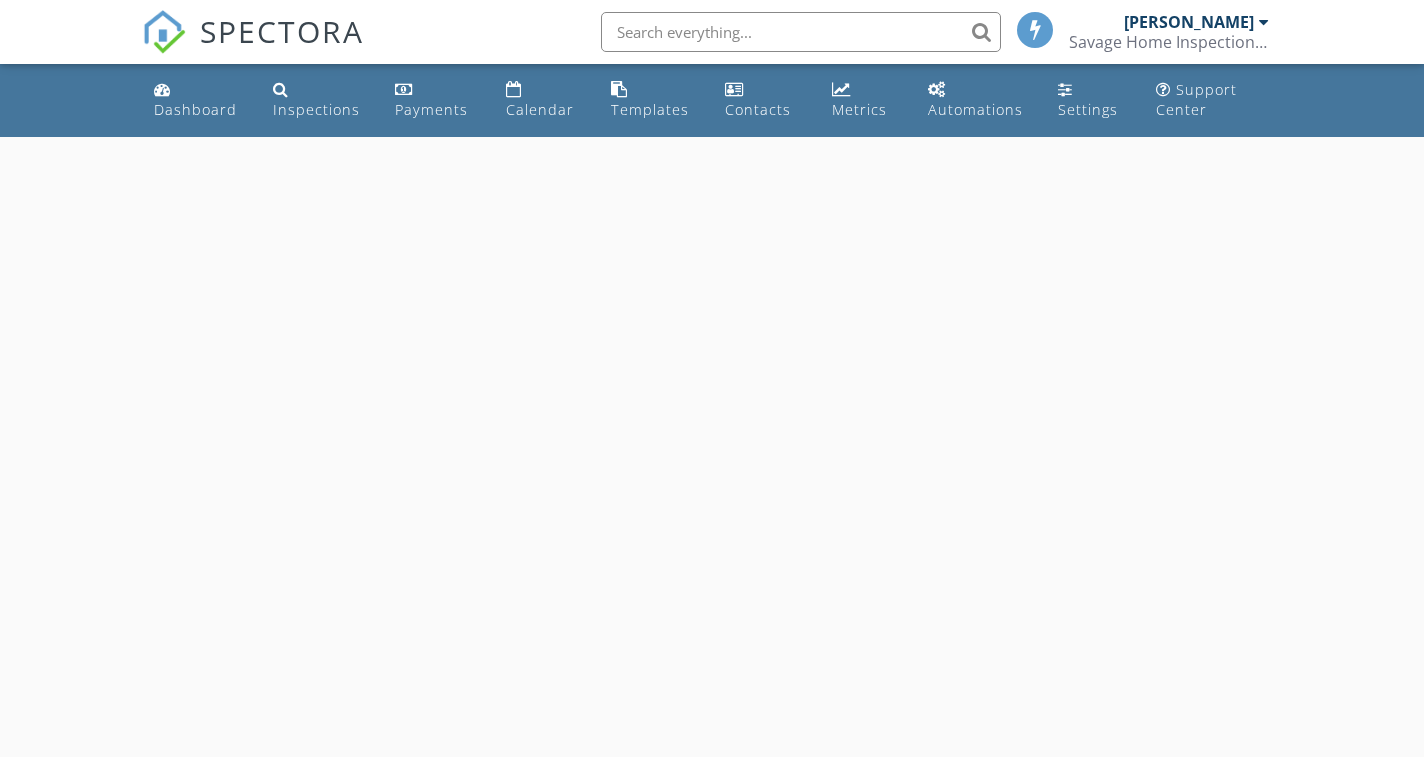 scroll, scrollTop: 0, scrollLeft: 0, axis: both 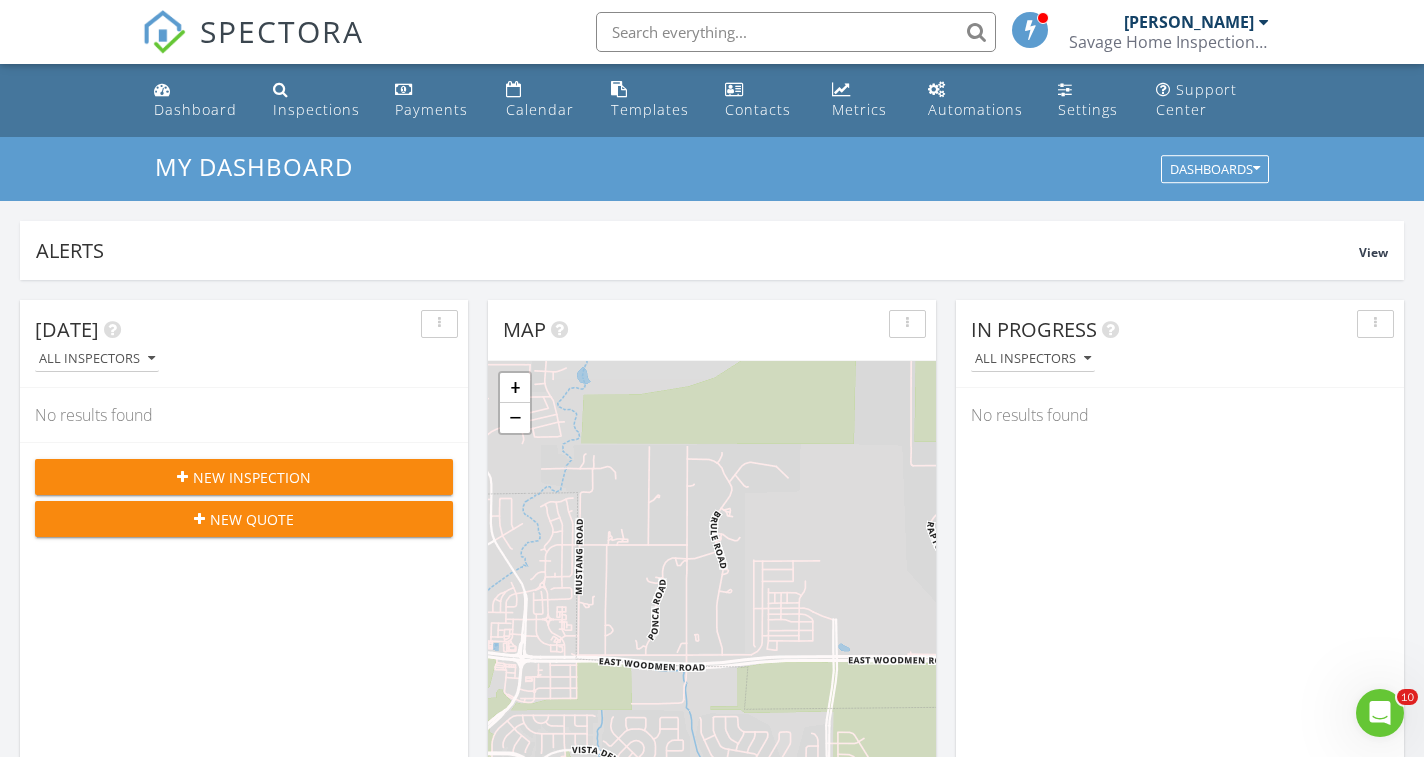 click on "New Inspection" at bounding box center [252, 477] 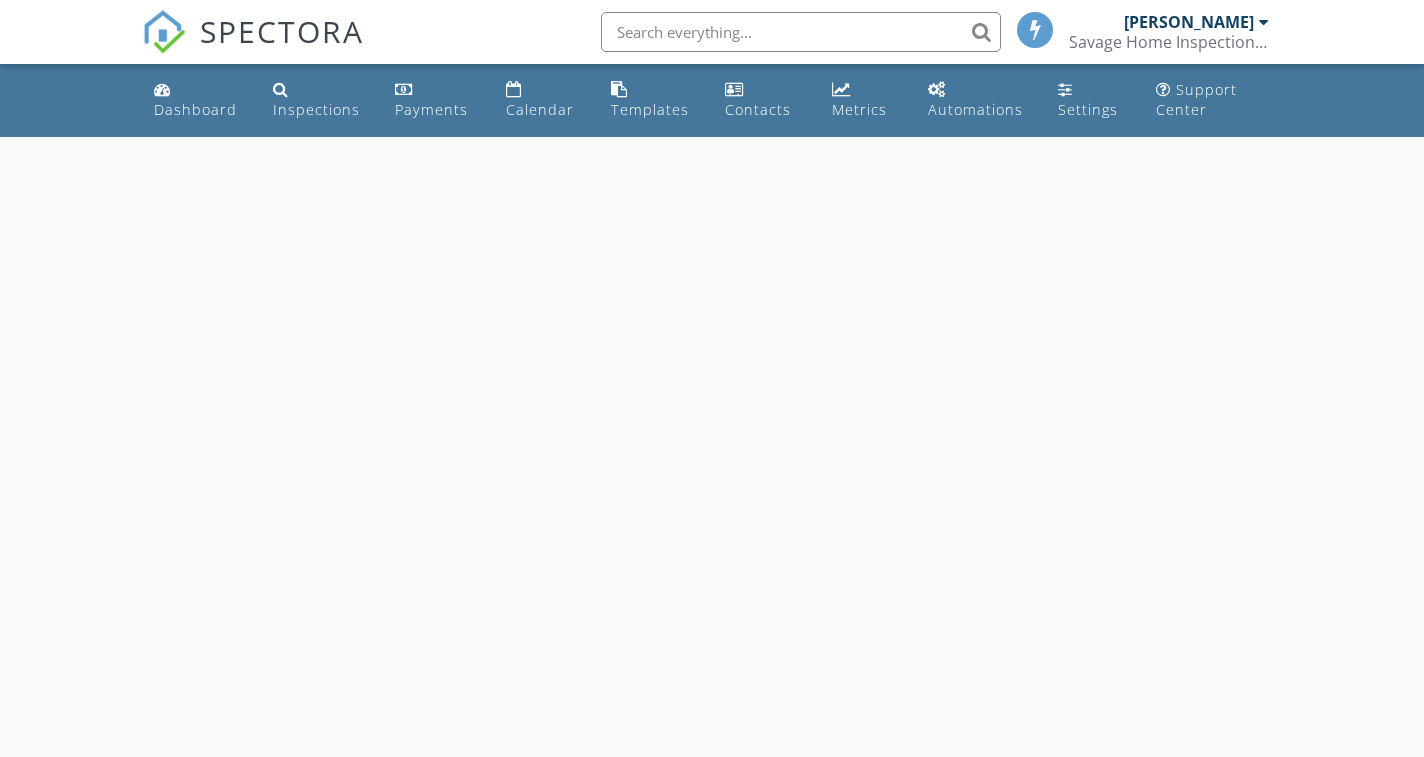 scroll, scrollTop: 0, scrollLeft: 0, axis: both 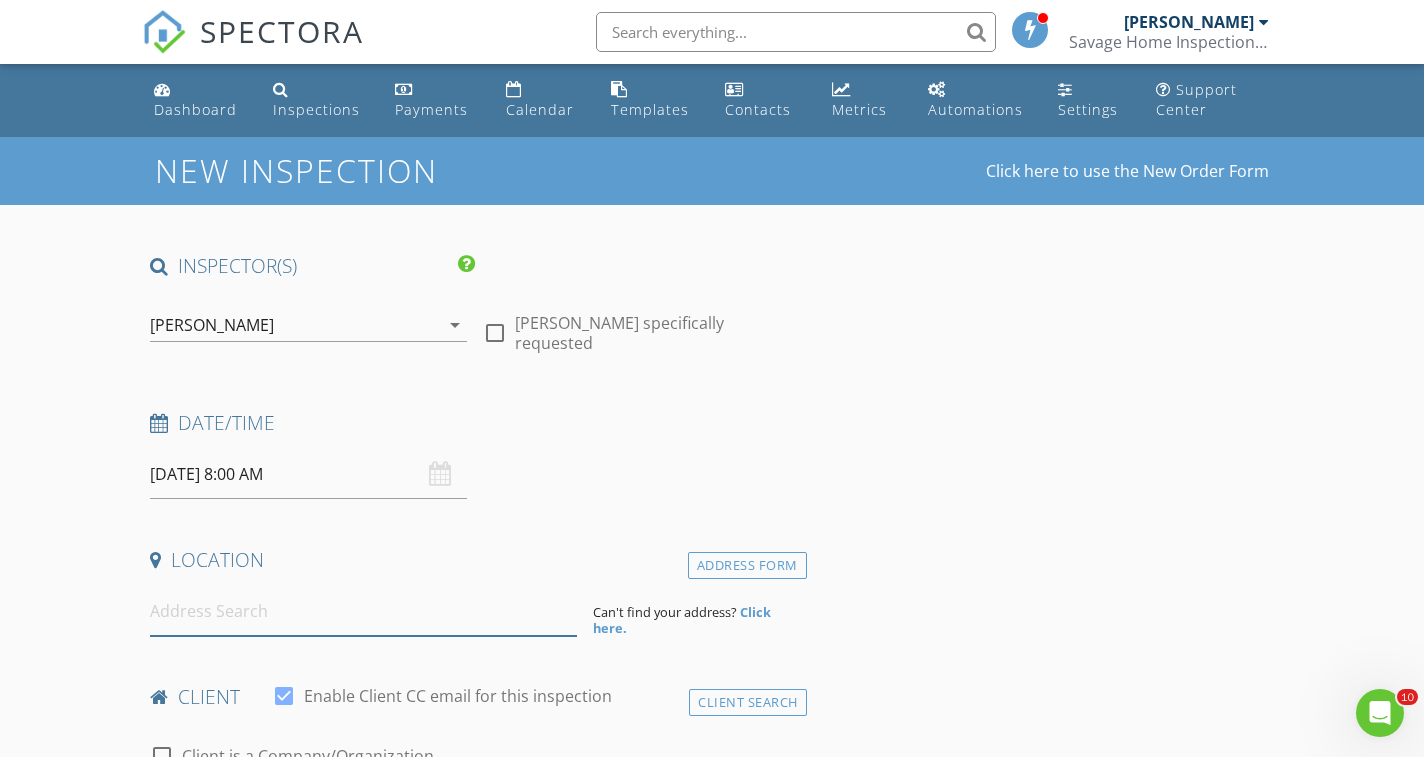 click at bounding box center [363, 611] 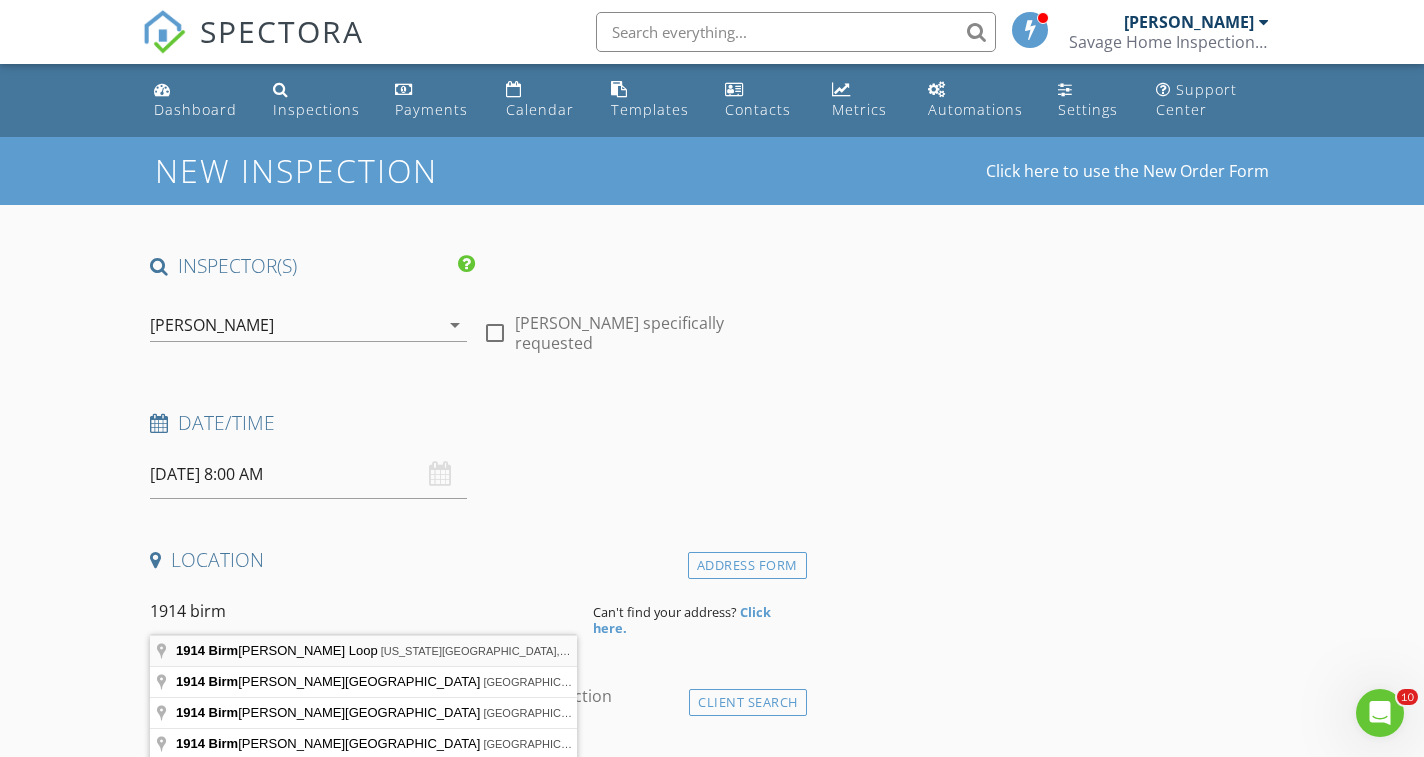 type on "1914 Birmingham Loop, Colorado Springs, CO, USA" 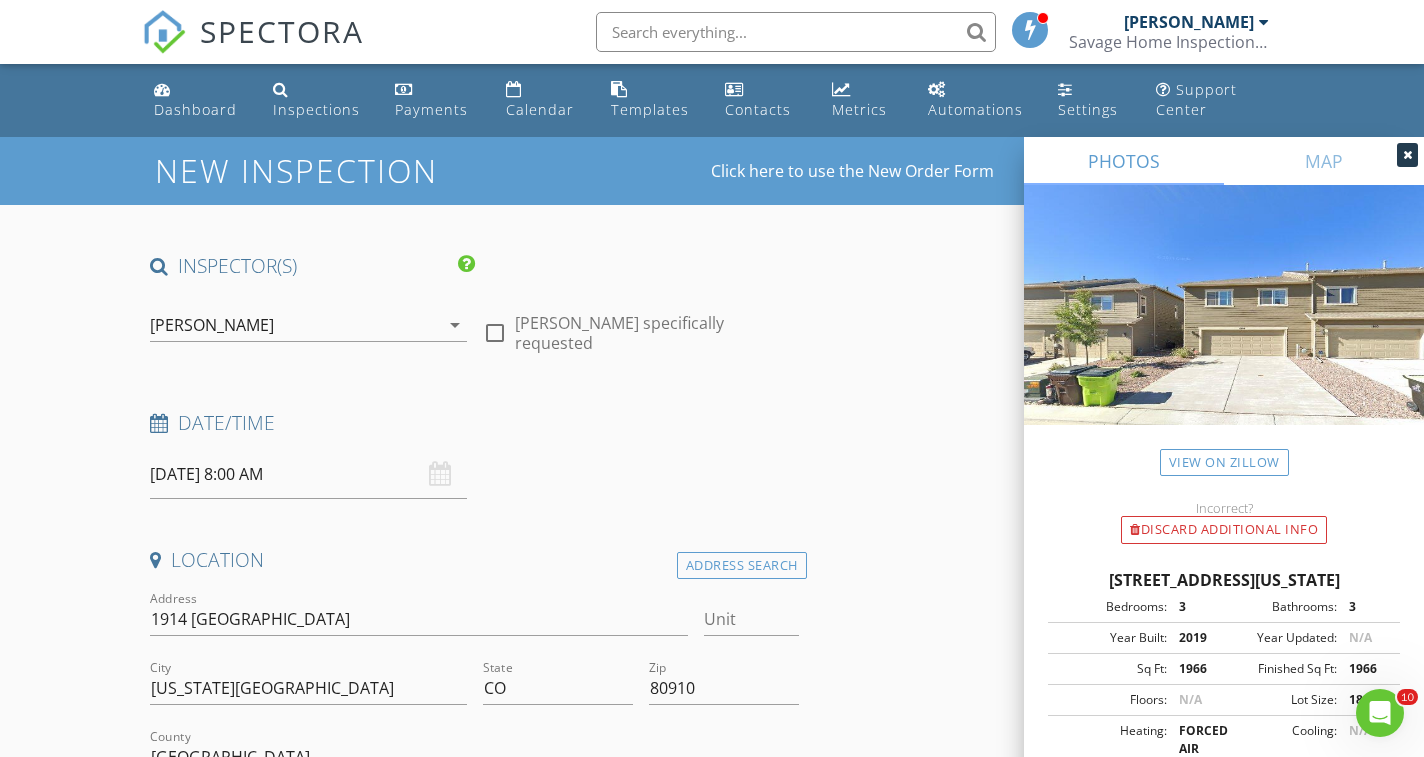 click on "New Inspection
Click here to use the New Order Form
INSPECTOR(S)
check_box   Cory Savage   PRIMARY   Cory Savage arrow_drop_down   check_box_outline_blank Cory Savage specifically requested
Date/Time
07/14/2025 8:00 AM
Location
Address Search       Address 1914 Birmingham Loop   Unit   City Colorado Springs   State CO   Zip 80910   County El Paso     Square Feet 1966   Year Built 2019   Foundation arrow_drop_down     Cory Savage     18.2 miles     (30 minutes)
client
check_box Enable Client CC email for this inspection   Client Search     check_box_outline_blank Client is a Company/Organization     First Name   Last Name   Email   CC Email   Phone           Notes   Private Notes
ADD ADDITIONAL client
SERVICES
arrow_drop_down     Select Discount Code" at bounding box center (712, 1892) 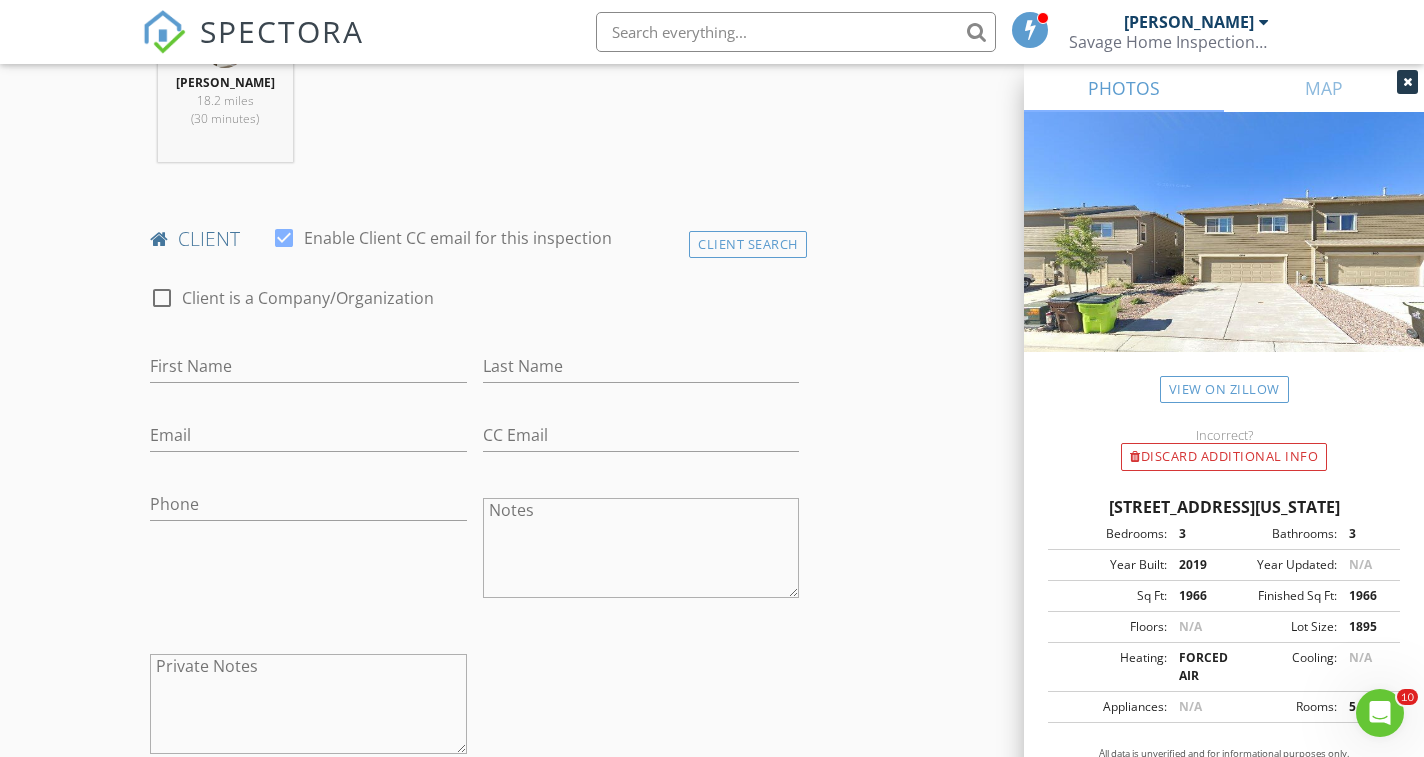 scroll, scrollTop: 868, scrollLeft: 0, axis: vertical 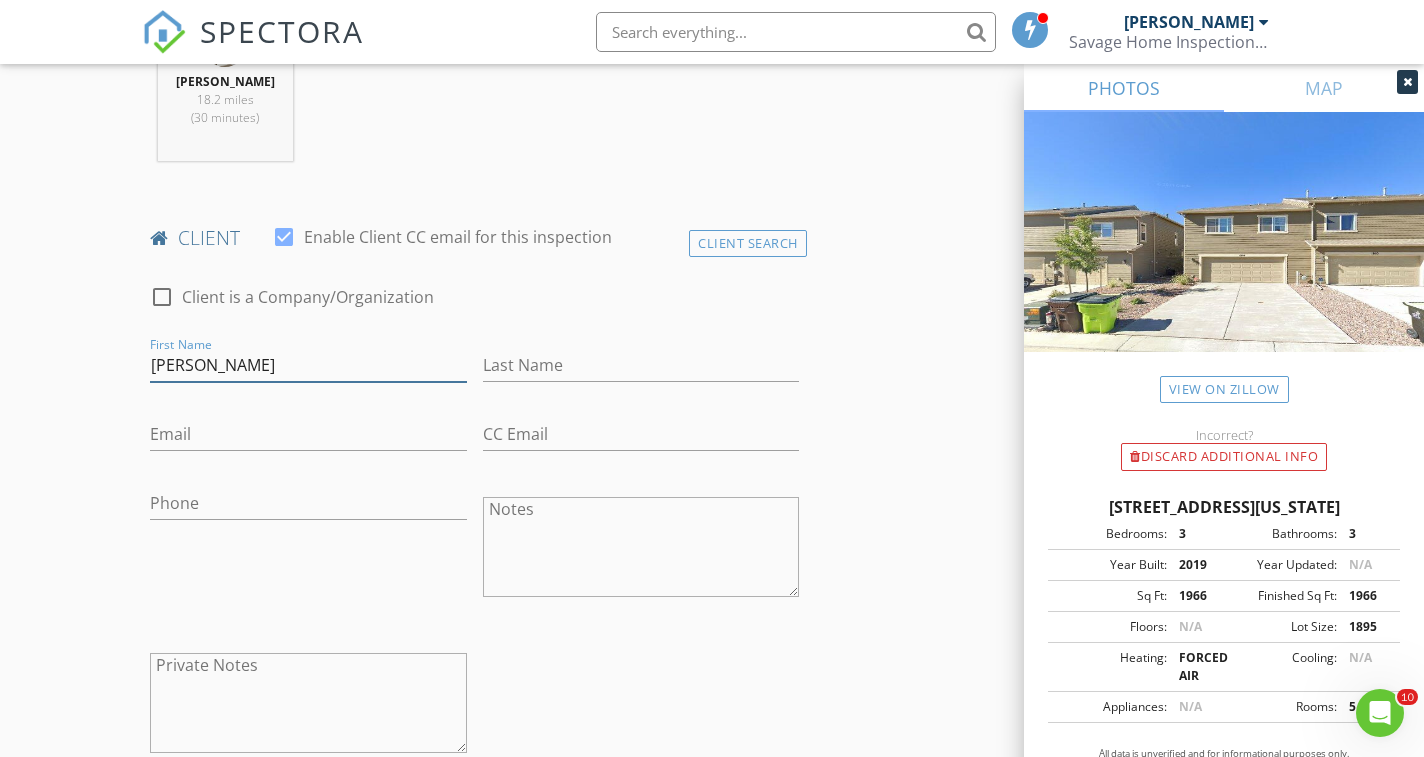 type on "[PERSON_NAME]" 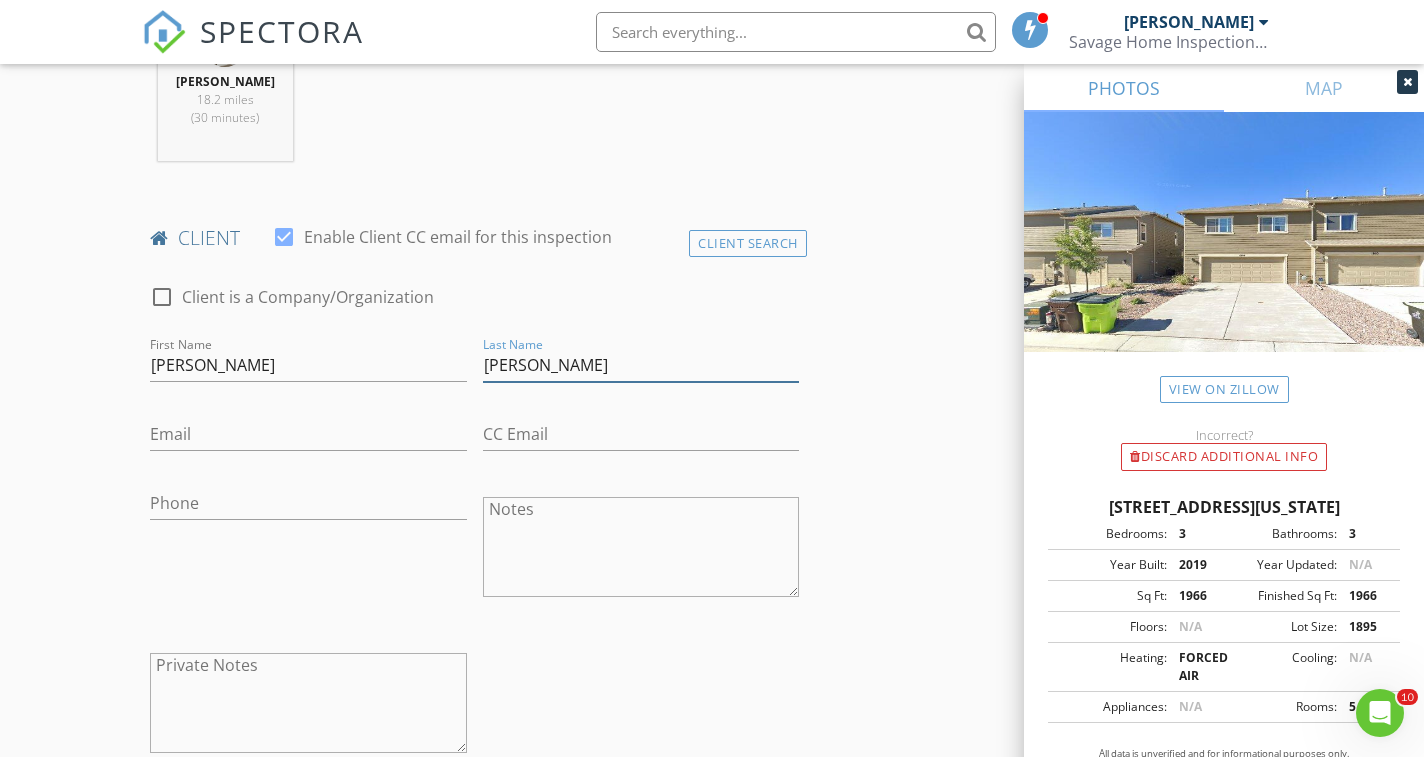 type on "[PERSON_NAME]" 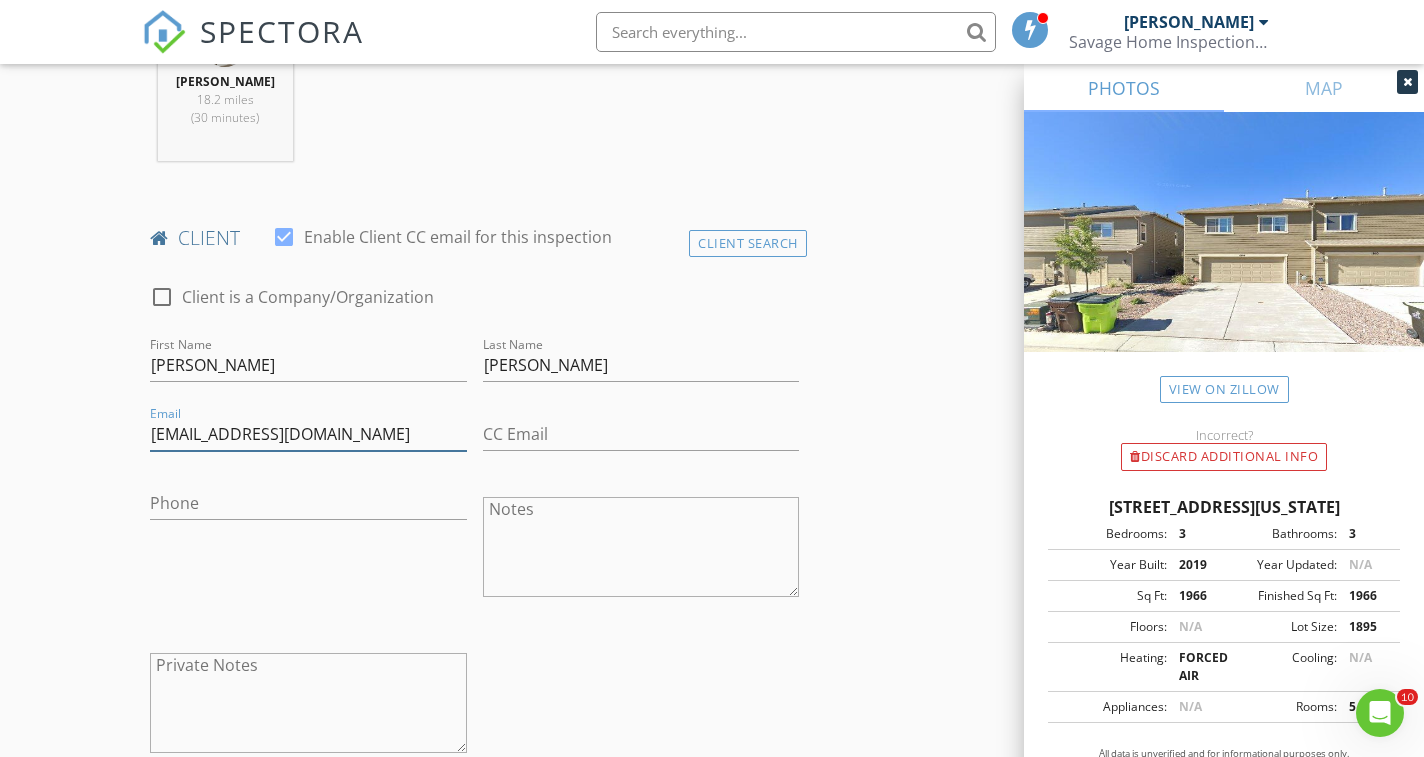 type on "[EMAIL_ADDRESS][DOMAIN_NAME]" 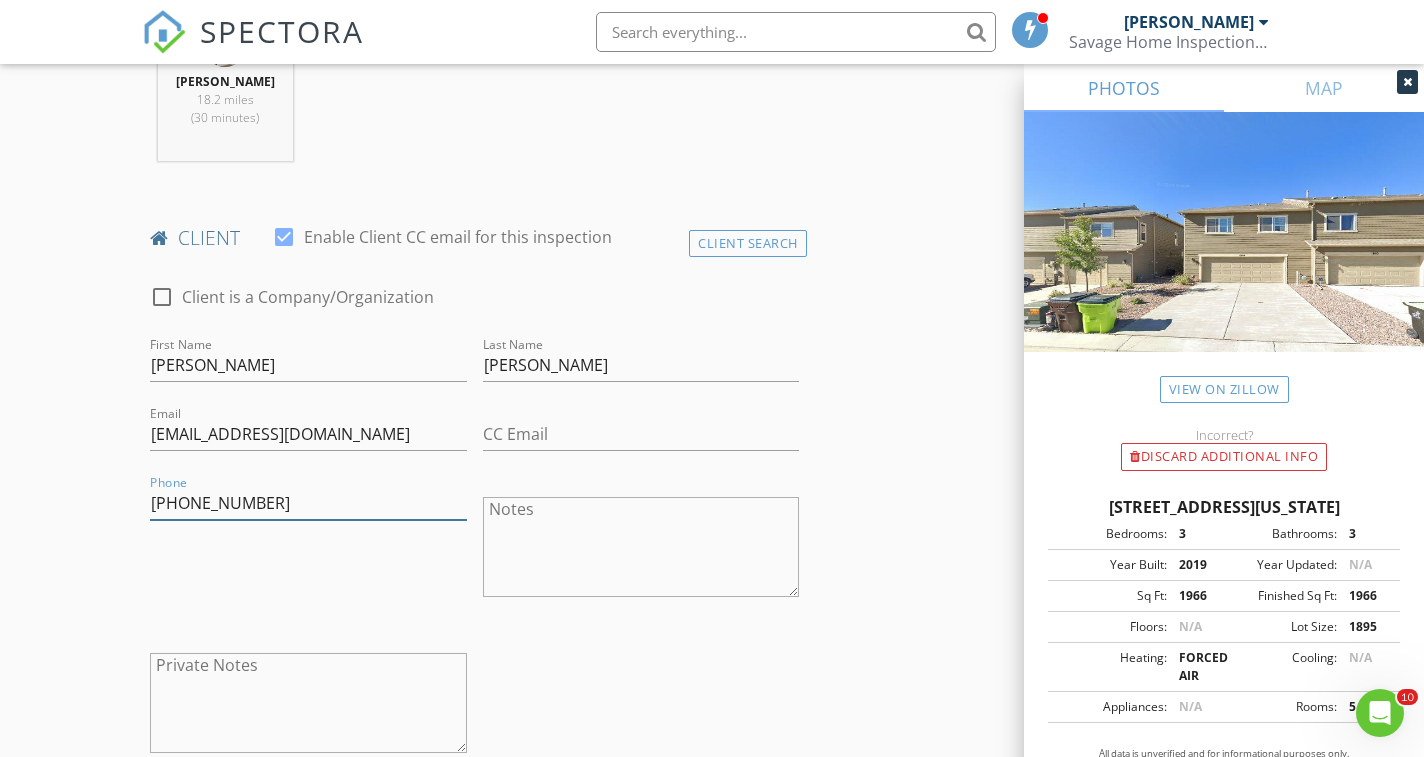 type on "[PHONE_NUMBER]" 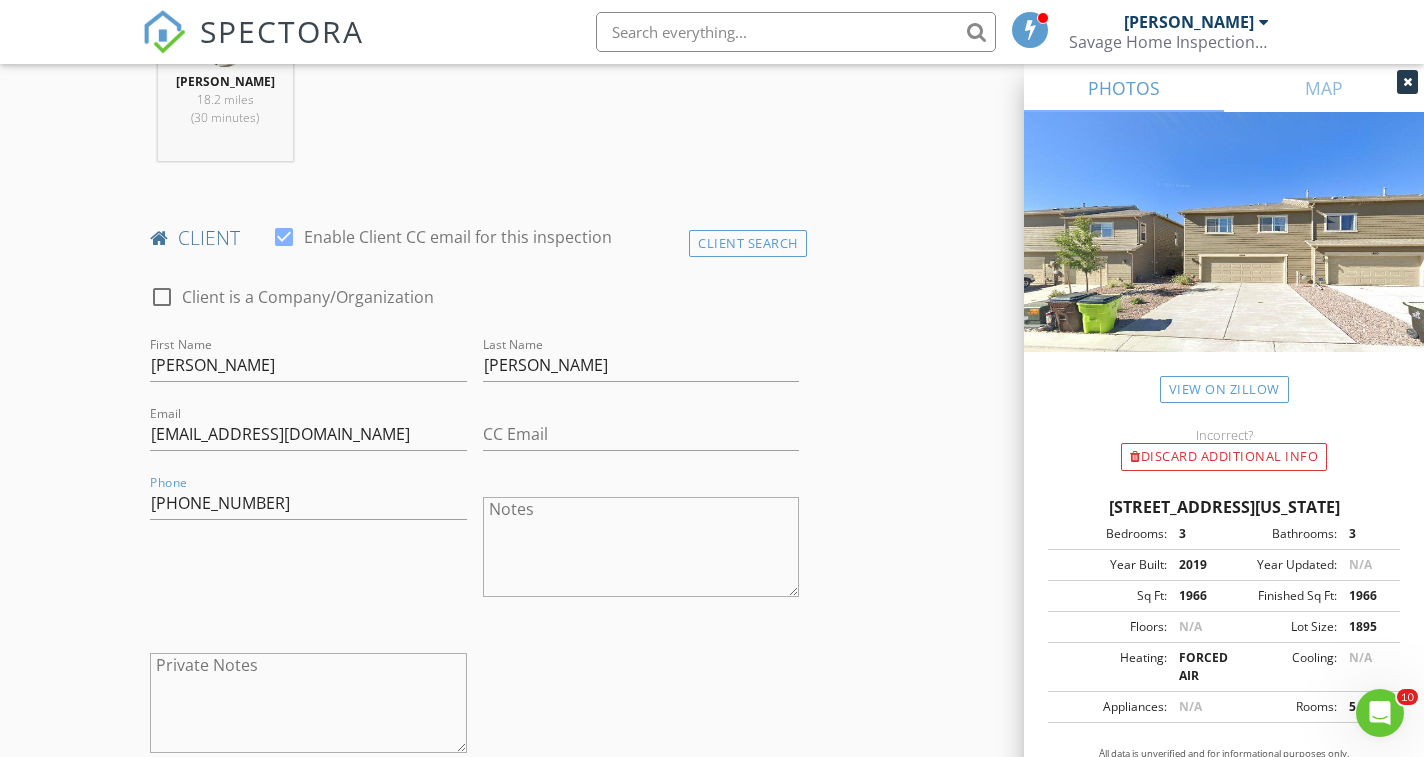 click on "New Inspection
Click here to use the New Order Form
INSPECTOR(S)
check_box   Cory Savage   PRIMARY   Cory Savage arrow_drop_down   check_box_outline_blank Cory Savage specifically requested
Date/Time
07/14/2025 8:00 AM
Location
Address Search       Address 1914 Birmingham Loop   Unit   City Colorado Springs   State CO   Zip 80910   County El Paso     Square Feet 1966   Year Built 2019   Foundation arrow_drop_down     Cory Savage     18.2 miles     (30 minutes)
client
check_box Enable Client CC email for this inspection   Client Search     check_box_outline_blank Client is a Company/Organization     First Name Tracy   Last Name Weltzien   Email tracyweltzien@gmail.com   CC Email   Phone 714-931-2052           Notes   Private Notes
ADD ADDITIONAL client
SERVICES" at bounding box center [712, 1024] 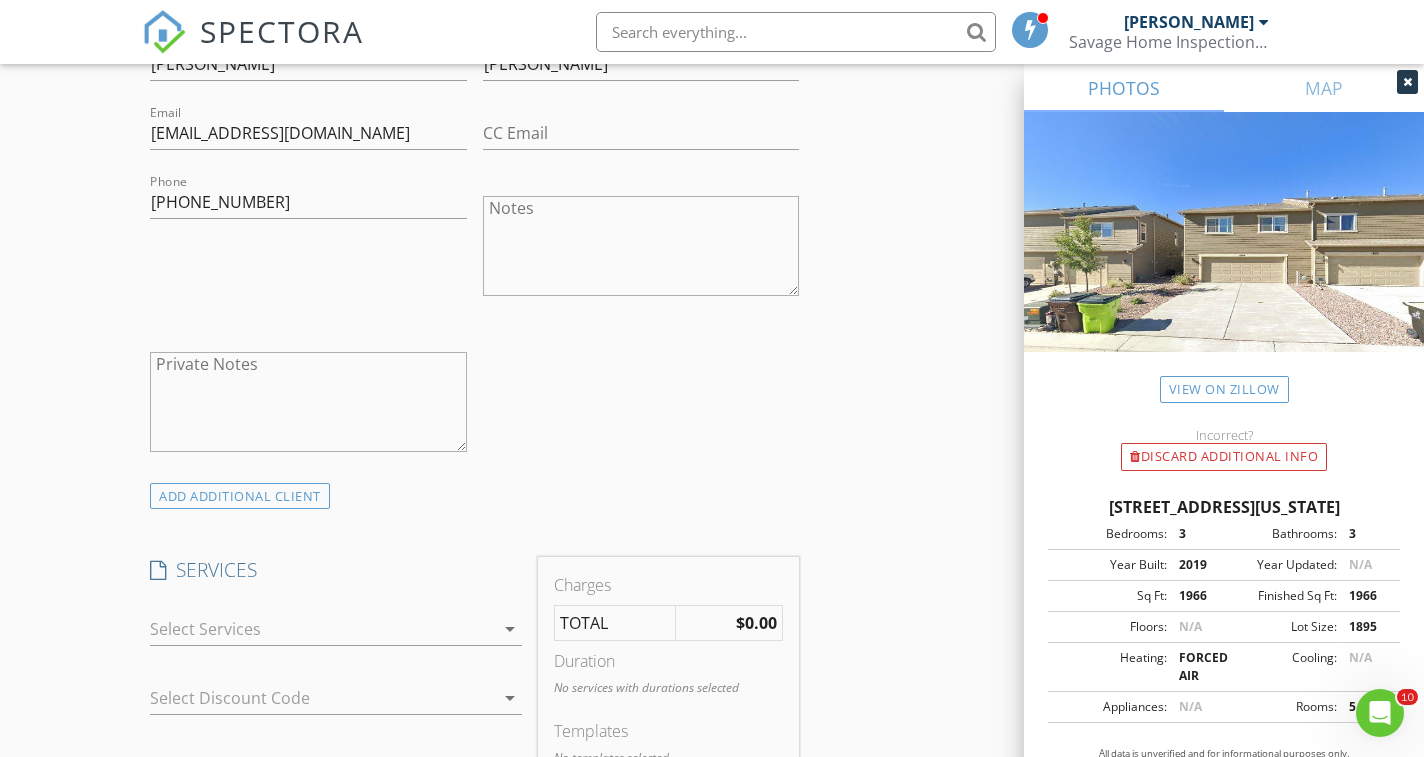 scroll, scrollTop: 1170, scrollLeft: 0, axis: vertical 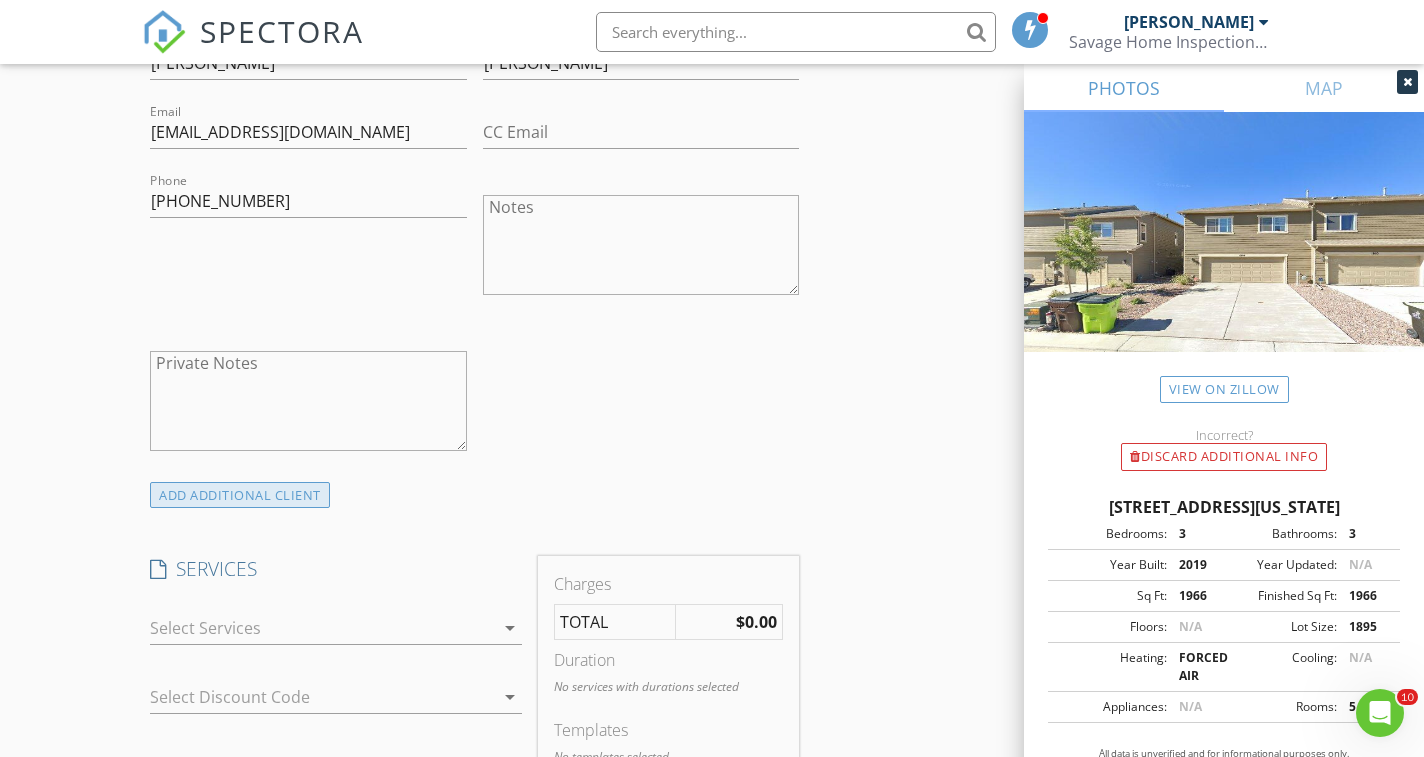 click on "ADD ADDITIONAL client" at bounding box center (240, 495) 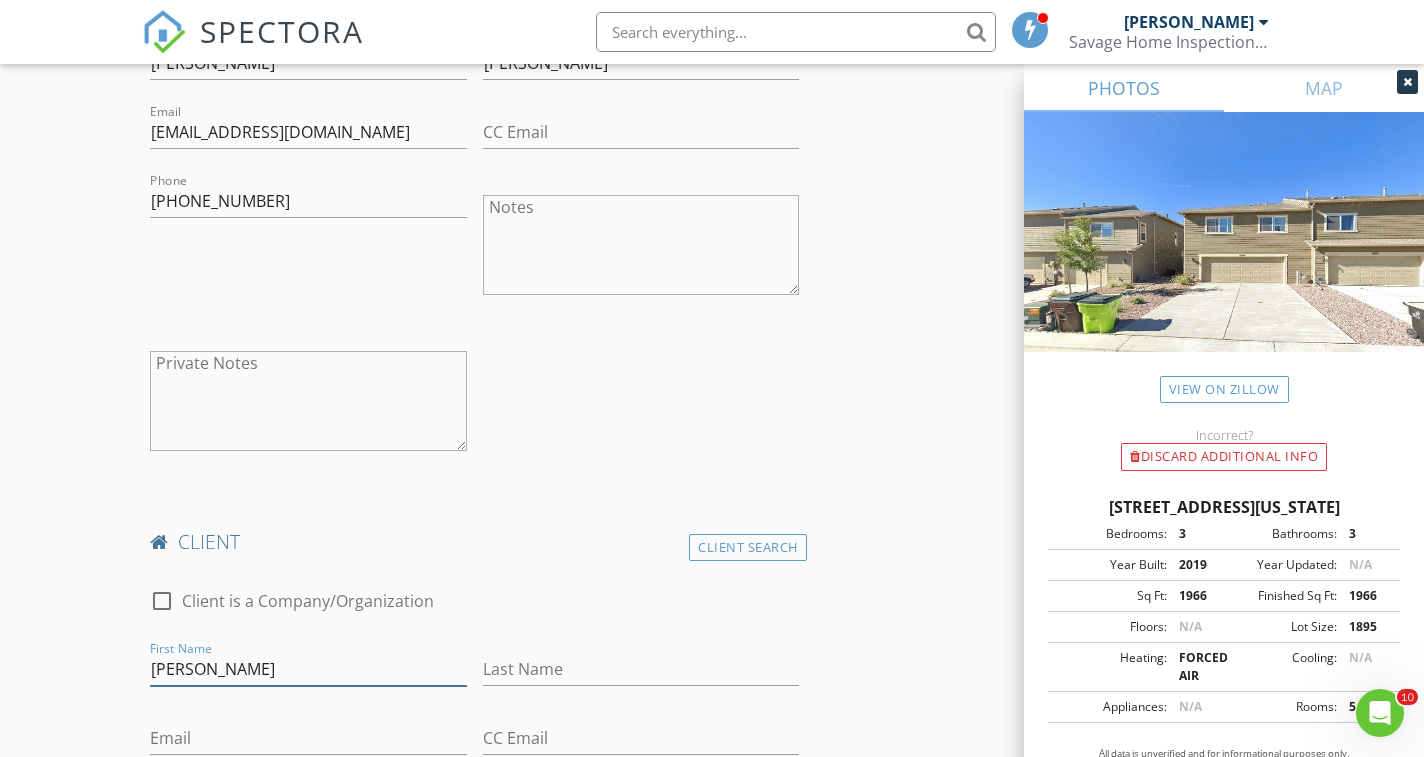 type on "Mary" 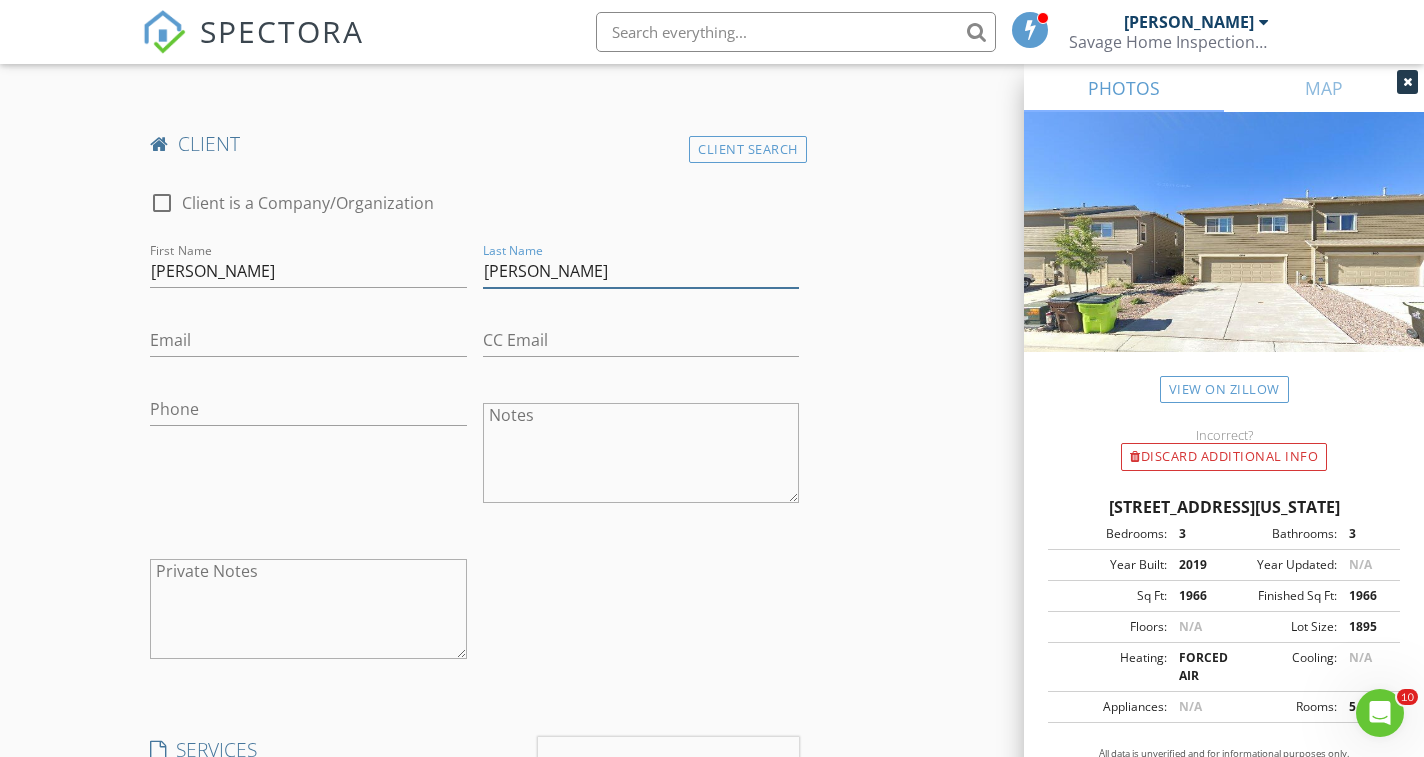 scroll, scrollTop: 1568, scrollLeft: 0, axis: vertical 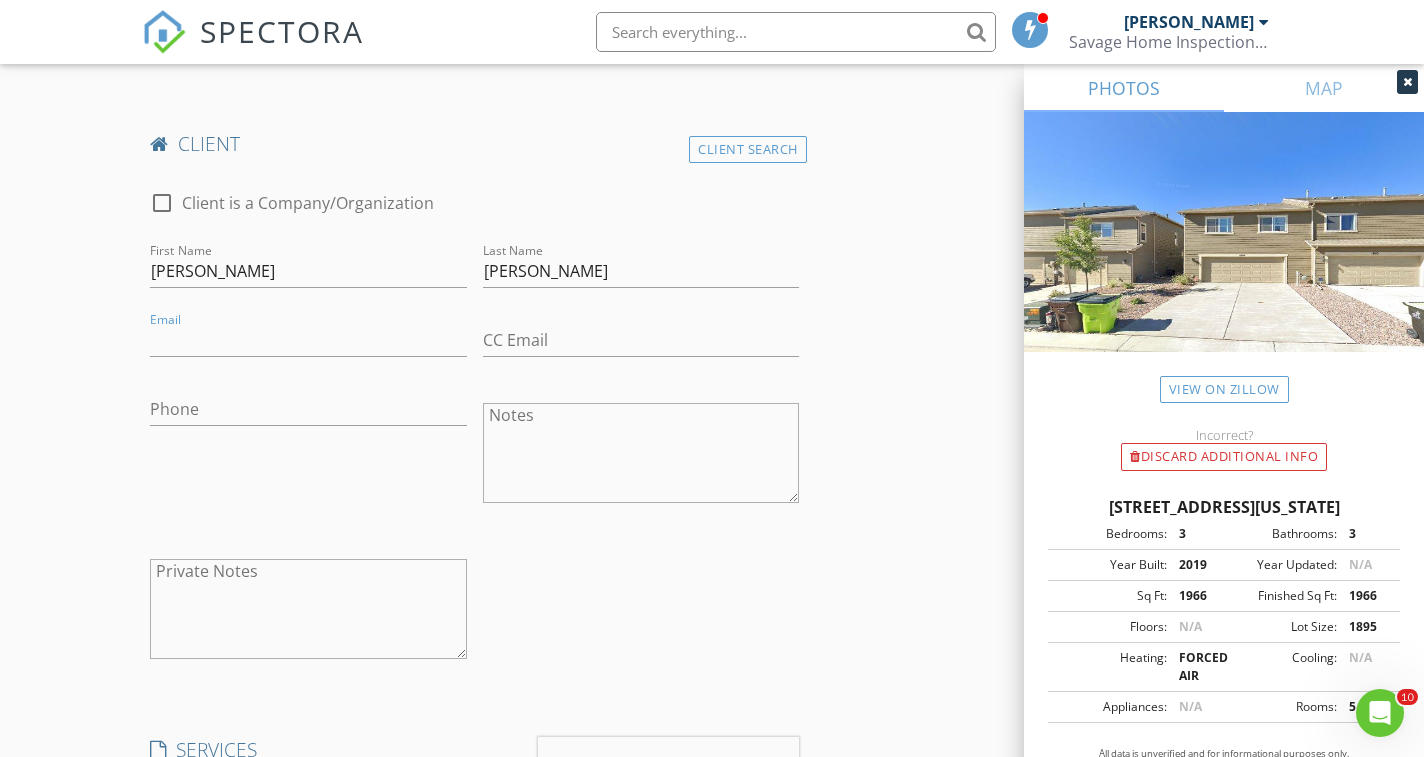 click on "New Inspection
Click here to use the New Order Form
INSPECTOR(S)
check_box   Cory Savage   PRIMARY   Cory Savage arrow_drop_down   check_box_outline_blank Cory Savage specifically requested
Date/Time
07/14/2025 8:00 AM
Location
Address Search       Address 1914 Birmingham Loop   Unit   City Colorado Springs   State CO   Zip 80910   County El Paso     Square Feet 1966   Year Built 2019   Foundation arrow_drop_down     Cory Savage     18.2 miles     (30 minutes)
client
check_box Enable Client CC email for this inspection   Client Search     check_box_outline_blank Client is a Company/Organization     First Name Tracy   Last Name Weltzien   Email tracyweltzien@gmail.com   CC Email   Phone 714-931-2052           Notes   Private Notes
client
Client Search     check_box_outline_blank     First Name Mary   Ennis" at bounding box center (712, 613) 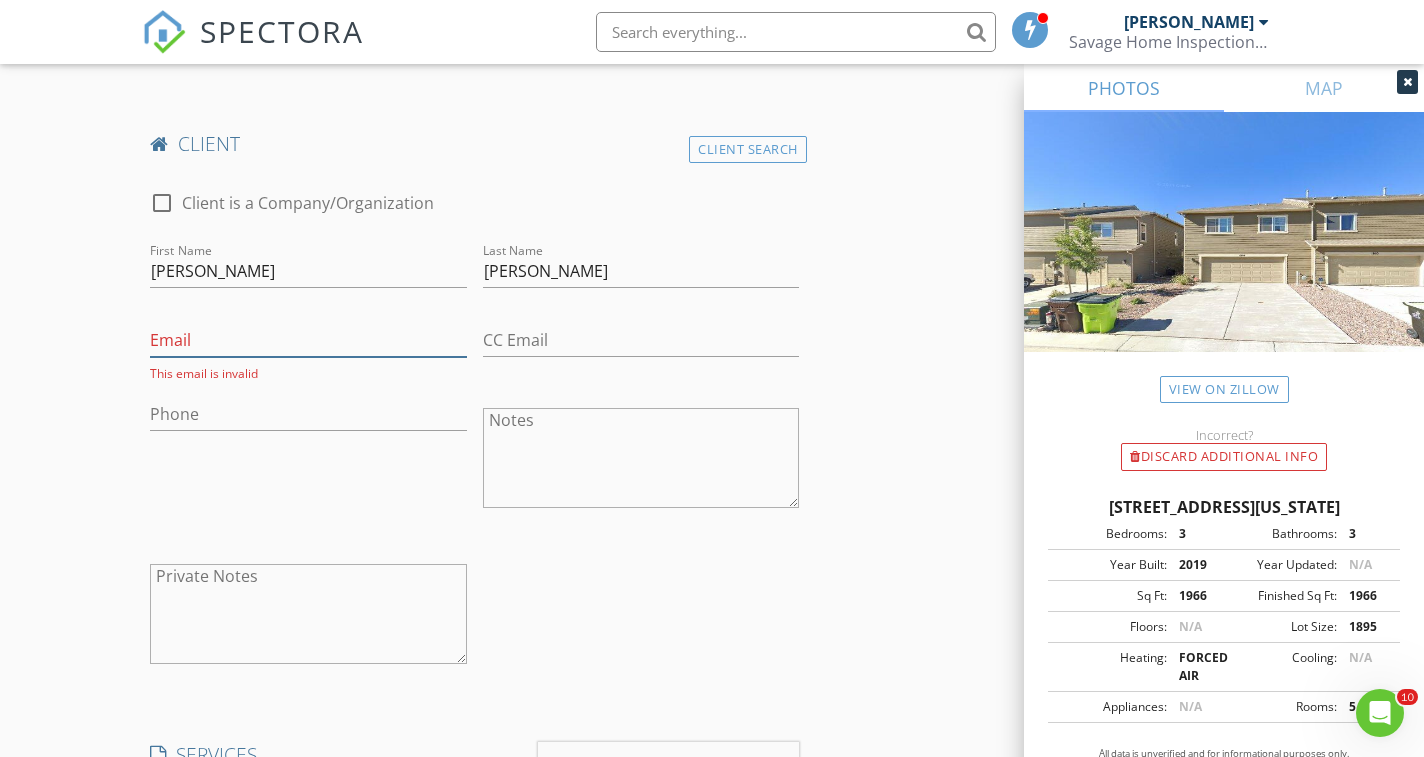 click on "Email" at bounding box center (308, 340) 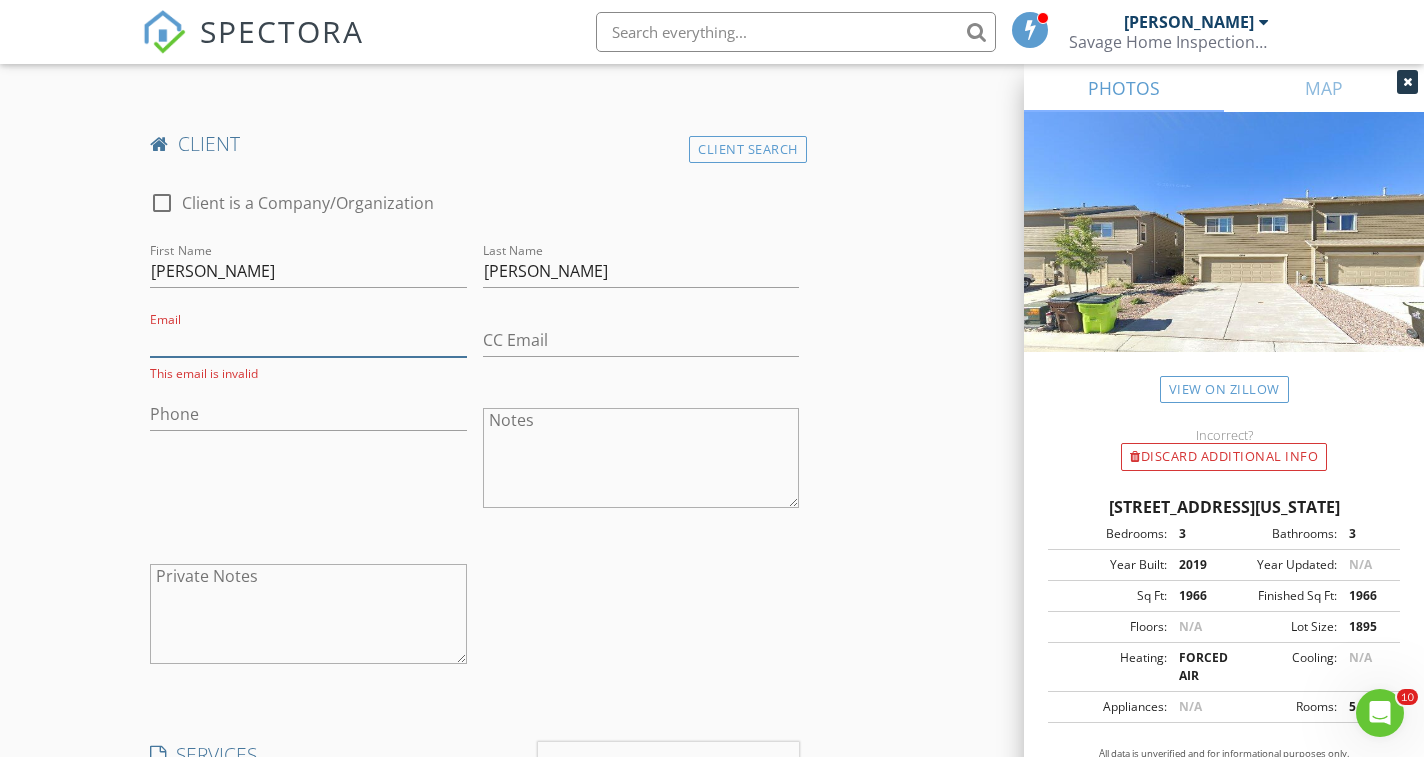 type on "h" 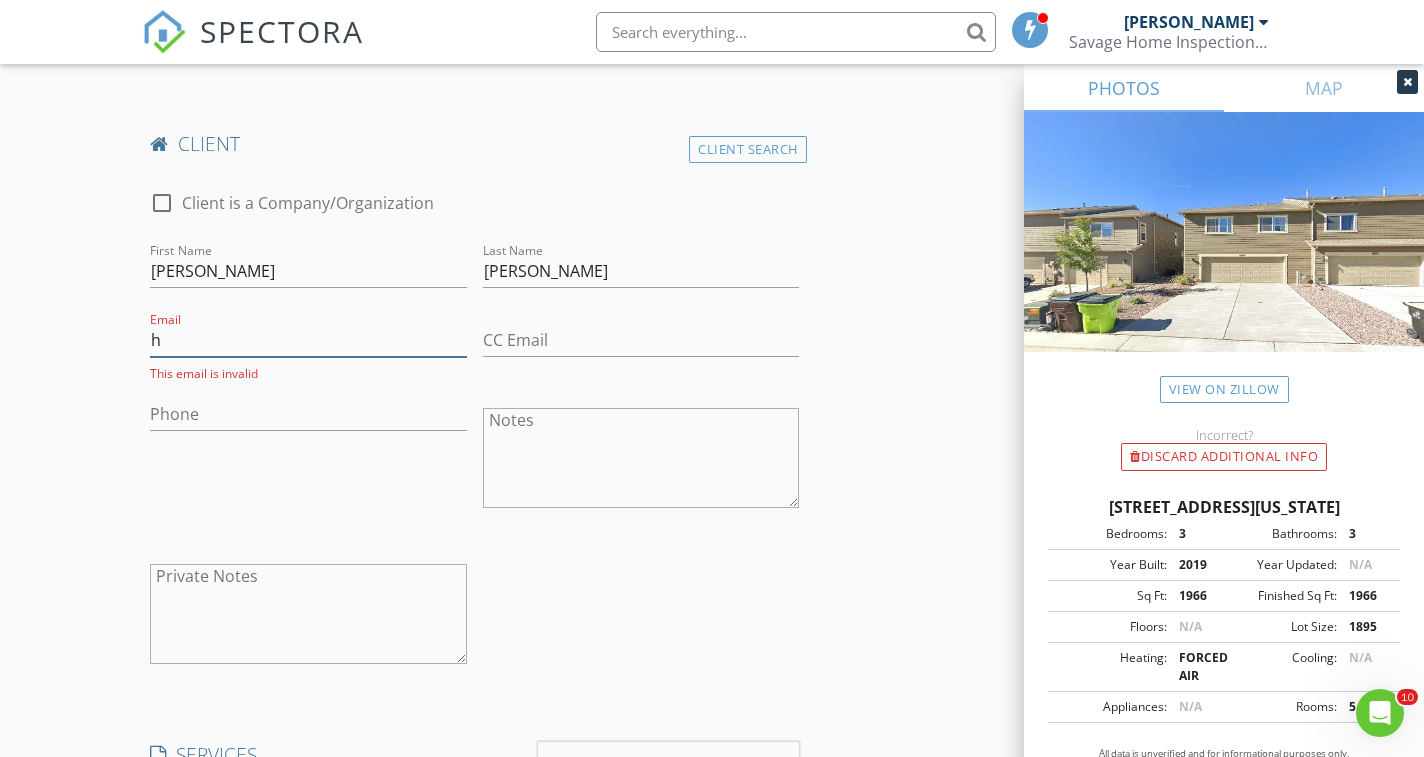 type 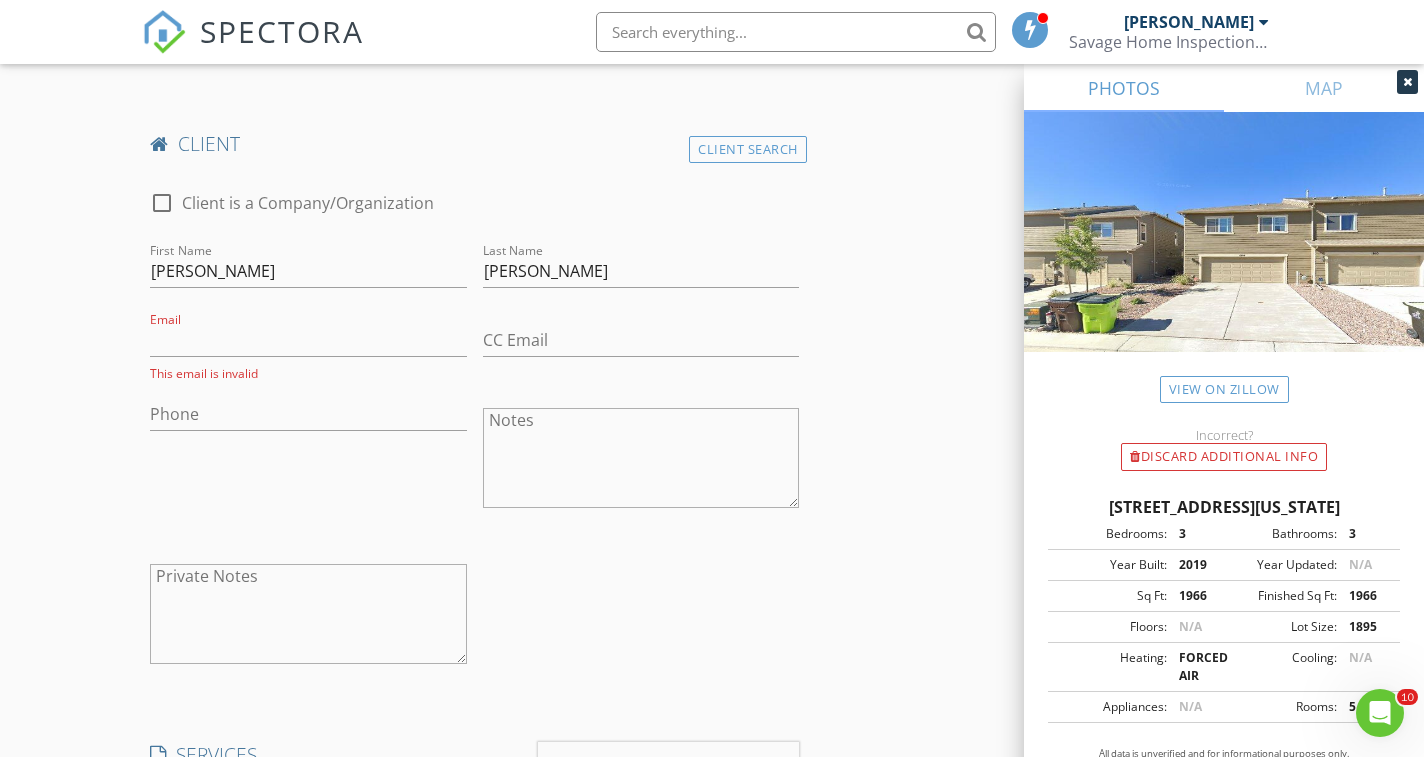 click on "New Inspection
Click here to use the New Order Form
INSPECTOR(S)
check_box   Cory Savage   PRIMARY   Cory Savage arrow_drop_down   check_box_outline_blank Cory Savage specifically requested
Date/Time
07/14/2025 8:00 AM
Location
Address Search       Address 1914 Birmingham Loop   Unit   City Colorado Springs   State CO   Zip 80910   County El Paso     Square Feet 1966   Year Built 2019   Foundation arrow_drop_down     Cory Savage     18.2 miles     (30 minutes)
client
check_box Enable Client CC email for this inspection   Client Search     check_box_outline_blank Client is a Company/Organization     First Name Tracy   Last Name Weltzien   Email tracyweltzien@gmail.com   CC Email   Phone 714-931-2052           Notes   Private Notes
client
Client Search     check_box_outline_blank     First Name Mary   Ennis" at bounding box center [712, 616] 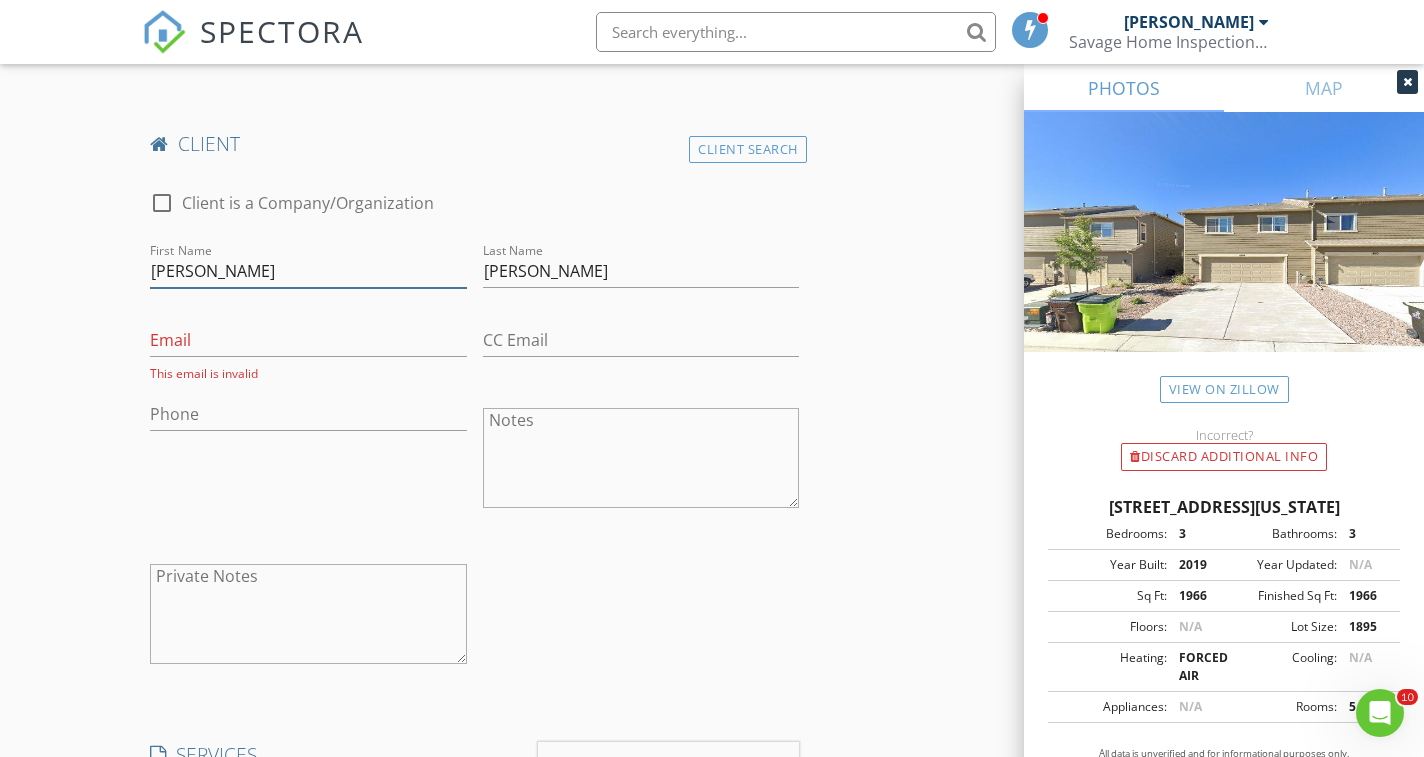 click on "Mary" at bounding box center [308, 271] 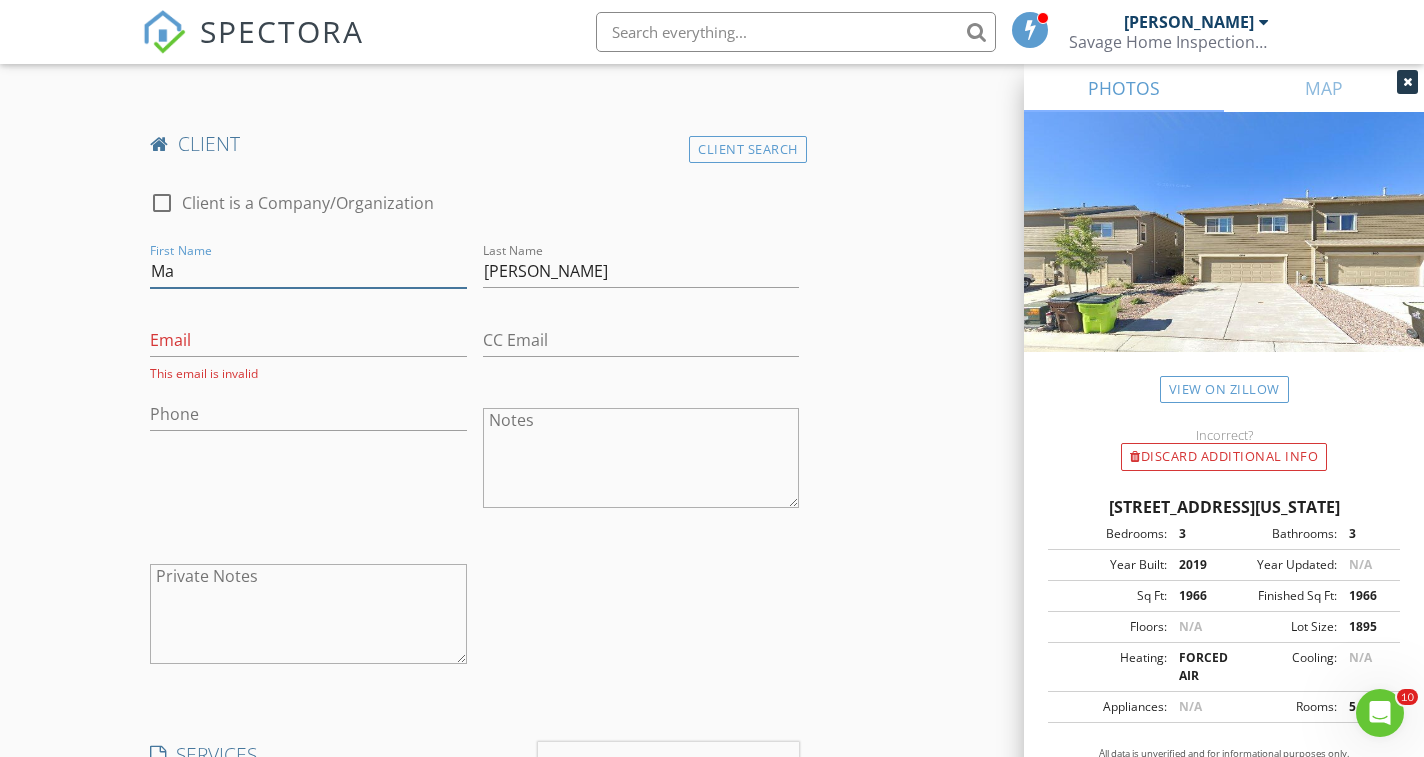 type on "M" 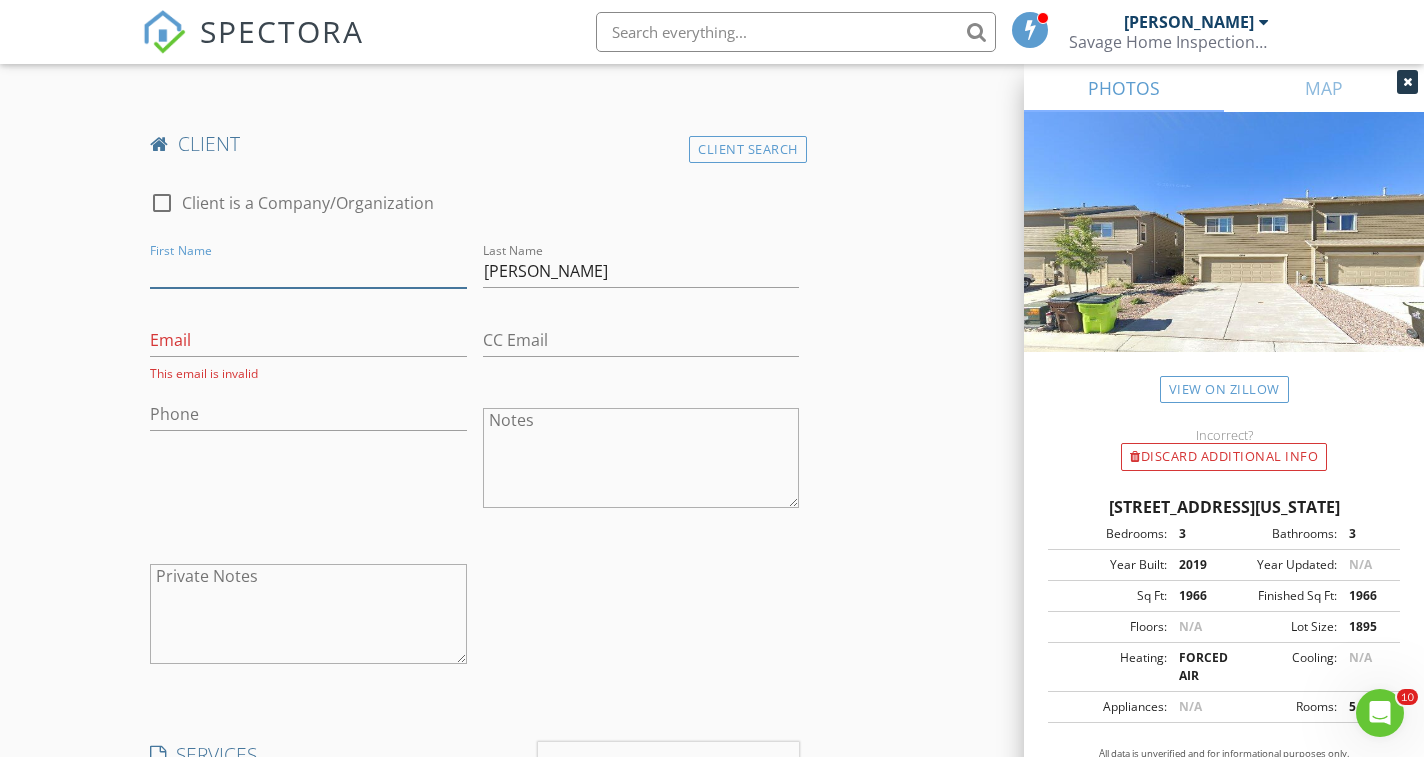 type 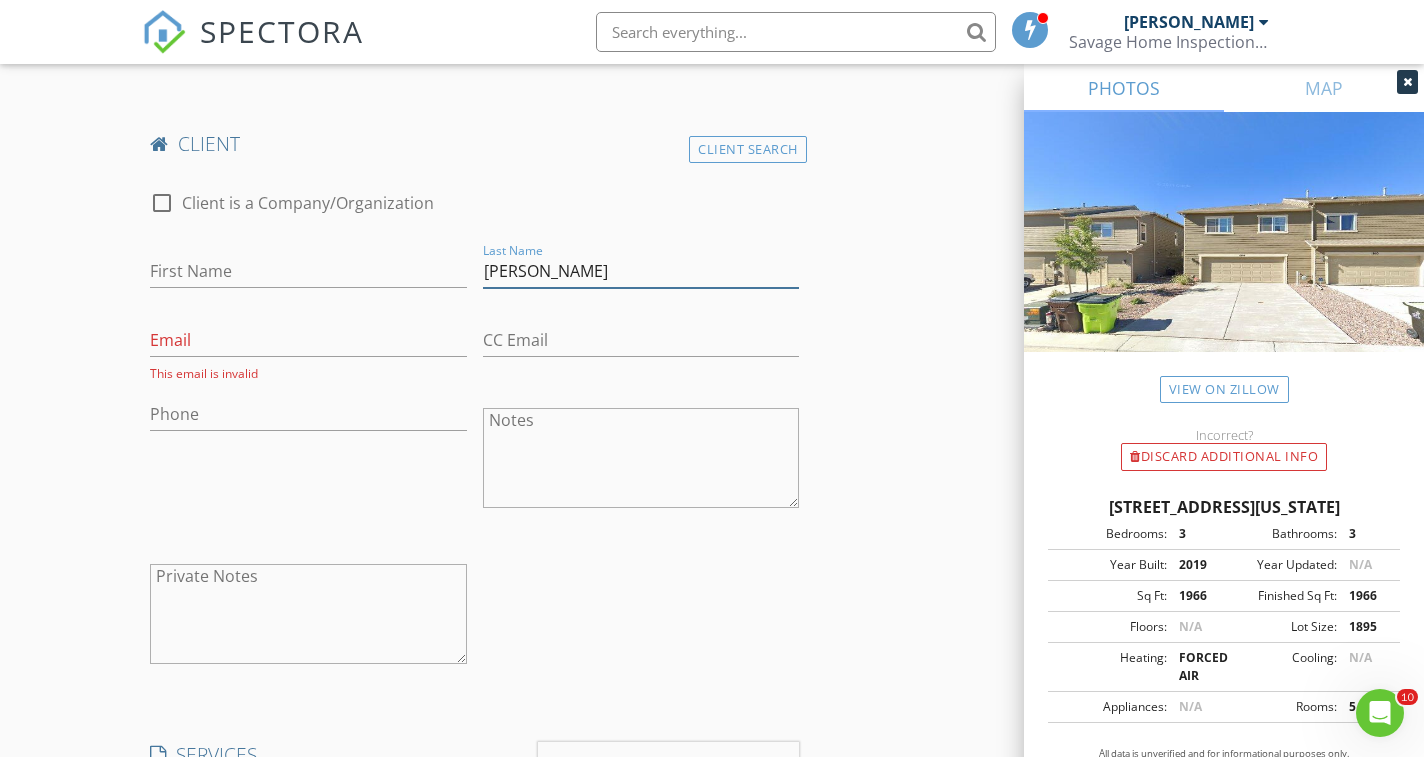 click on "Ennis" at bounding box center [641, 271] 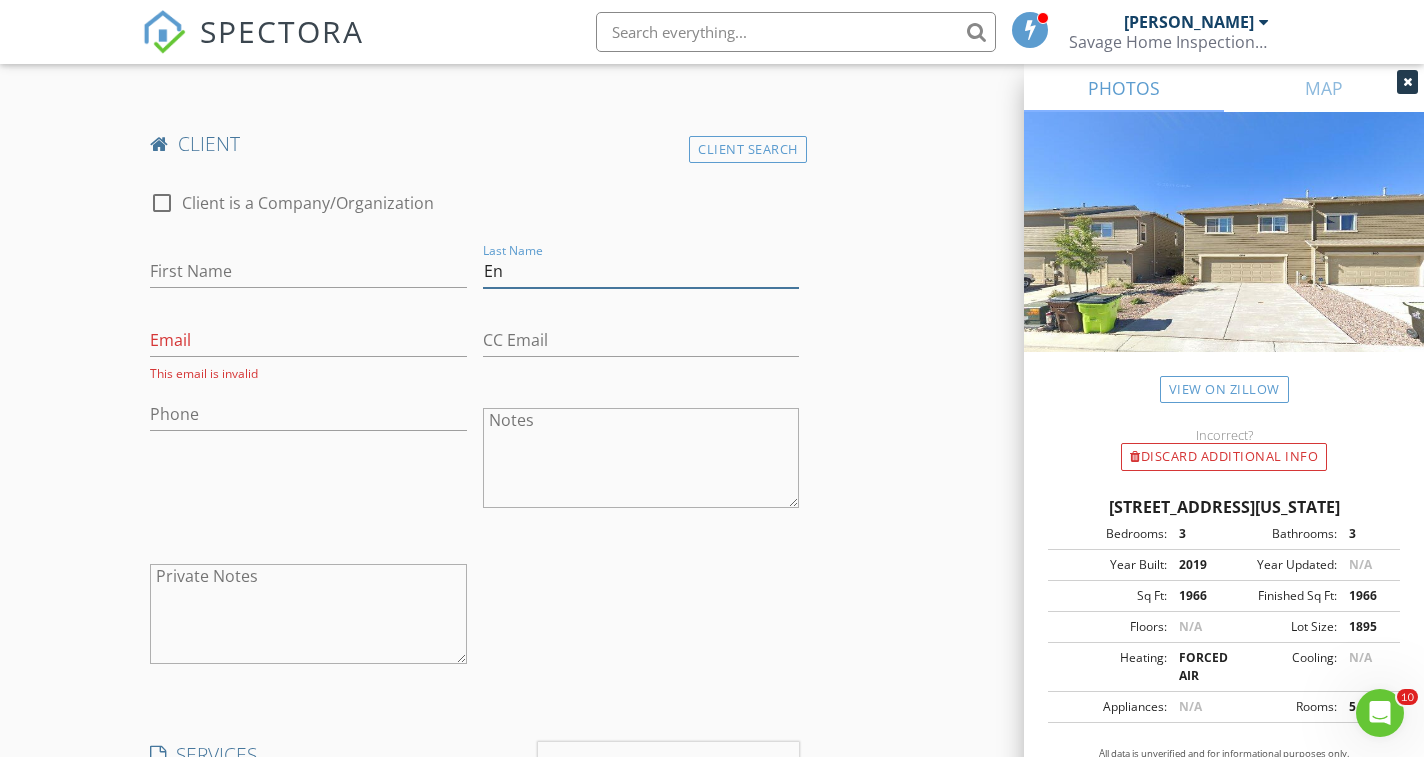type on "E" 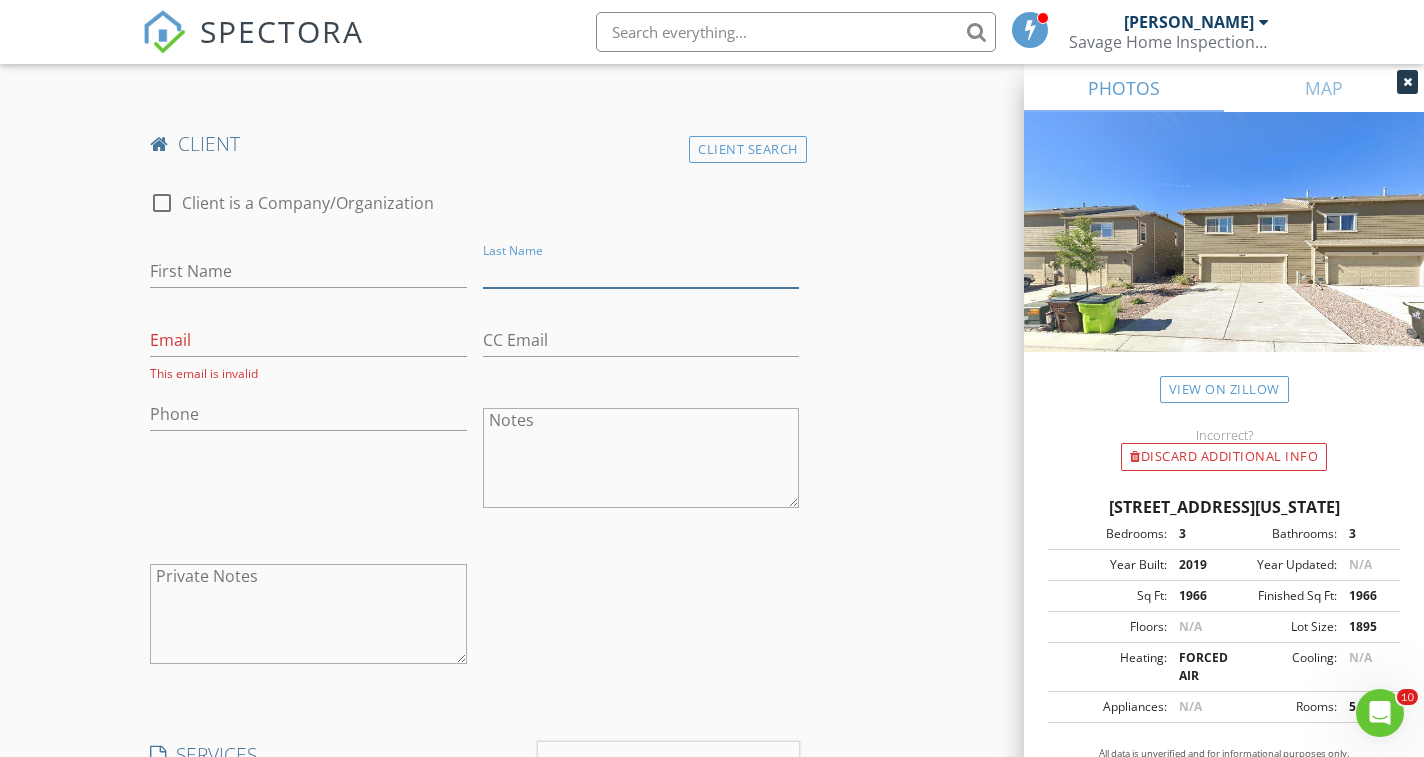 type 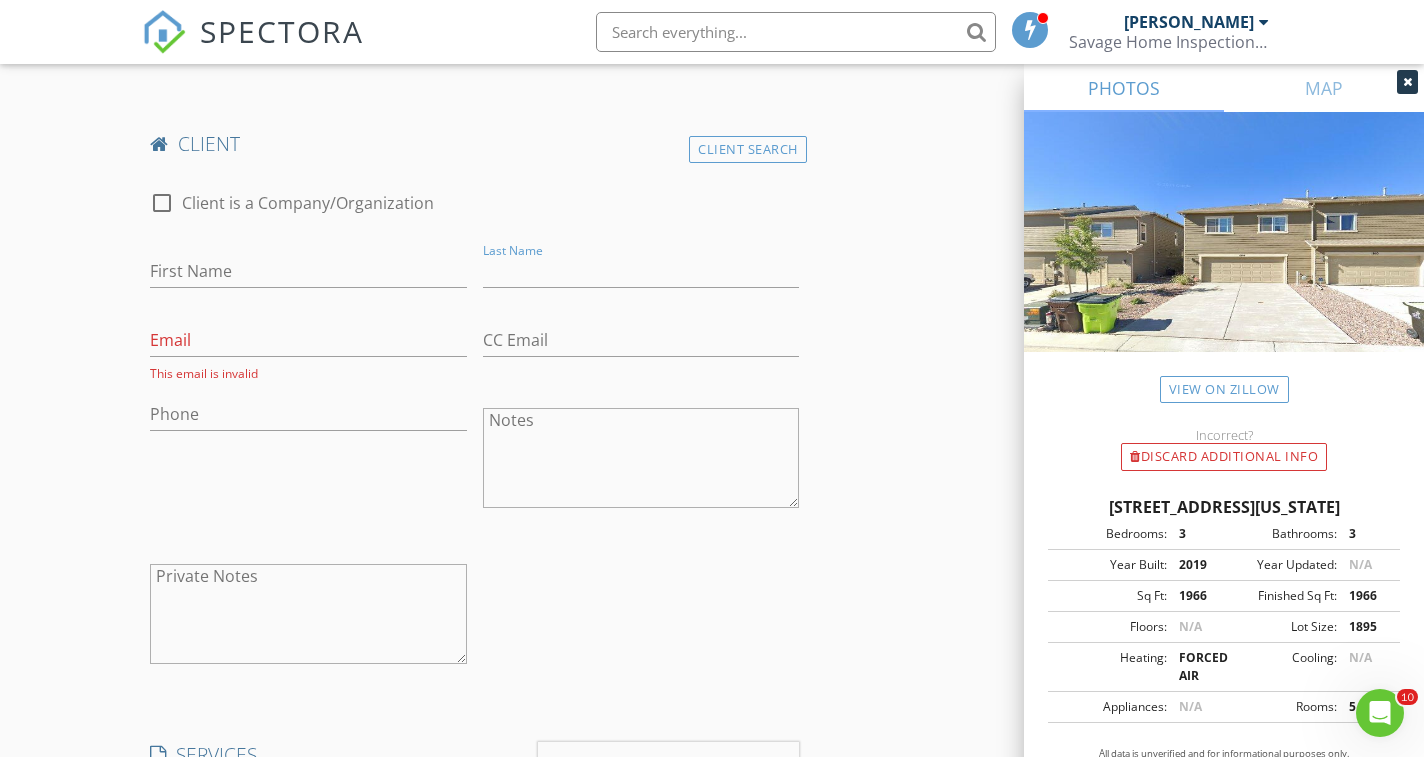 click on "New Inspection
Click here to use the New Order Form
INSPECTOR(S)
check_box   Cory Savage   PRIMARY   Cory Savage arrow_drop_down   check_box_outline_blank Cory Savage specifically requested
Date/Time
07/14/2025 8:00 AM
Location
Address Search       Address 1914 Birmingham Loop   Unit   City Colorado Springs   State CO   Zip 80910   County El Paso     Square Feet 1966   Year Built 2019   Foundation arrow_drop_down     Cory Savage     18.2 miles     (30 minutes)
client
check_box Enable Client CC email for this inspection   Client Search     check_box_outline_blank Client is a Company/Organization     First Name Tracy   Last Name Weltzien   Email tracyweltzien@gmail.com   CC Email   Phone 714-931-2052           Notes   Private Notes
client
Client Search     check_box_outline_blank     First Name   Last Name" at bounding box center [712, 616] 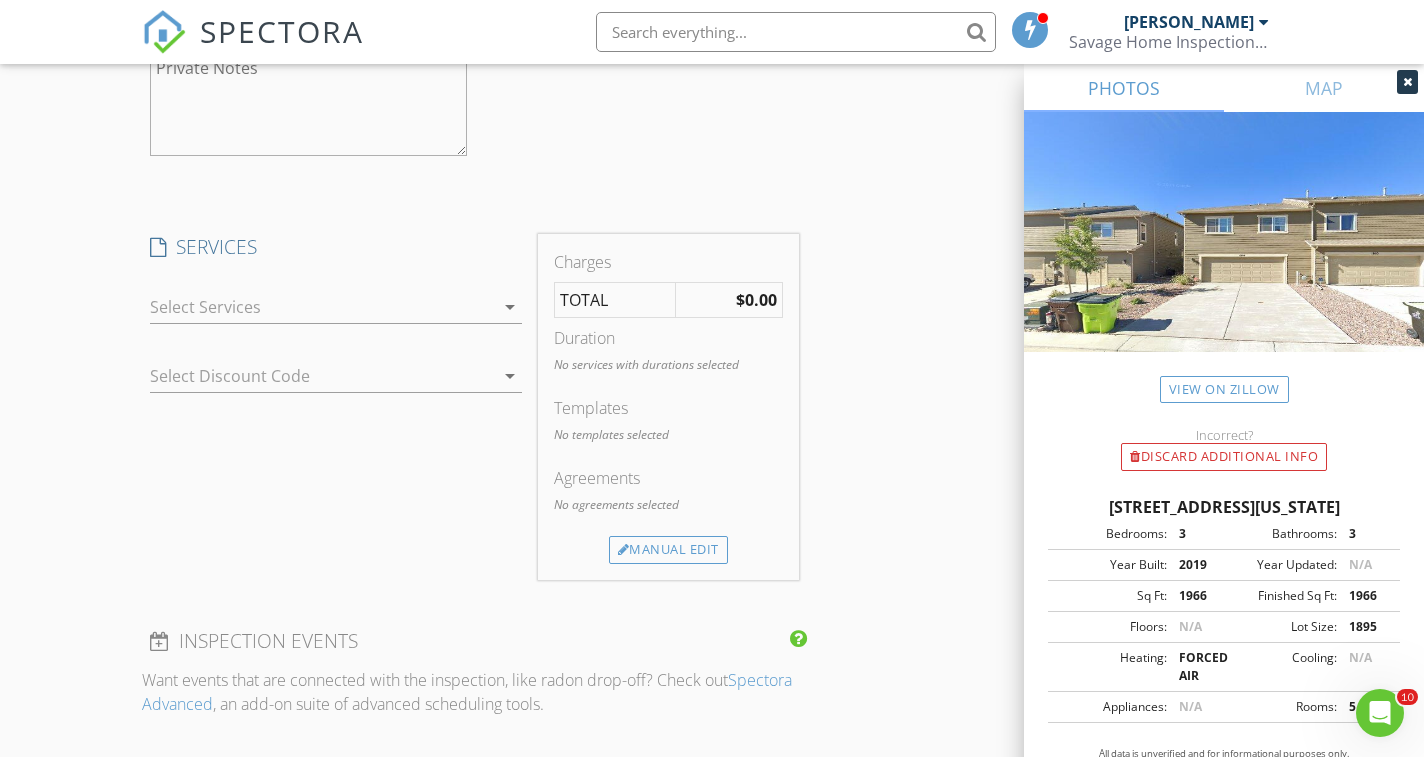 scroll, scrollTop: 2077, scrollLeft: 0, axis: vertical 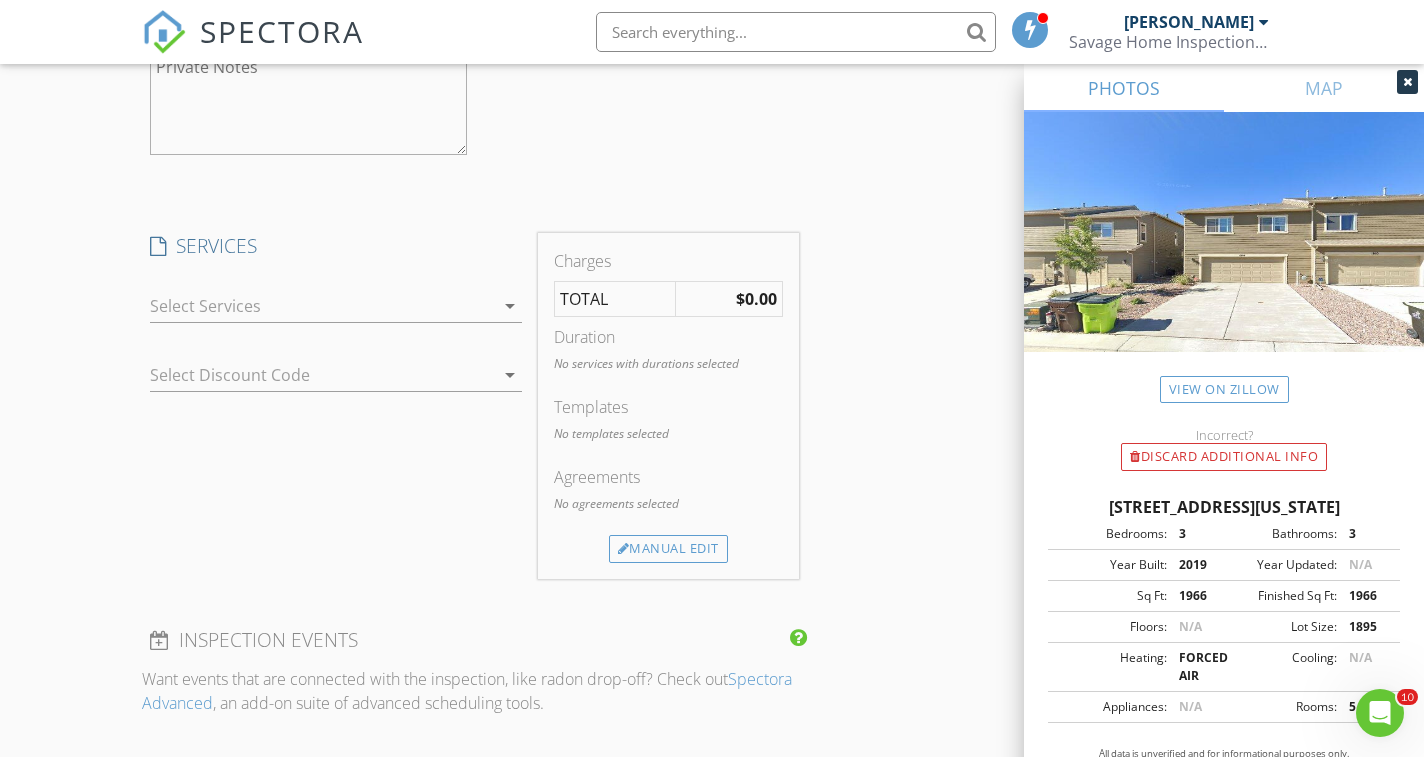 click at bounding box center (322, 306) 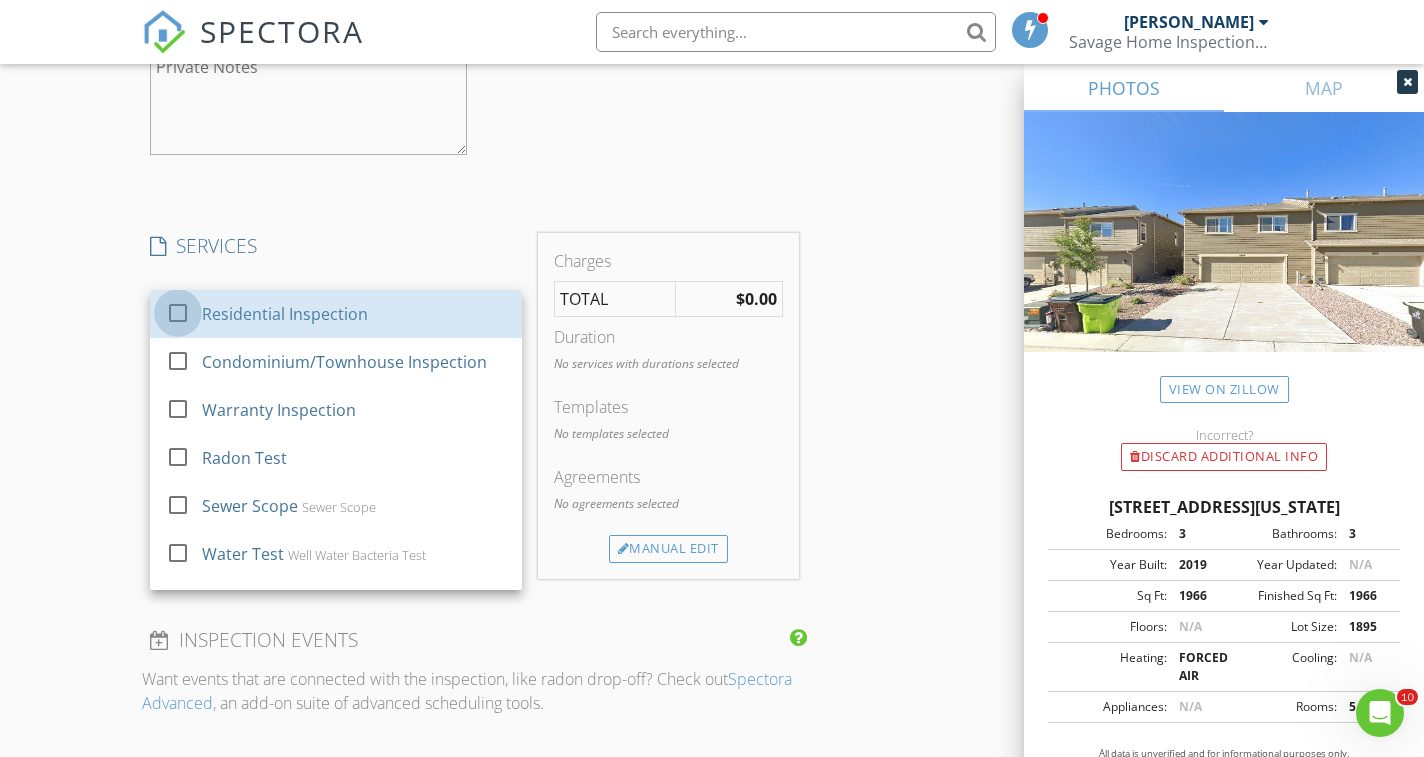 click at bounding box center [178, 312] 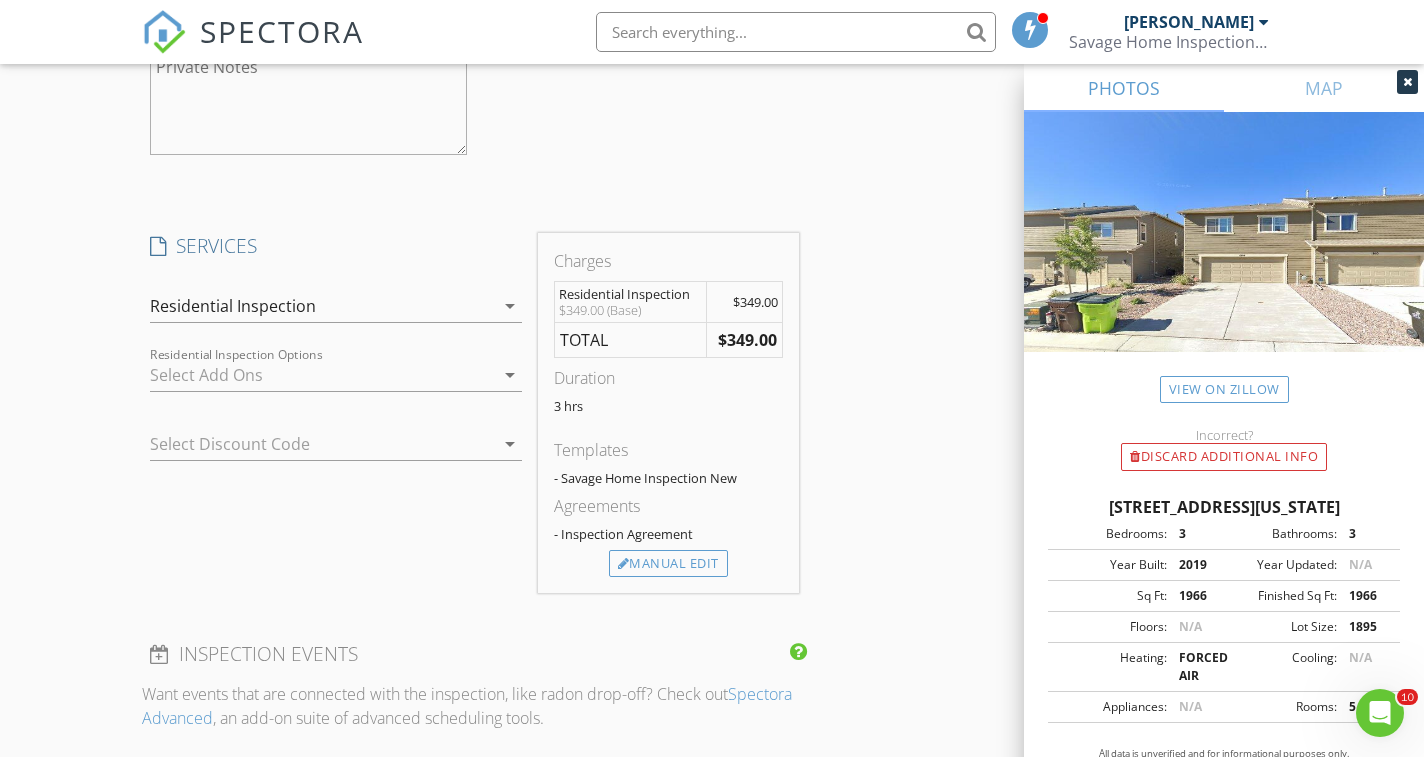 click at bounding box center (322, 375) 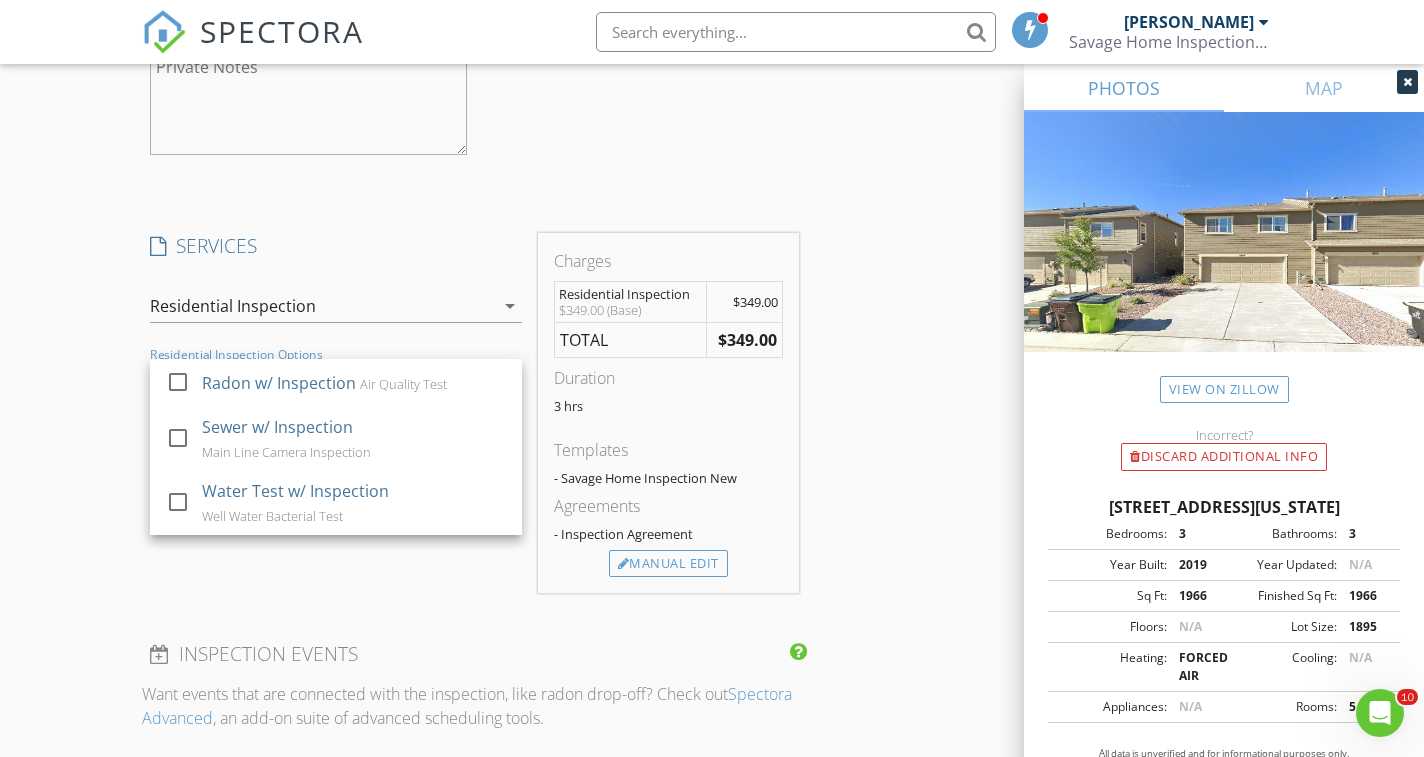 click on "New Inspection
Click here to use the New Order Form
INSPECTOR(S)
check_box   Cory Savage   PRIMARY   Cory Savage arrow_drop_down   check_box_outline_blank Cory Savage specifically requested
Date/Time
07/14/2025 8:00 AM
Location
Address Search       Address 1914 Birmingham Loop   Unit   City Colorado Springs   State CO   Zip 80910   County El Paso     Square Feet 1966   Year Built 2019   Foundation arrow_drop_down     Cory Savage     18.2 miles     (30 minutes)
client
check_box Enable Client CC email for this inspection   Client Search     check_box_outline_blank Client is a Company/Organization     First Name Tracy   Last Name Weltzien   Email tracyweltzien@gmail.com   CC Email   Phone 714-931-2052           Notes   Private Notes
client
Client Search     check_box_outline_blank     First Name   Last Name" at bounding box center [712, 114] 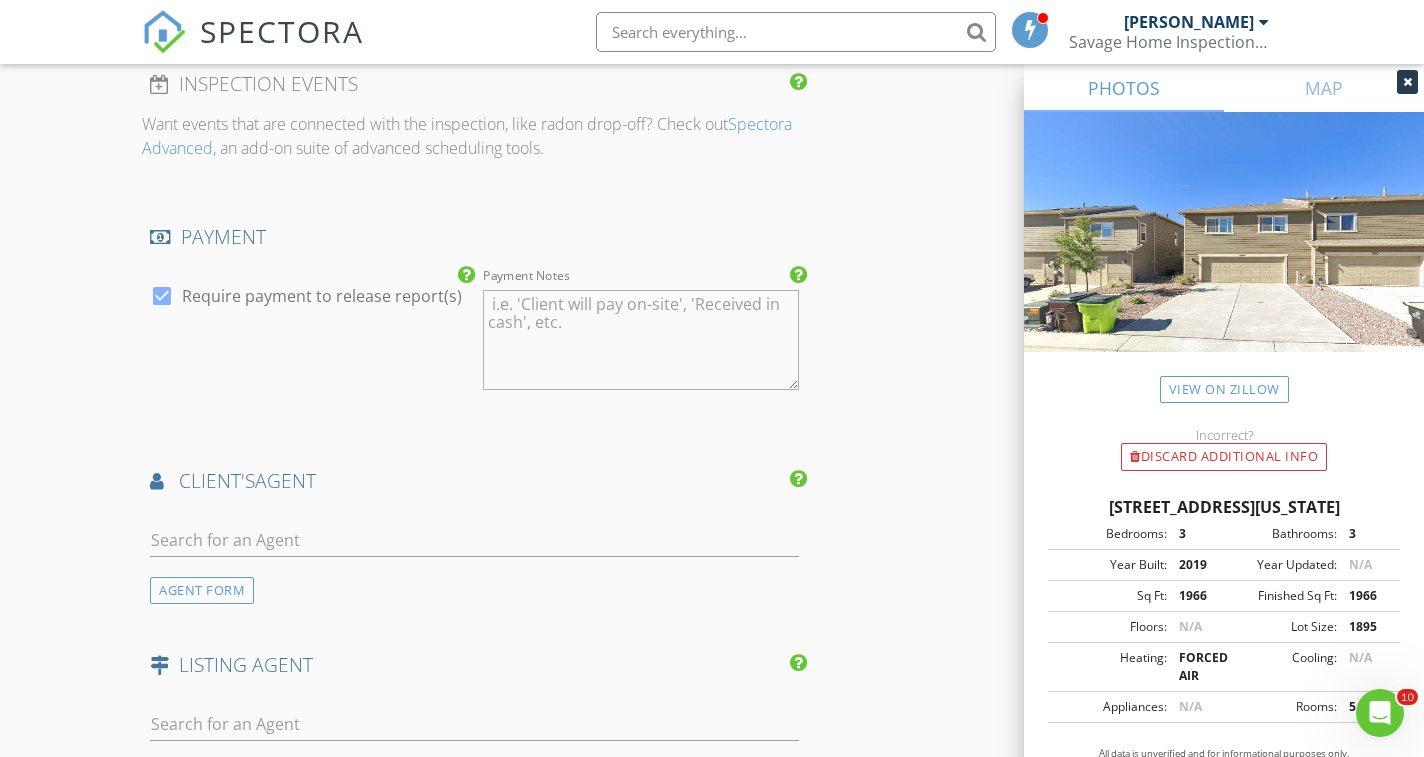 scroll, scrollTop: 2670, scrollLeft: 0, axis: vertical 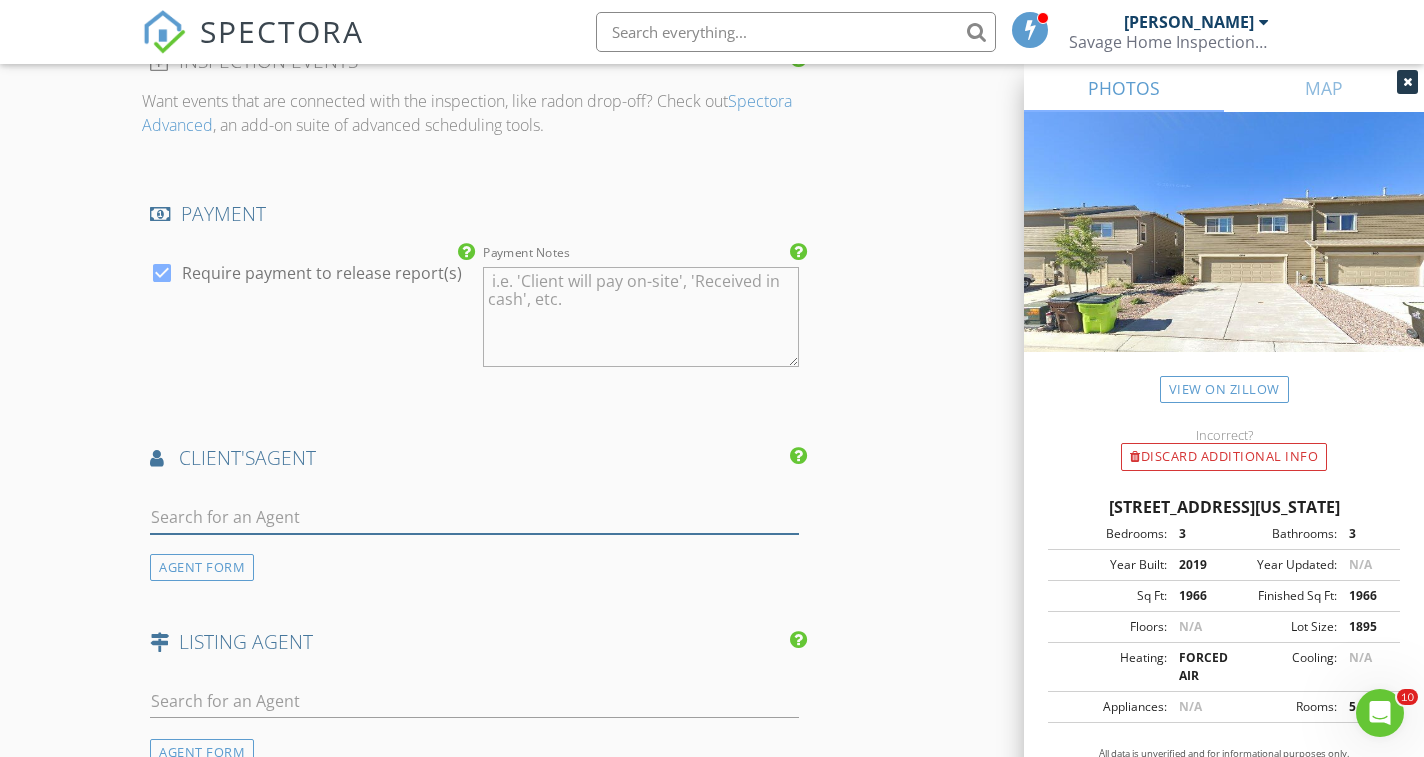 click at bounding box center (474, 517) 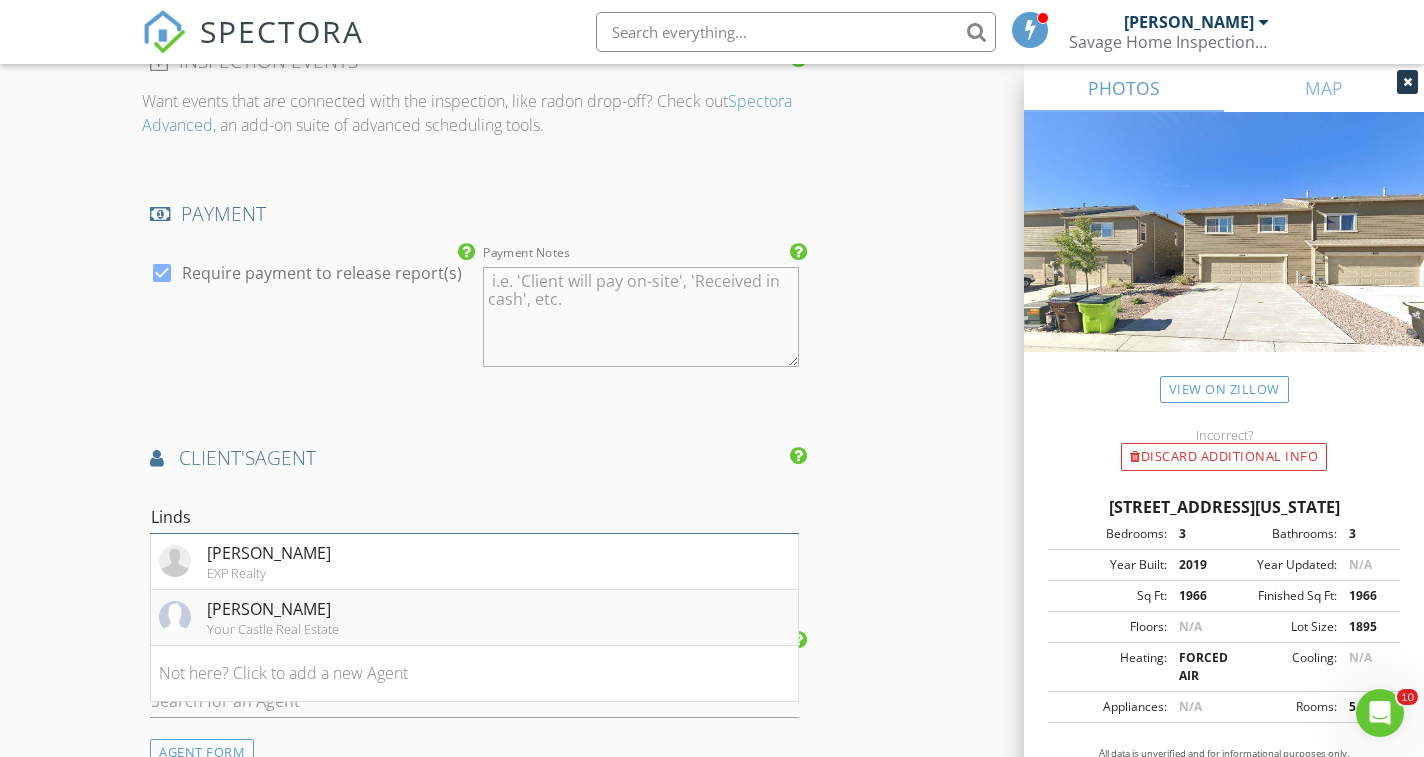 type on "Linds" 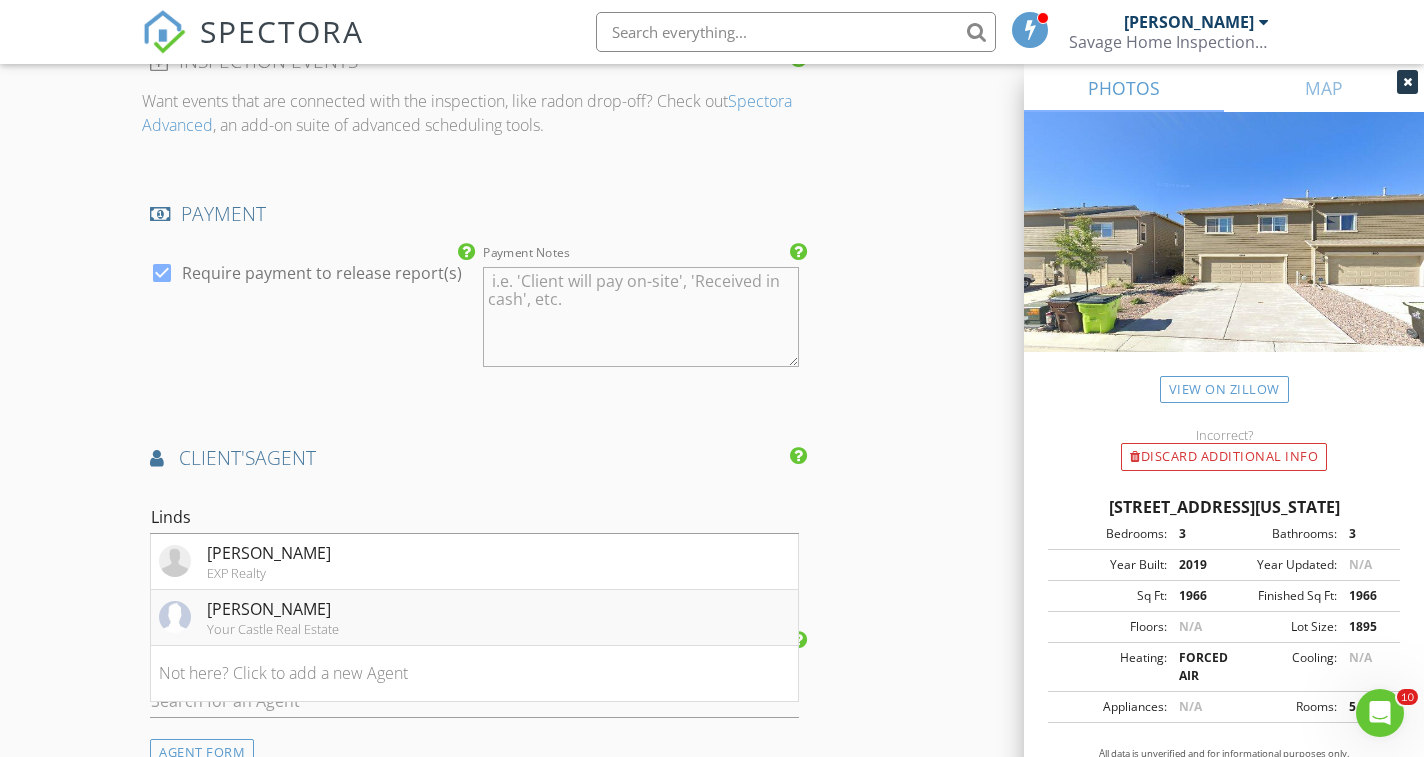 click on "Lindsey Williams" at bounding box center [273, 609] 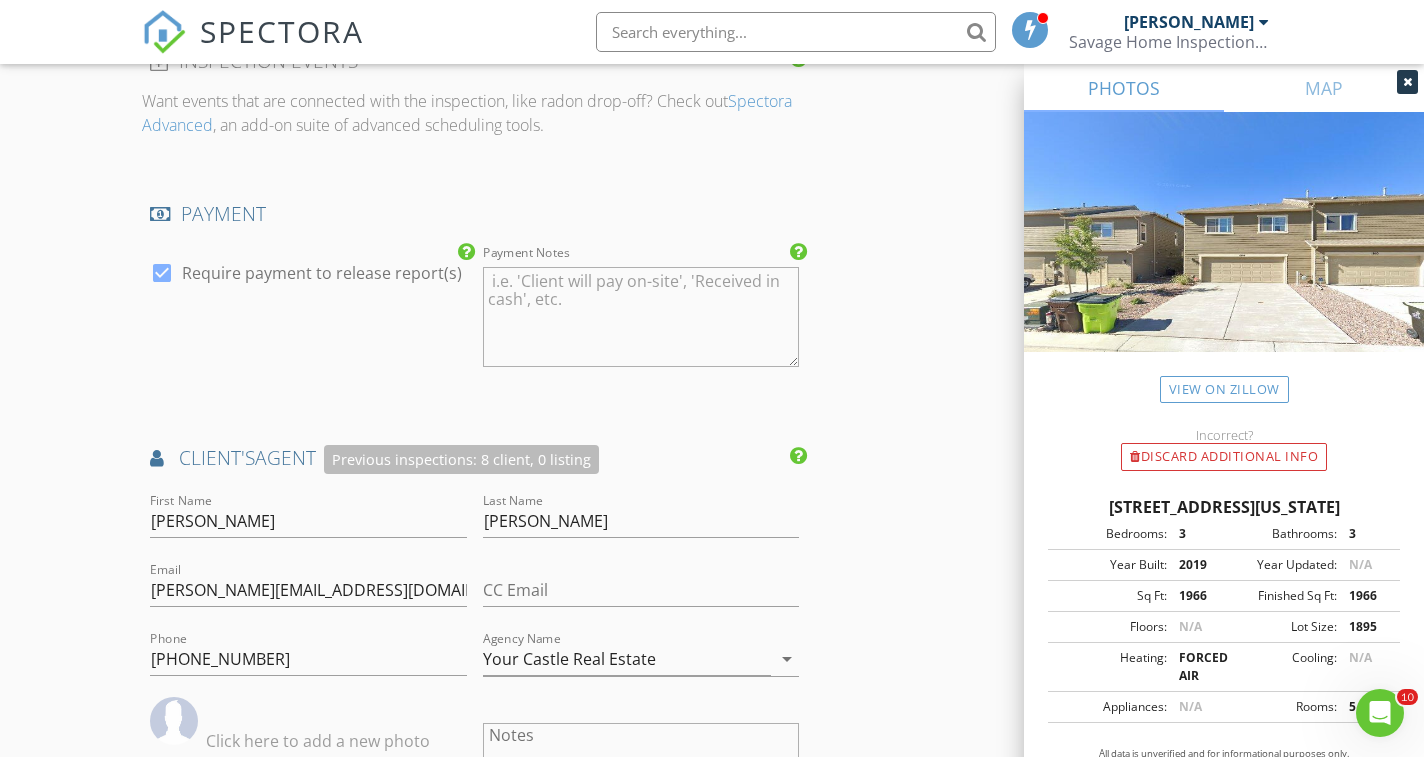 click on "New Inspection
Click here to use the New Order Form
INSPECTOR(S)
check_box   Cory Savage   PRIMARY   Cory Savage arrow_drop_down   check_box_outline_blank Cory Savage specifically requested
Date/Time
07/14/2025 8:00 AM
Location
Address Search       Address 1914 Birmingham Loop   Unit   City Colorado Springs   State CO   Zip 80910   County El Paso     Square Feet 1966   Year Built 2019   Foundation arrow_drop_down     Cory Savage     18.2 miles     (30 minutes)
client
check_box Enable Client CC email for this inspection   Client Search     check_box_outline_blank Client is a Company/Organization     First Name Tracy   Last Name Weltzien   Email tracyweltzien@gmail.com   CC Email   Phone 714-931-2052           Notes   Private Notes
client
Client Search     check_box_outline_blank     First Name   Last Name" at bounding box center [712, -251] 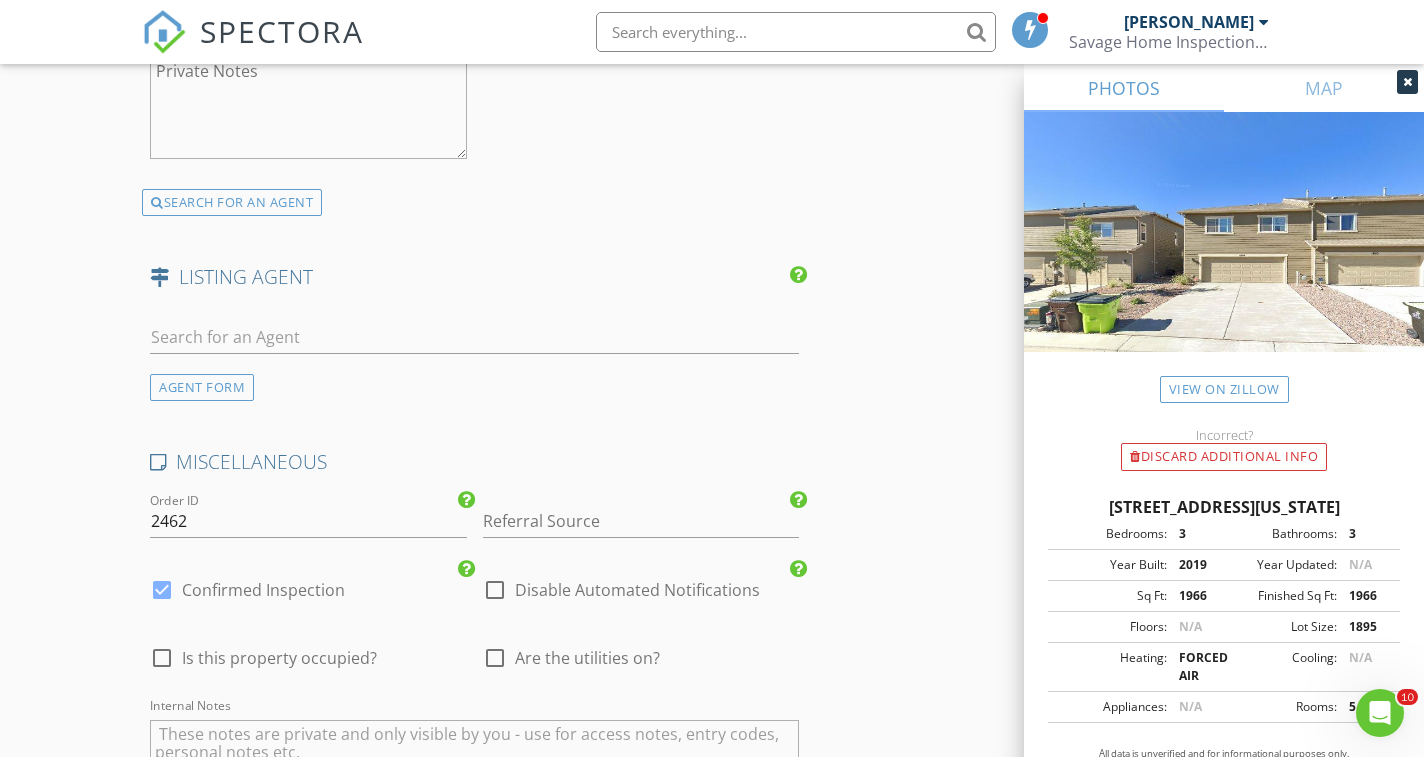 scroll, scrollTop: 3495, scrollLeft: 0, axis: vertical 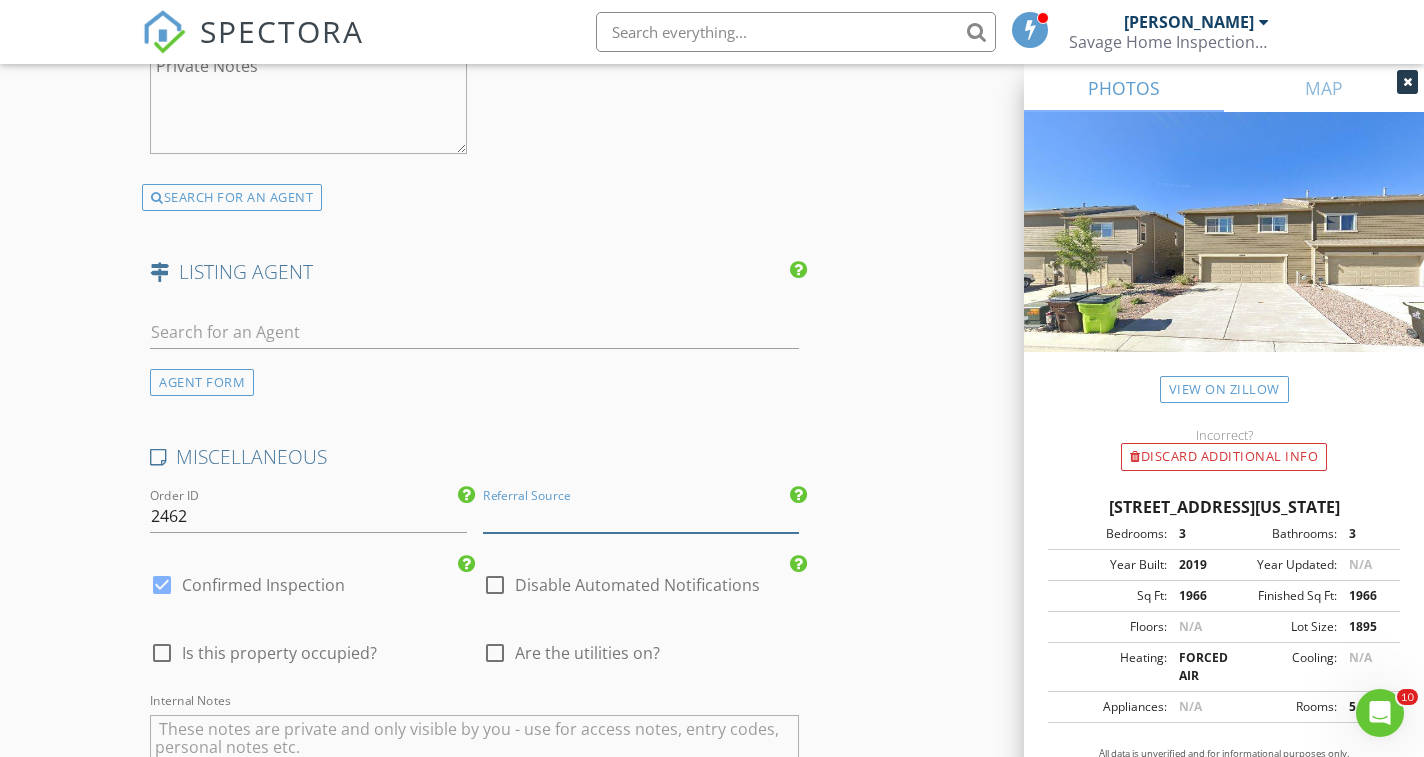 click at bounding box center [641, 516] 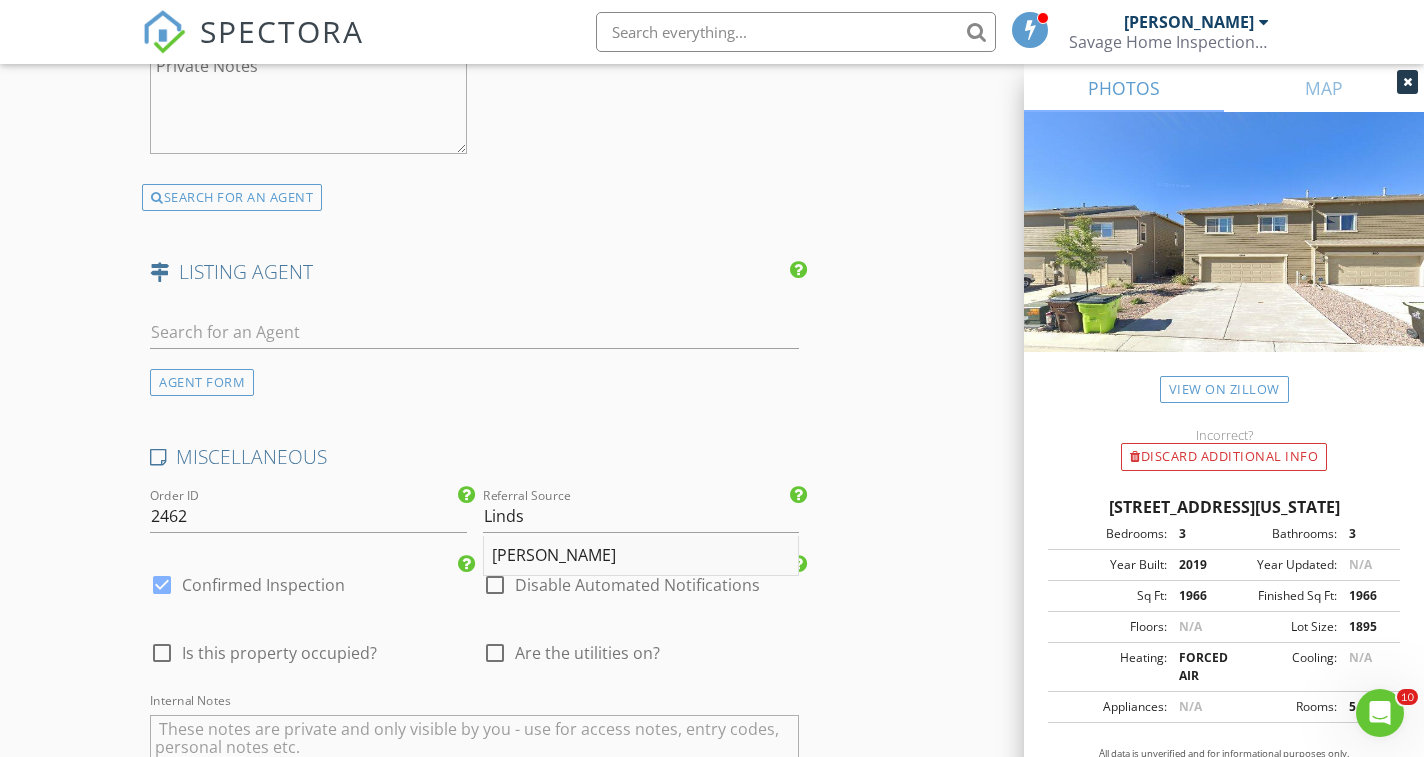 click on "Lindsey Williams" at bounding box center [641, 556] 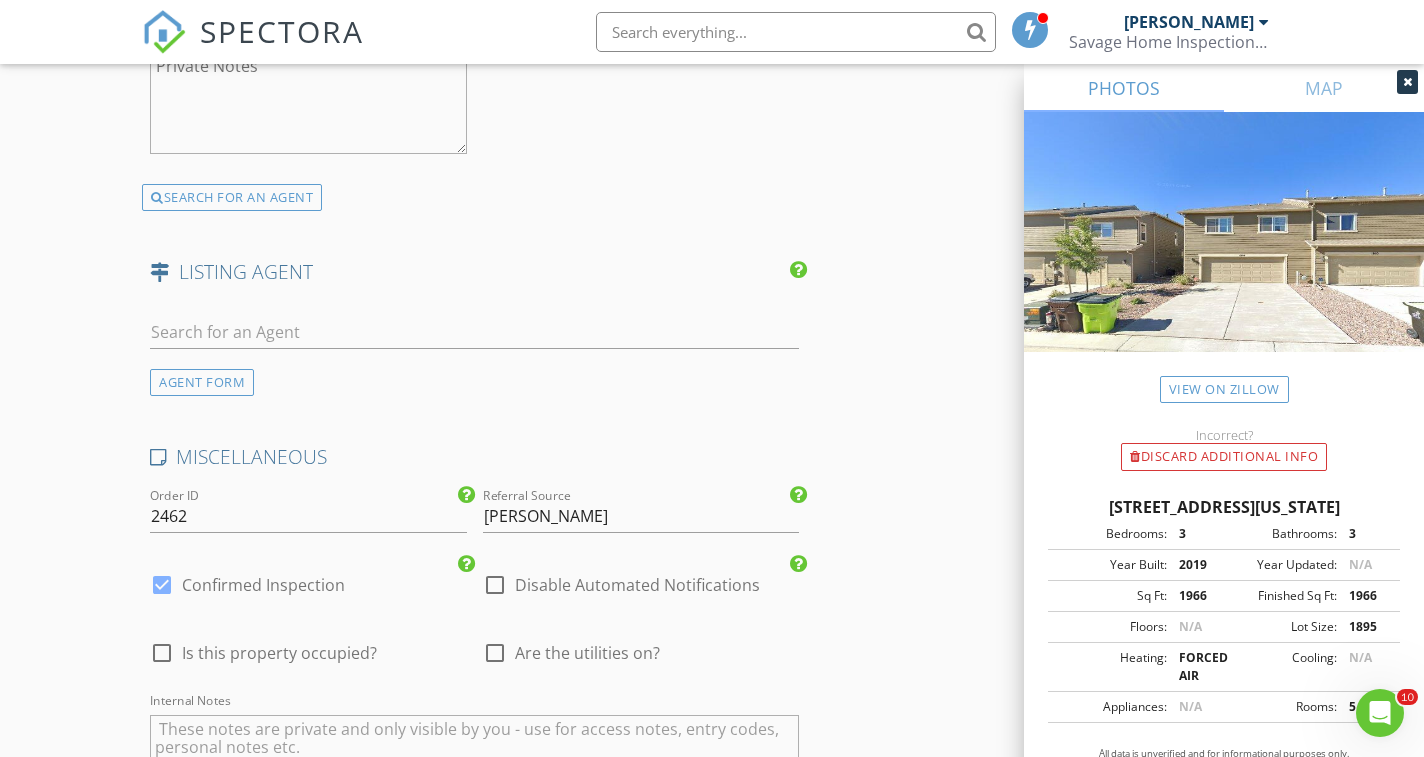 click at bounding box center (495, 653) 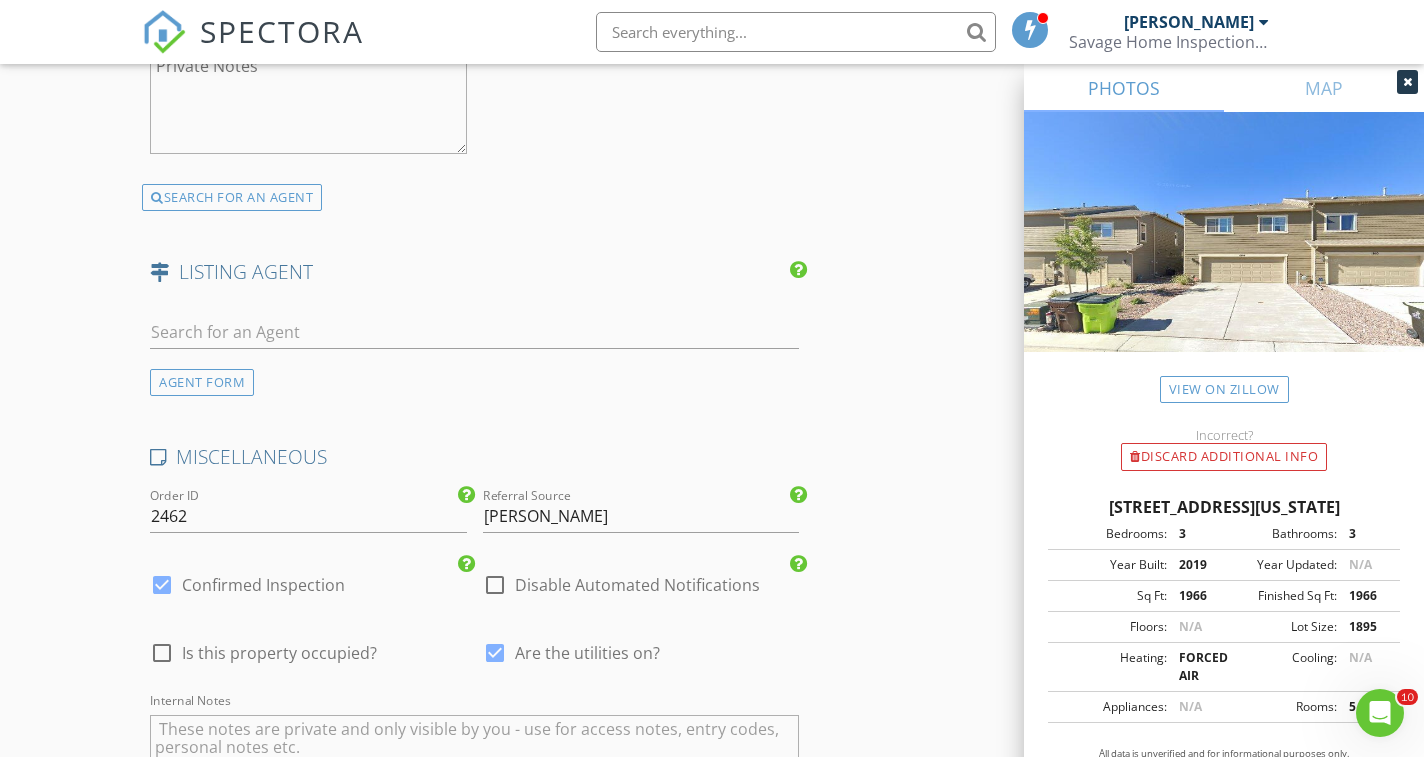 click on "New Inspection
Click here to use the New Order Form
INSPECTOR(S)
check_box   Cory Savage   PRIMARY   Cory Savage arrow_drop_down   check_box_outline_blank Cory Savage specifically requested
Date/Time
07/14/2025 8:00 AM
Location
Address Search       Address 1914 Birmingham Loop   Unit   City Colorado Springs   State CO   Zip 80910   County El Paso     Square Feet 1966   Year Built 2019   Foundation arrow_drop_down     Cory Savage     18.2 miles     (30 minutes)
client
check_box Enable Client CC email for this inspection   Client Search     check_box_outline_blank Client is a Company/Organization     First Name Tracy   Last Name Weltzien   Email tracyweltzien@gmail.com   CC Email   Phone 714-931-2052           Notes   Private Notes
client
Client Search     check_box_outline_blank     First Name   Last Name" at bounding box center [712, -1076] 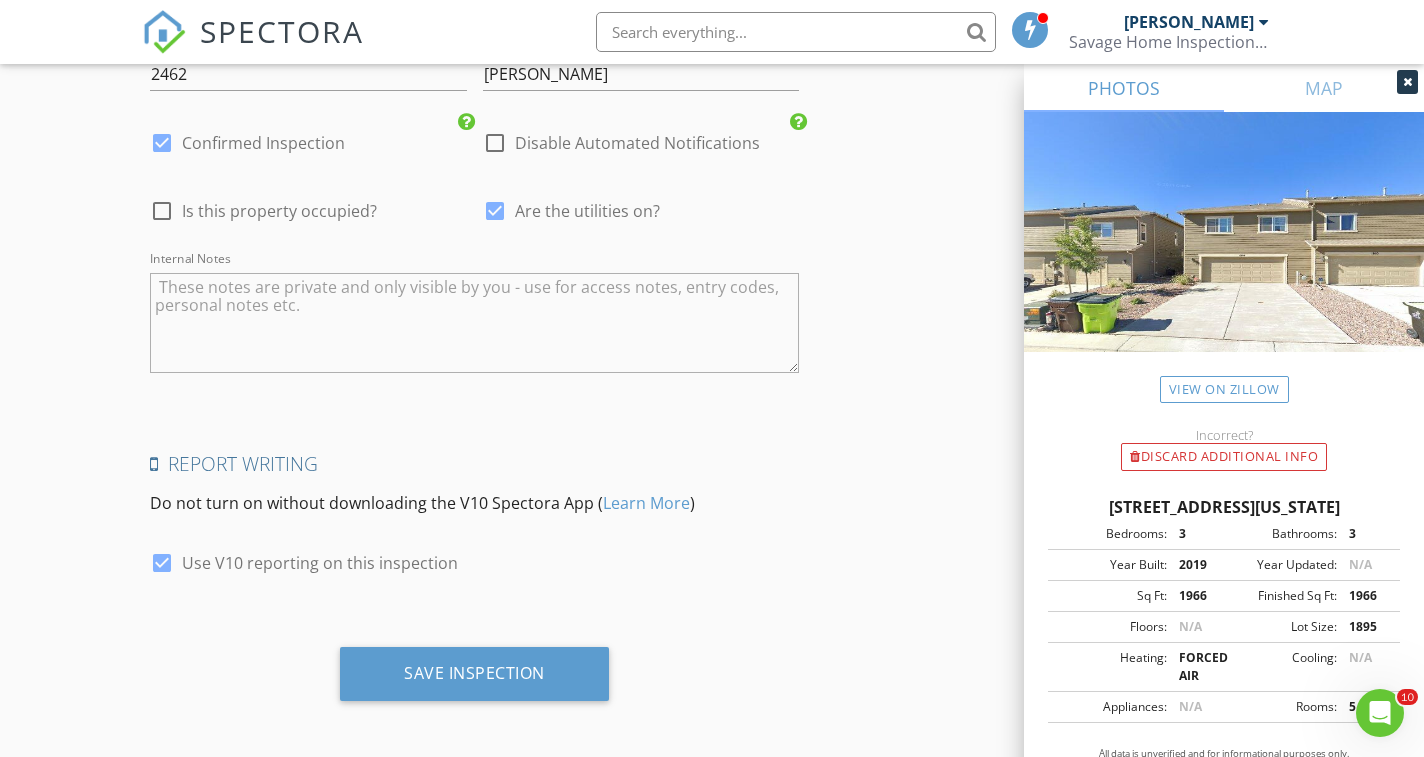 scroll, scrollTop: 3936, scrollLeft: 0, axis: vertical 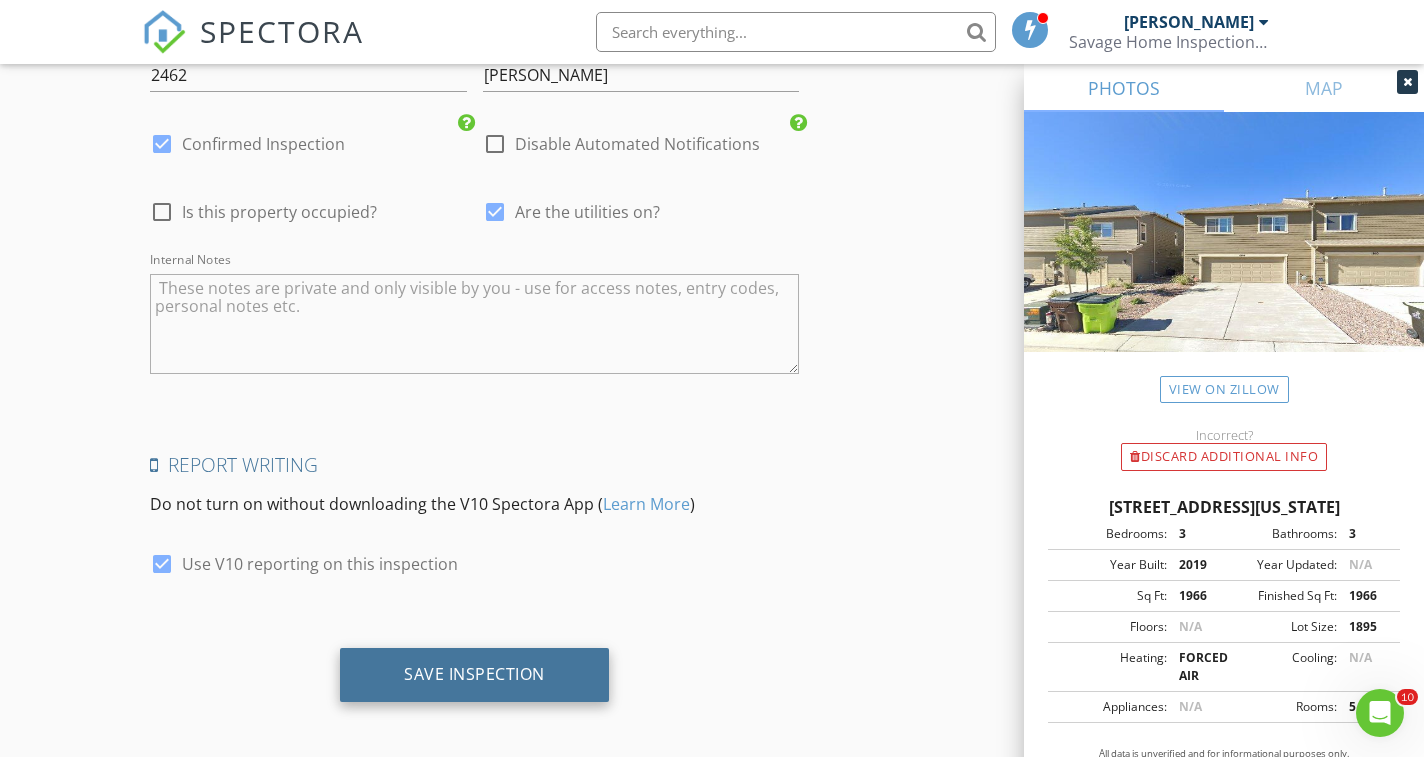 click on "Save Inspection" at bounding box center (474, 674) 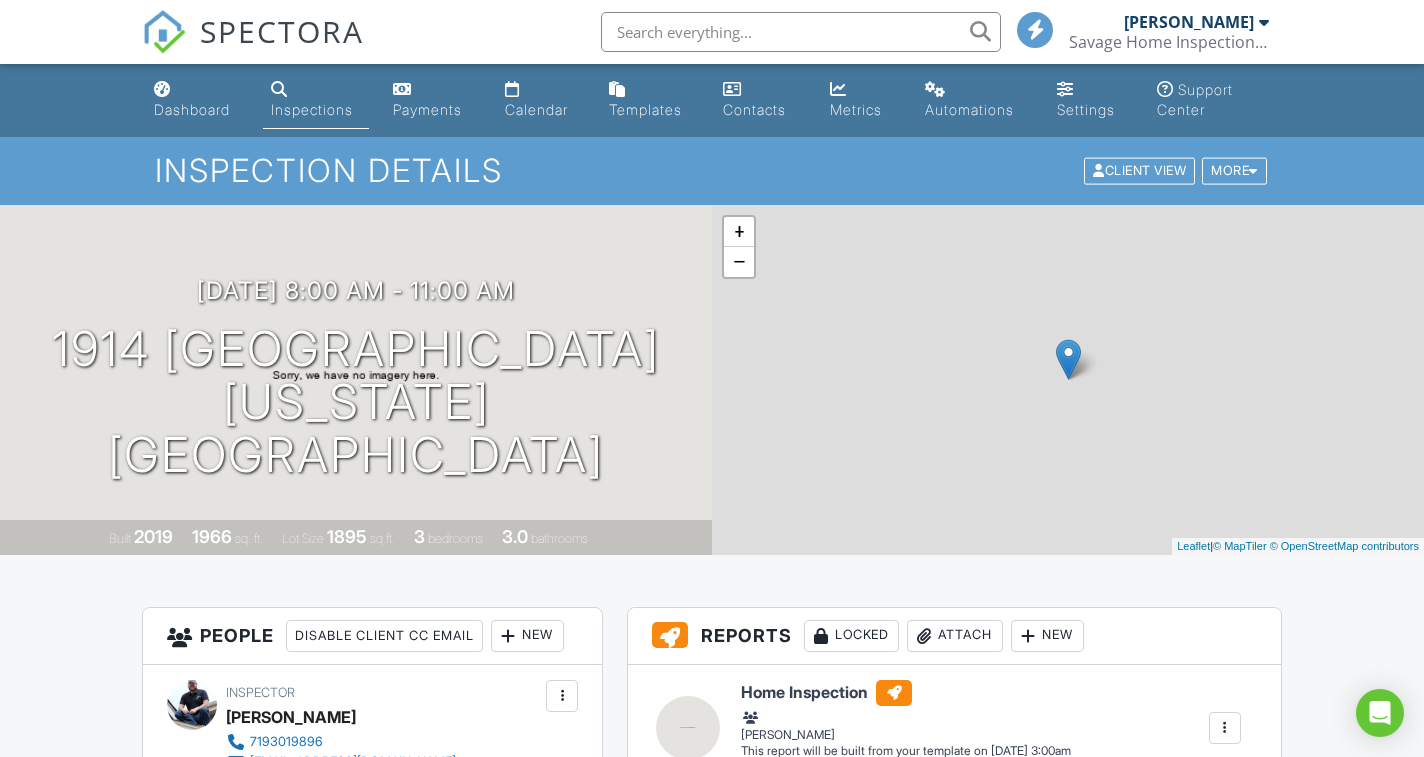 scroll, scrollTop: 0, scrollLeft: 0, axis: both 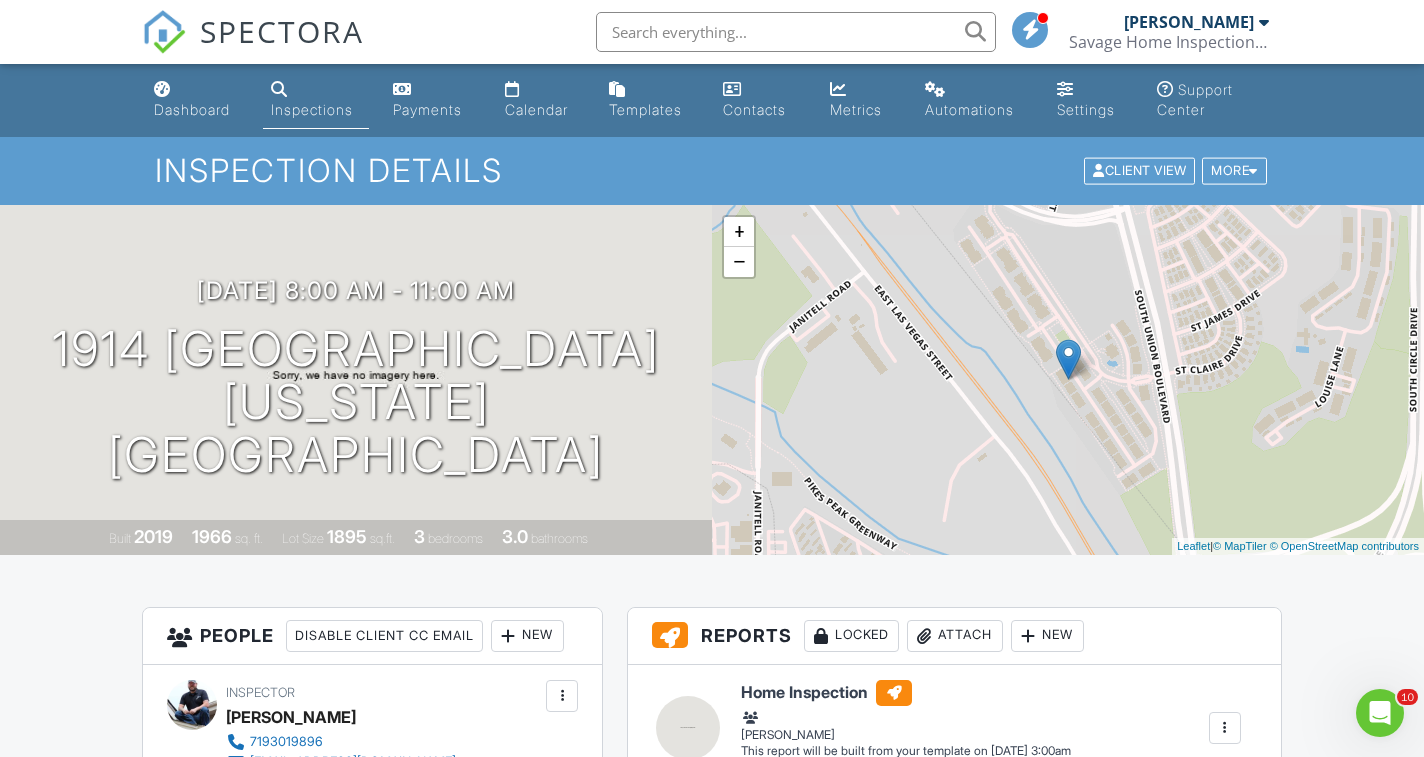 click on "Dashboard
Inspections
Payments
Calendar
Templates
Contacts
Metrics
Automations
Settings
Support Center
Inspection Details
Client View
More
Property Details
Reschedule
Reorder / Copy
Share
Cancel
Delete
Print Order
Convert to V9
Enable Pass on CC Fees
View Change Log
07/14/2025  8:00 am
- 11:00 am
1914 Birmingham Loop
Colorado Springs, CO 80910
Built
2019
1966
sq. ft.
Lot Size
1895
sq.ft.
3
bedrooms
3.0
bathrooms
+ − Leaflet  |  © MapTiler   © OpenStreetMap contributors
All emails and texts are disabled for this inspection!
Turn on emails and texts
Turn on and Requeue Notifications
Reports
Locked
Attach
New" at bounding box center (712, 1409) 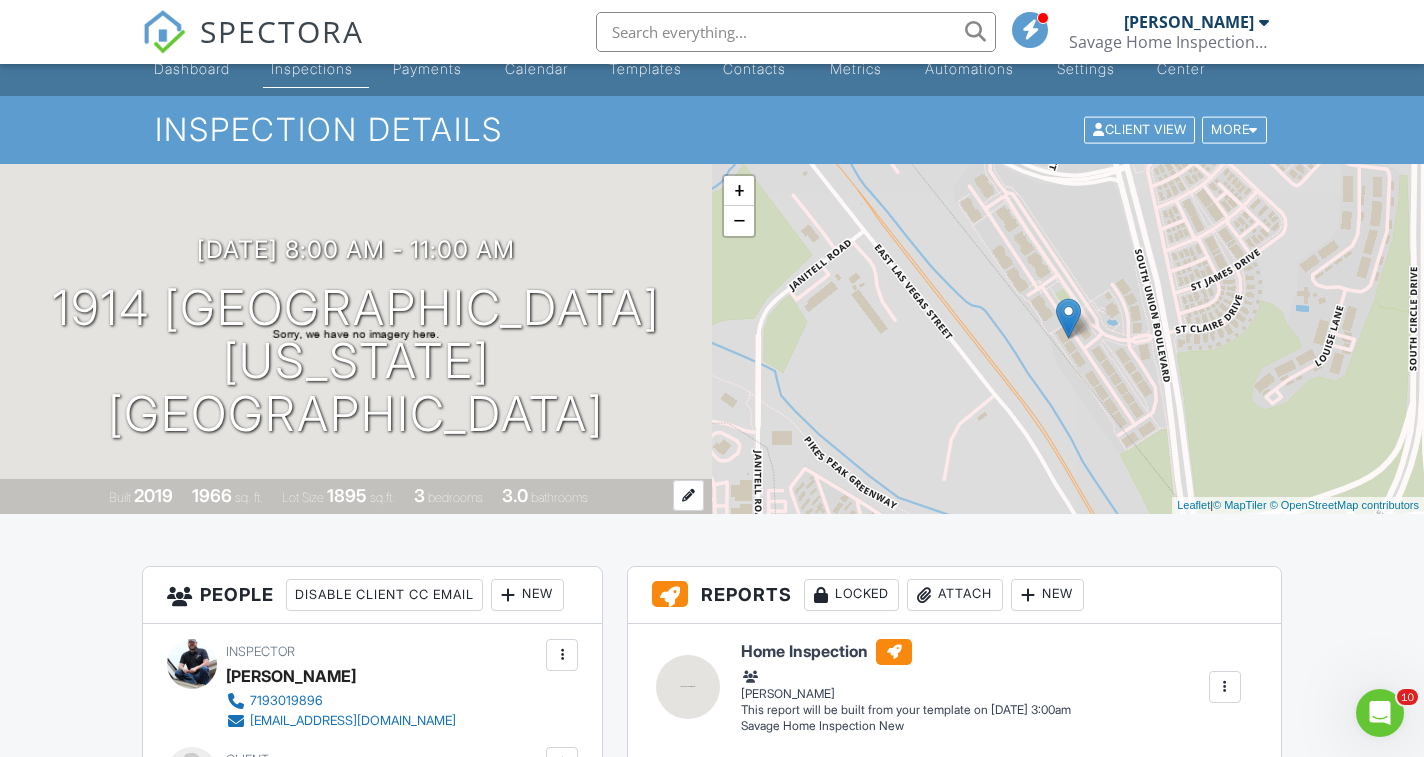 scroll, scrollTop: 40, scrollLeft: 0, axis: vertical 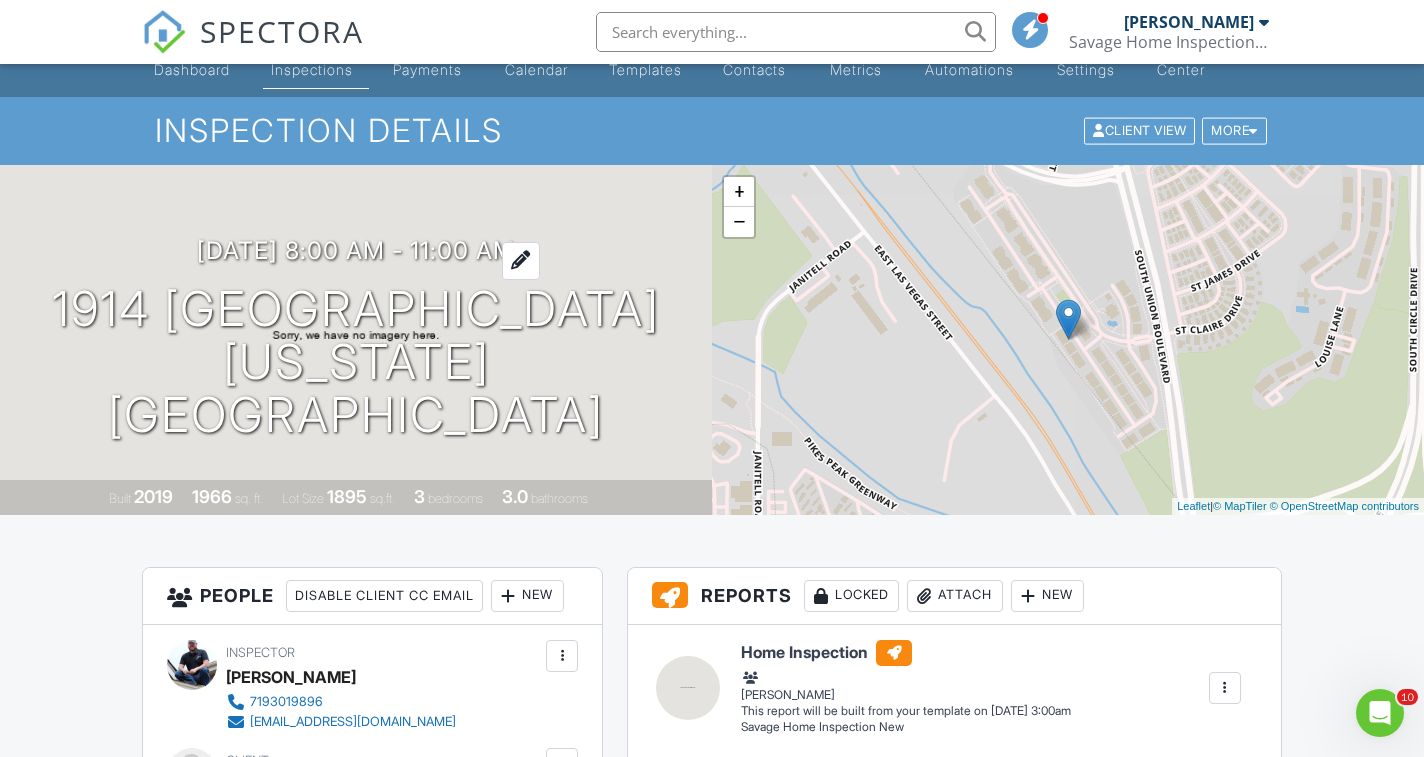 click on "07/14/2025  8:00 am
- 11:00 am" at bounding box center (356, 250) 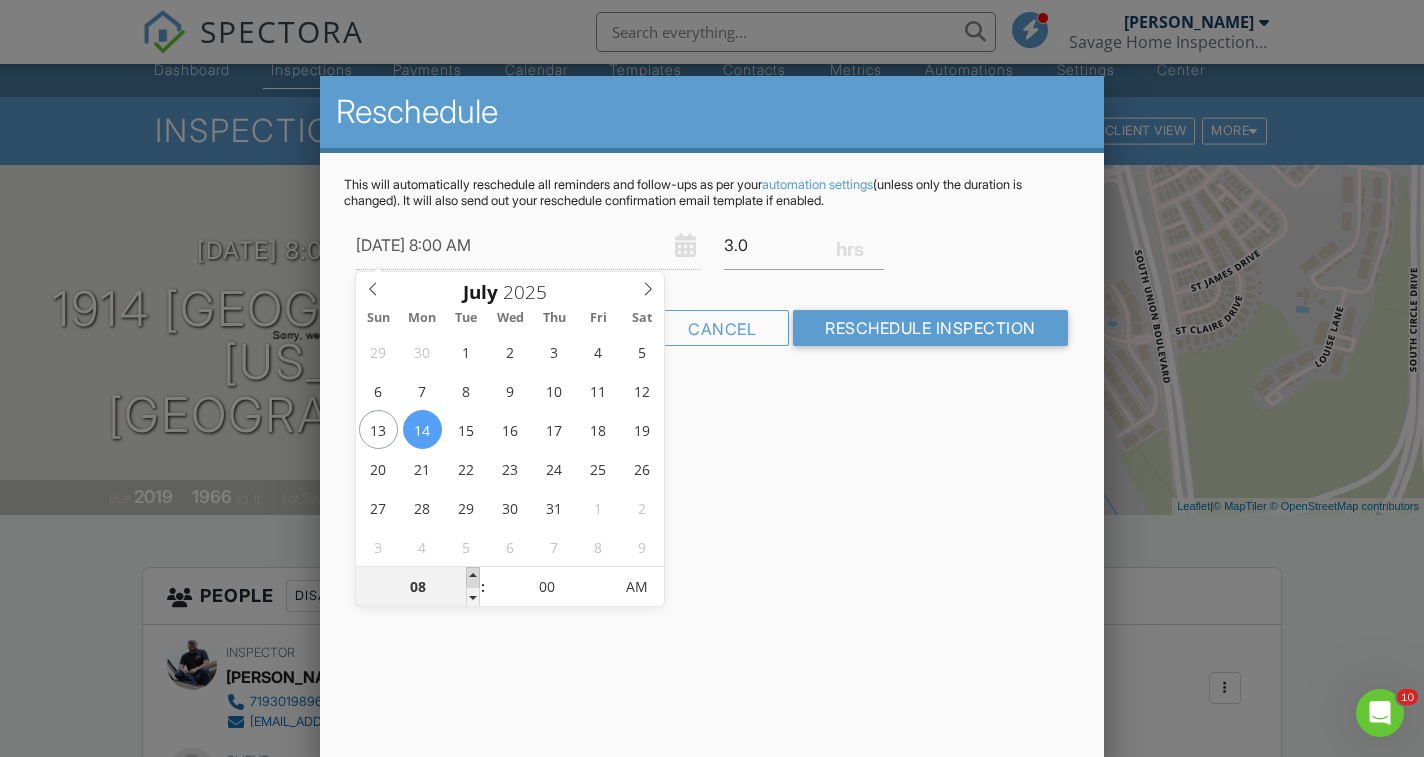 type on "07/14/2025 9:00 AM" 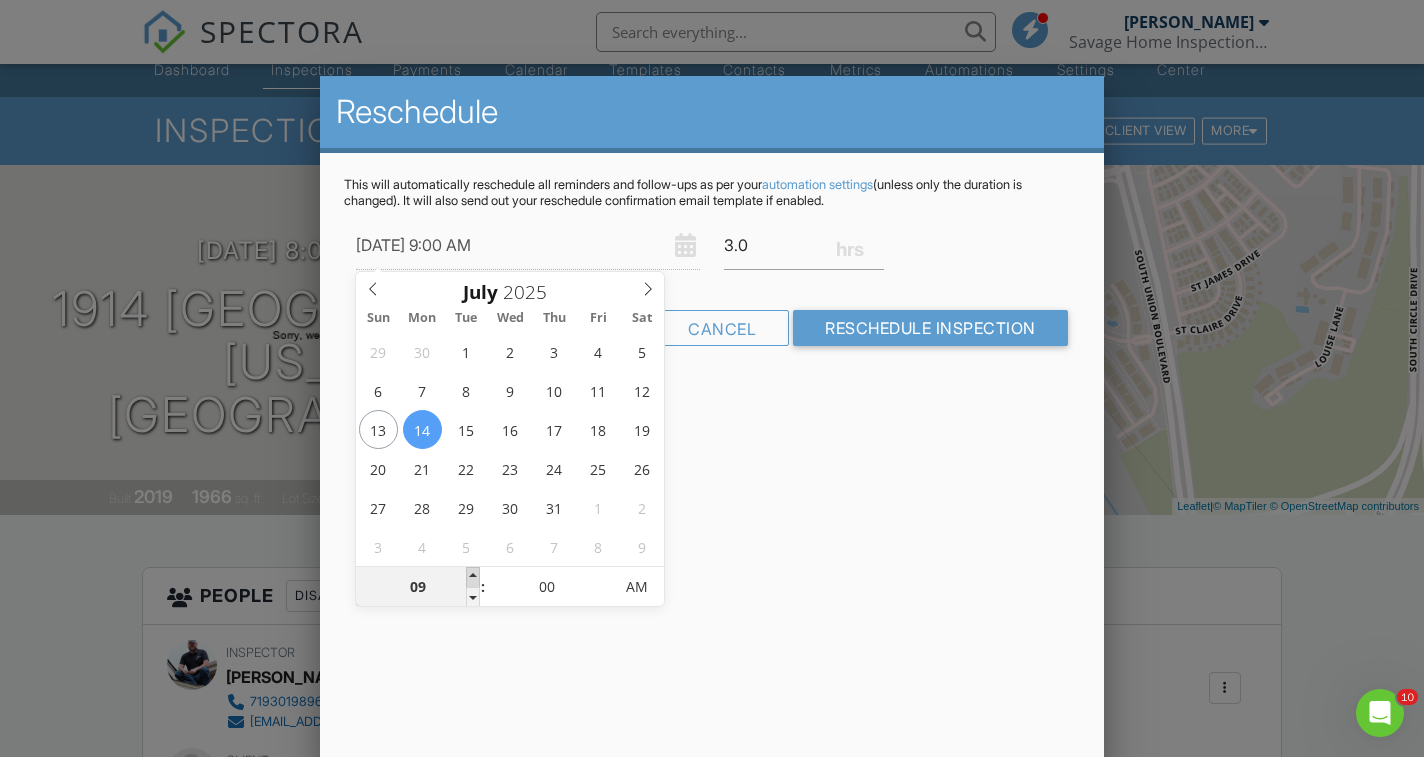 click at bounding box center [473, 577] 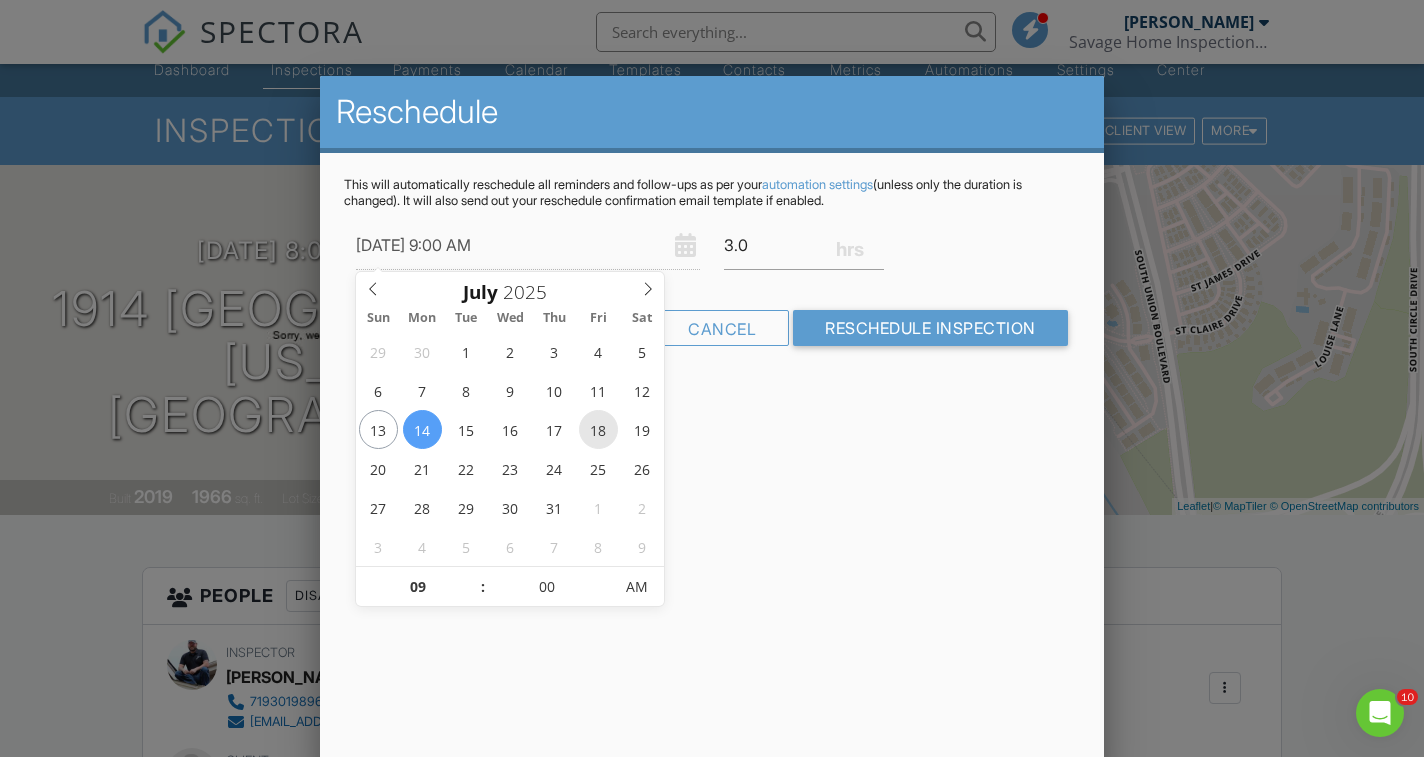 type on "07/18/2025 9:00 AM" 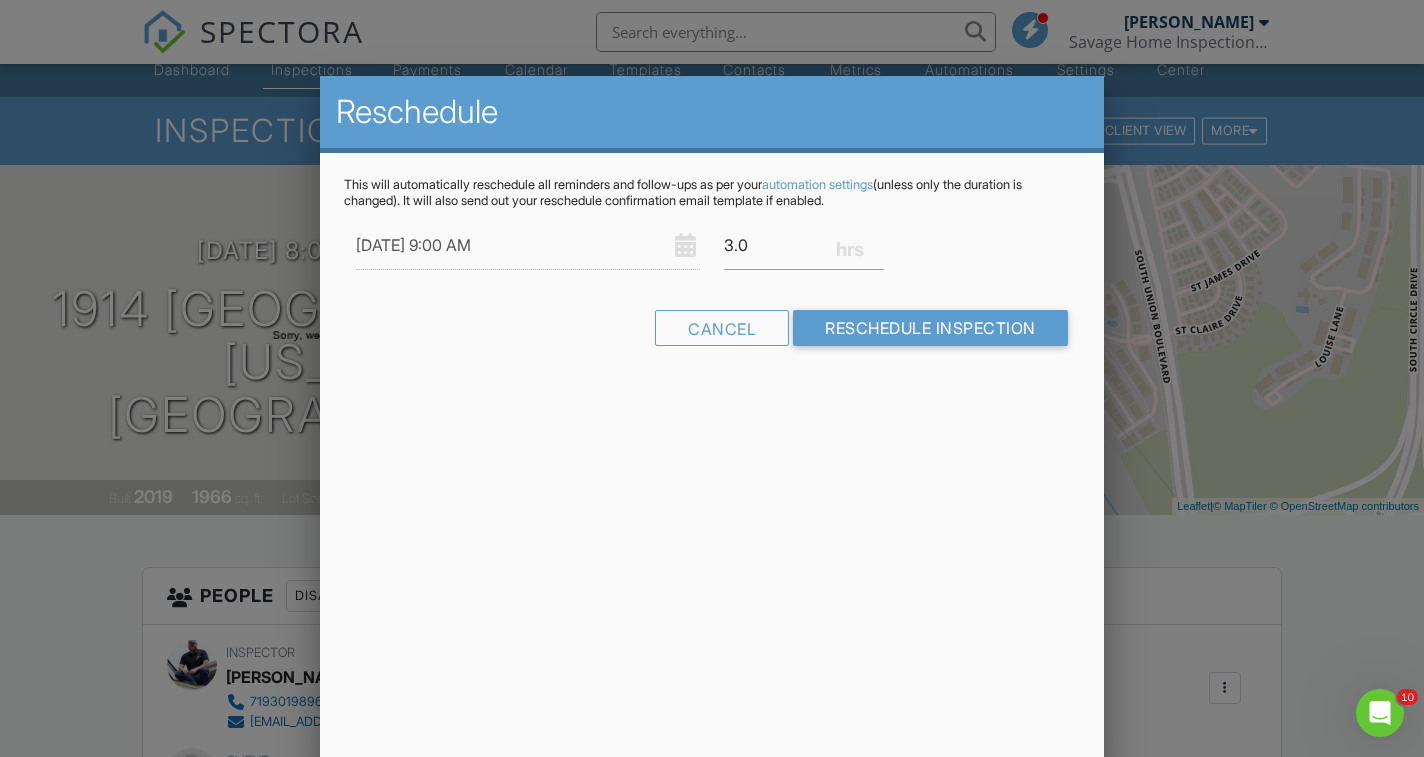 click on "Reschedule
This will automatically reschedule all reminders and follow-ups as per your  automation settings  (unless only the duration is changed). It will also send out your reschedule confirmation email template if enabled.
07/18/2025 9:00 AM
3.0
Warning: this date/time is in the past.
Cancel
Reschedule Inspection" at bounding box center [711, 426] 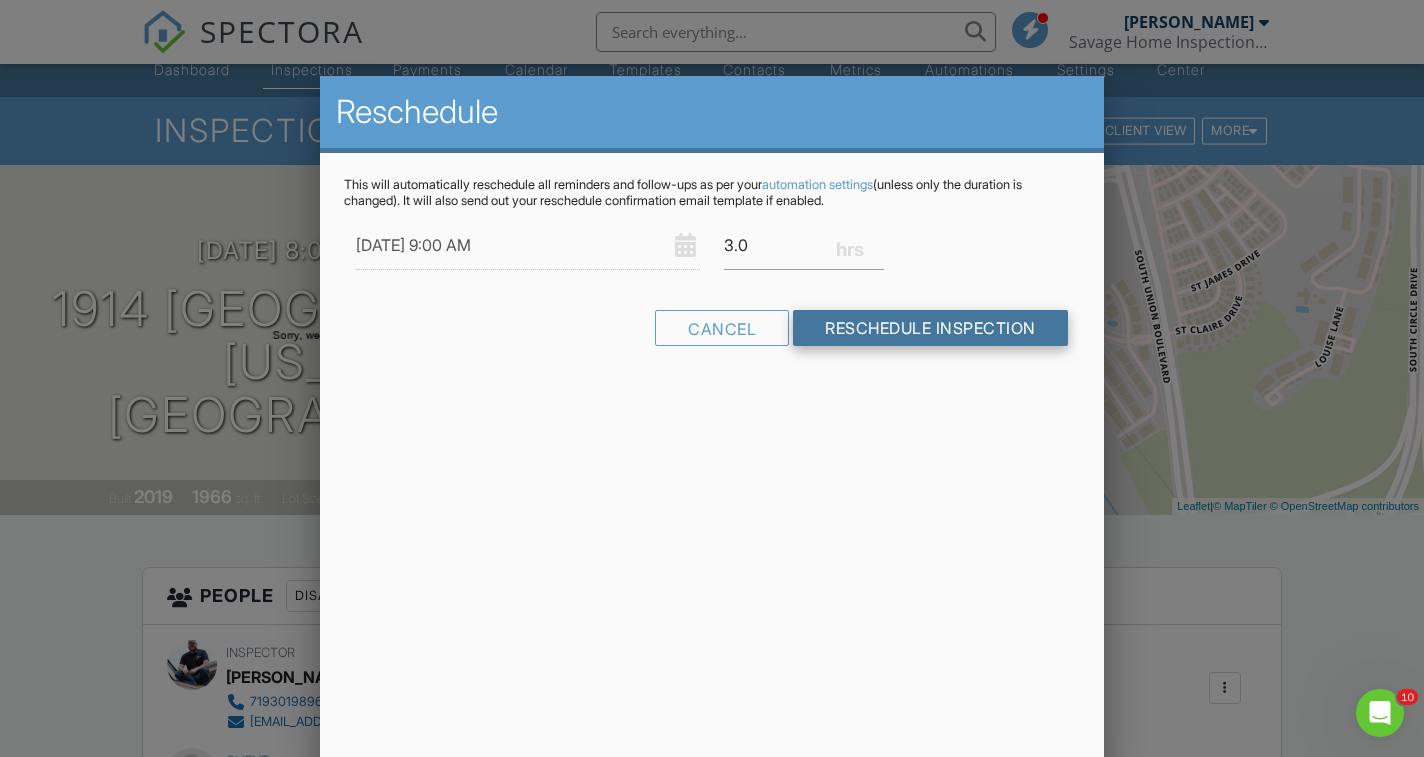 click on "Reschedule Inspection" at bounding box center (930, 328) 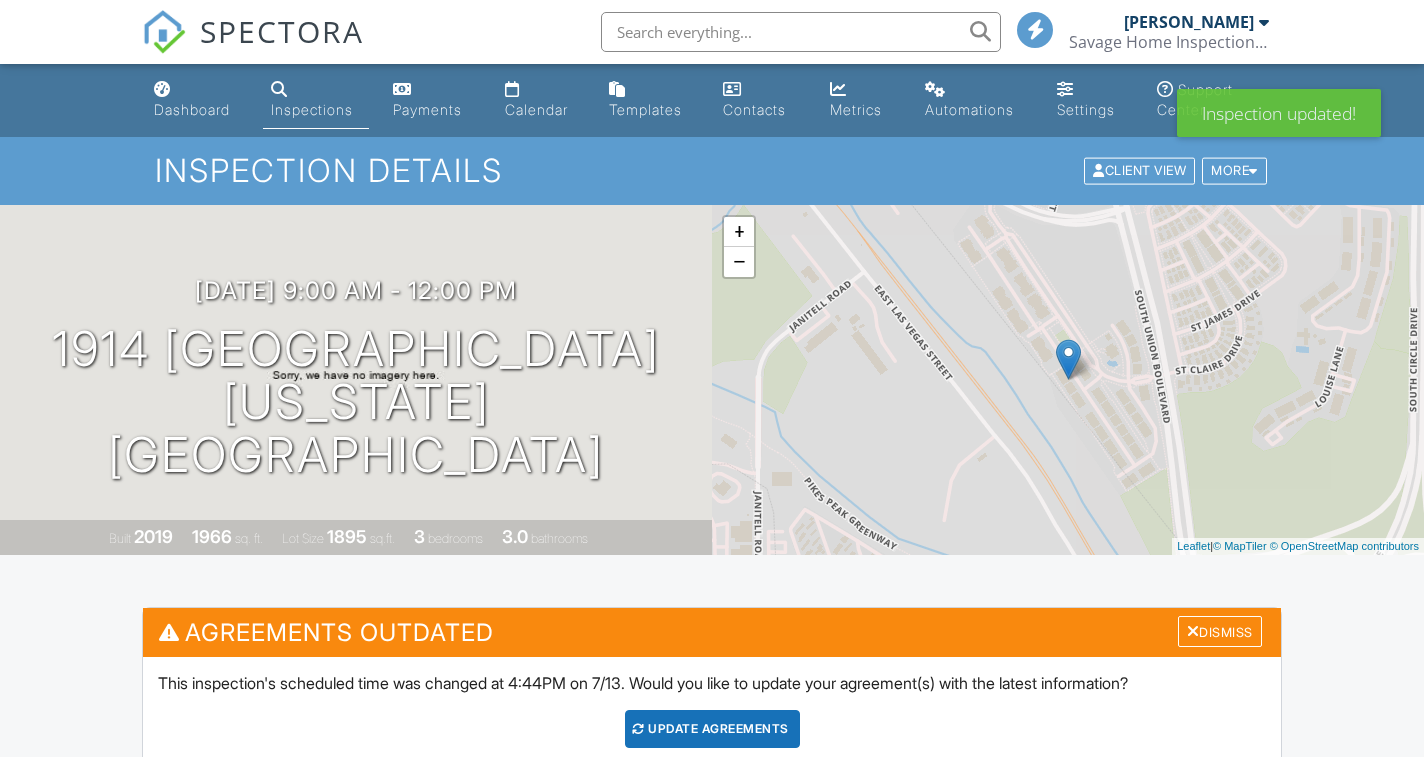 scroll, scrollTop: 0, scrollLeft: 0, axis: both 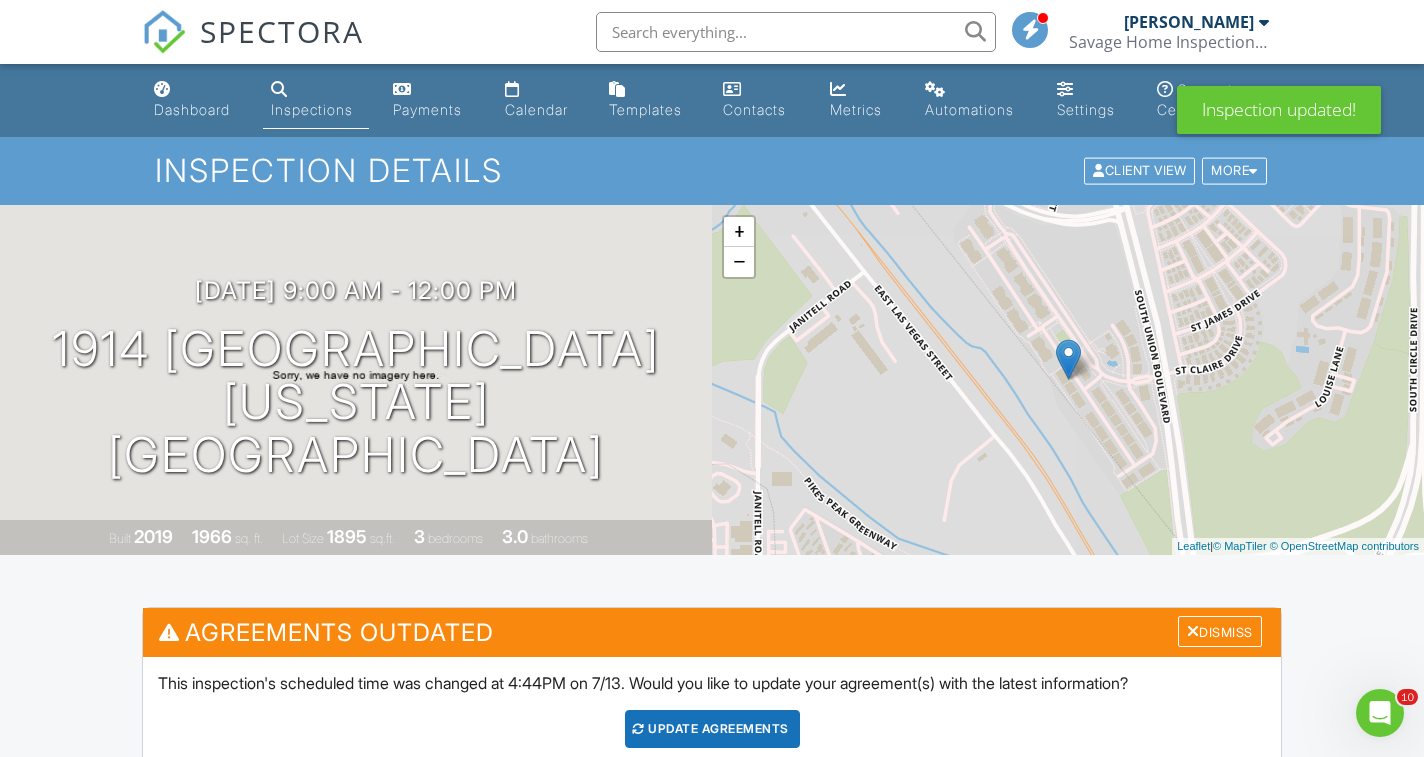 click on "Update Agreements" at bounding box center [712, 729] 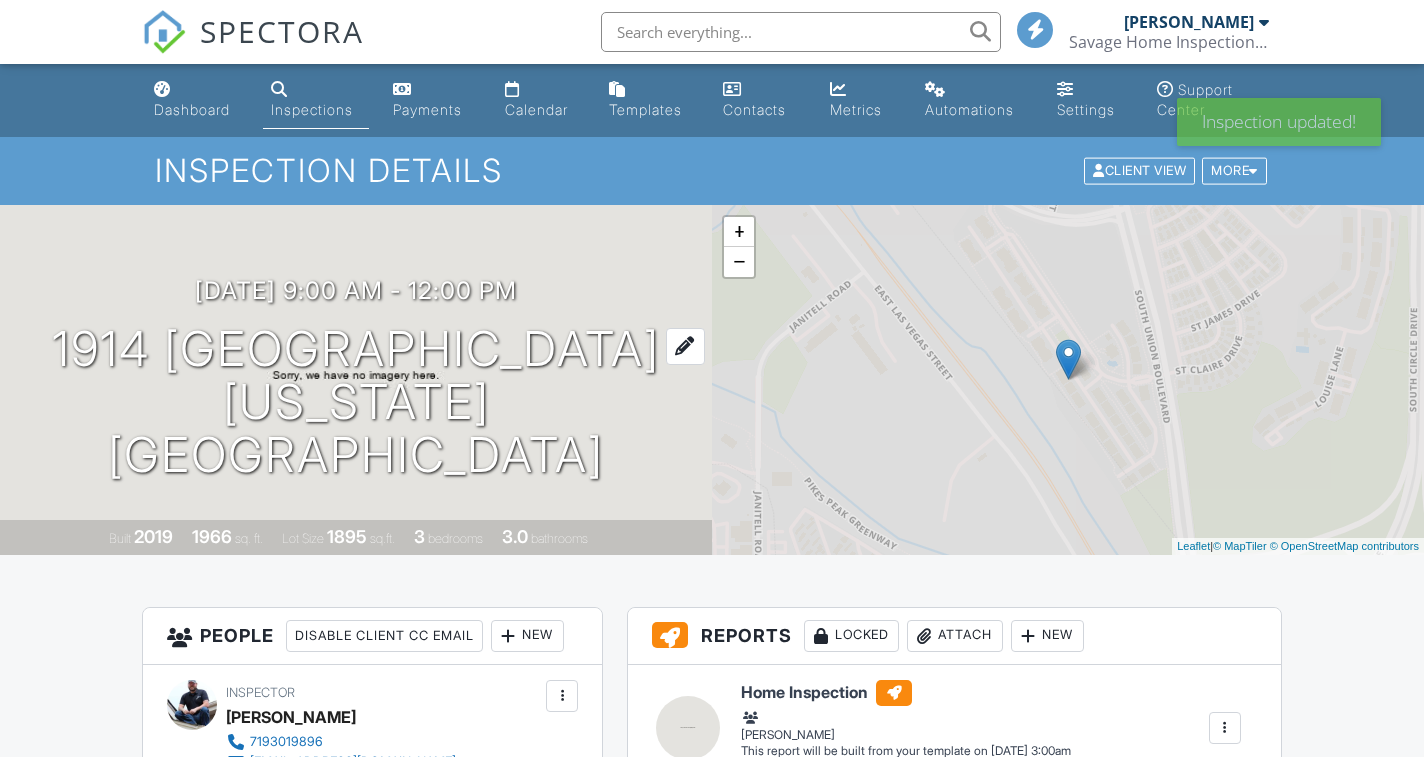scroll, scrollTop: 0, scrollLeft: 0, axis: both 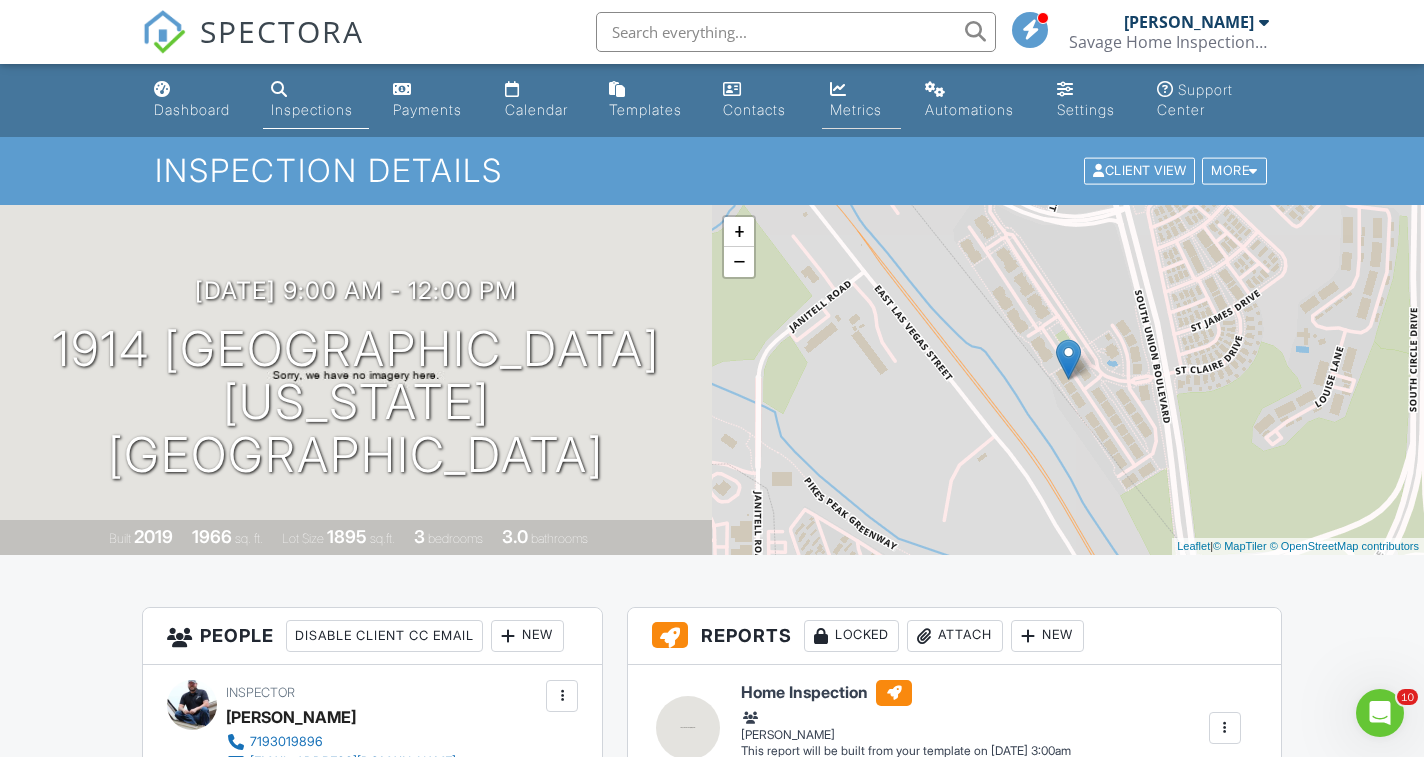 click on "Metrics" at bounding box center [856, 109] 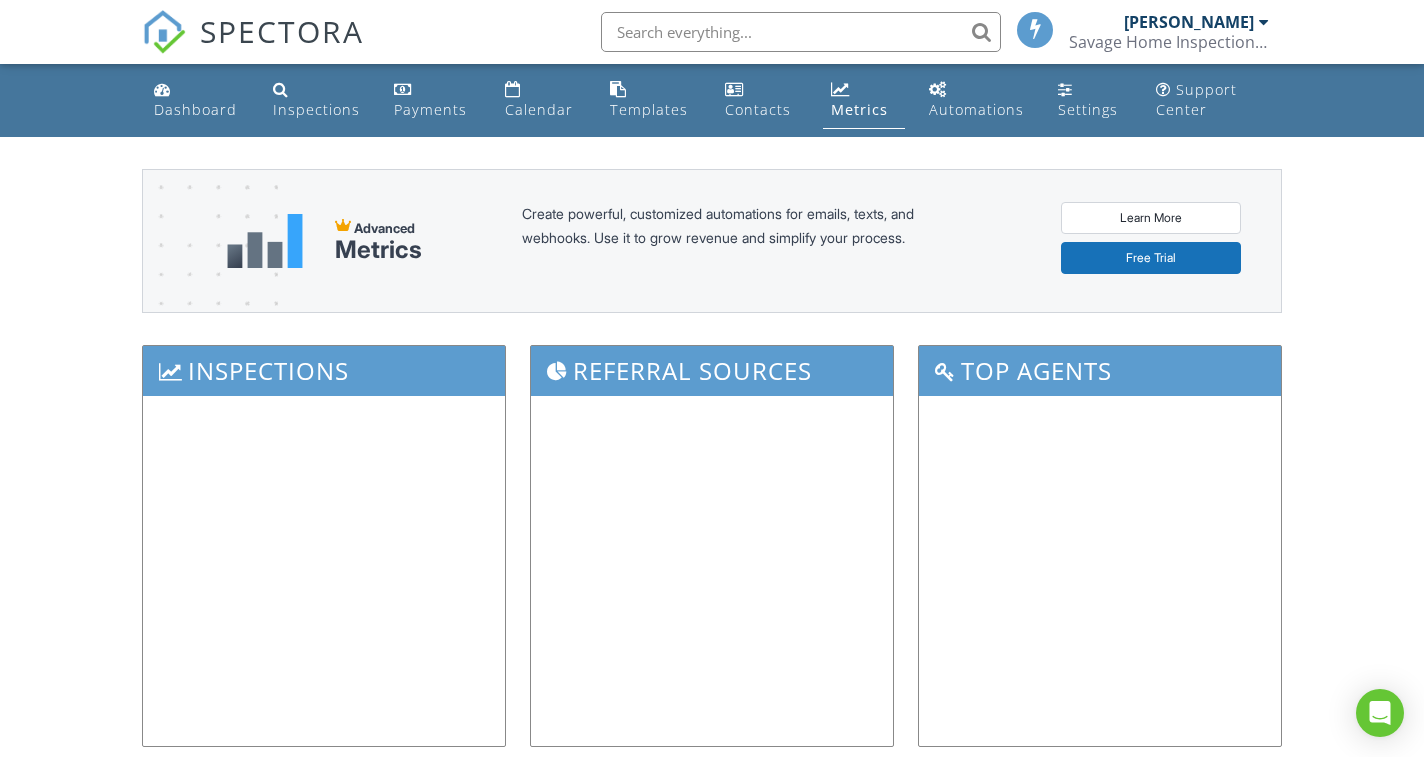 scroll, scrollTop: 0, scrollLeft: 0, axis: both 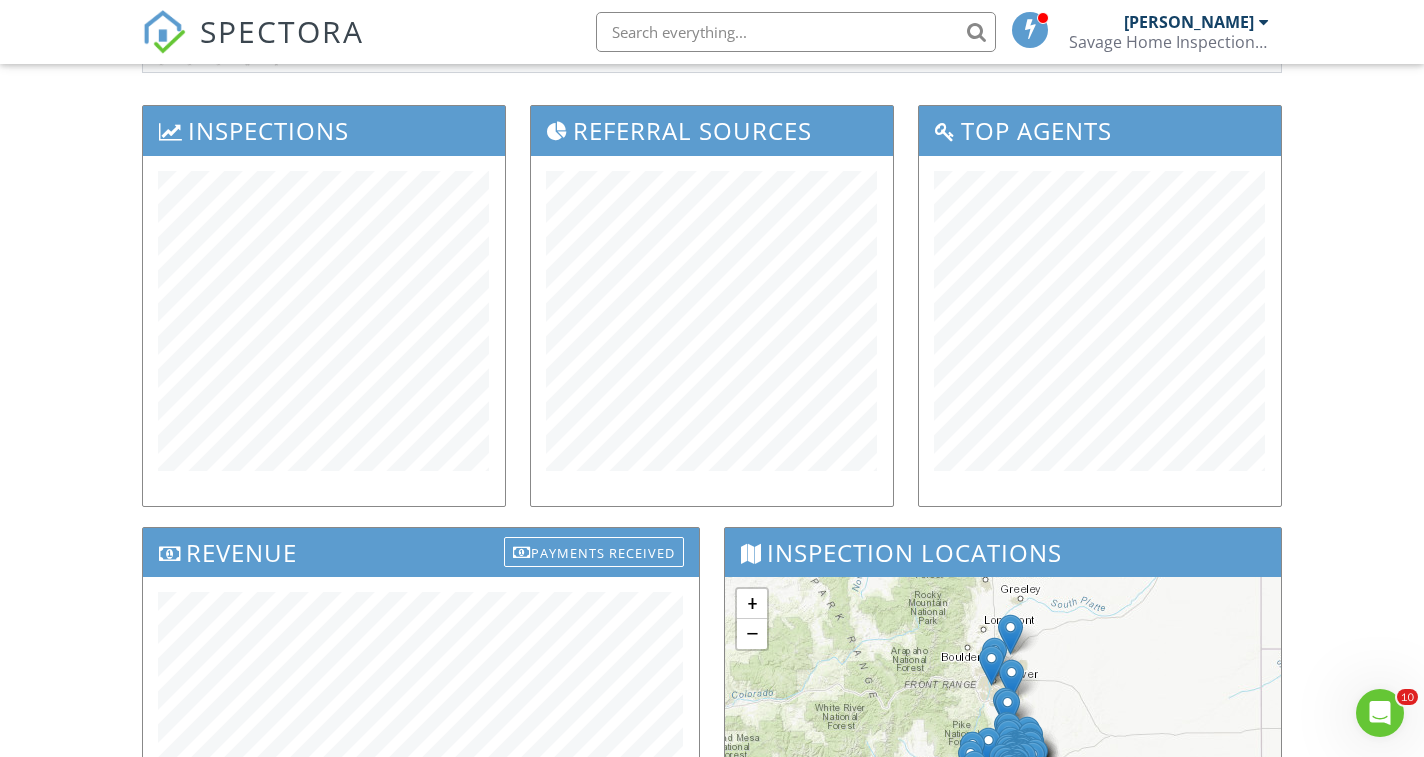 click on "Dashboard
Inspections
Payments
Calendar
Templates
Contacts
Metrics
Automations
Settings
Support Center
Advanced
Metrics
Create powerful, customized automations for emails, texts, and webhooks.
Use it to grow revenue and simplify your process.
Learn More
Free Trial
Inspections
Referral Sources
Top Agents
Revenue
Payments Received
Inspection Locations
+ − Leaflet  | Tiles © Esri
Partnership Revenue
ALL TIME
0
*Partnerships are currently disabled
Enable Partnerships
Online Scheduler Revenue
ALL TIME
0
Start Date
End Date
Okay
Cancel" at bounding box center [712, 570] 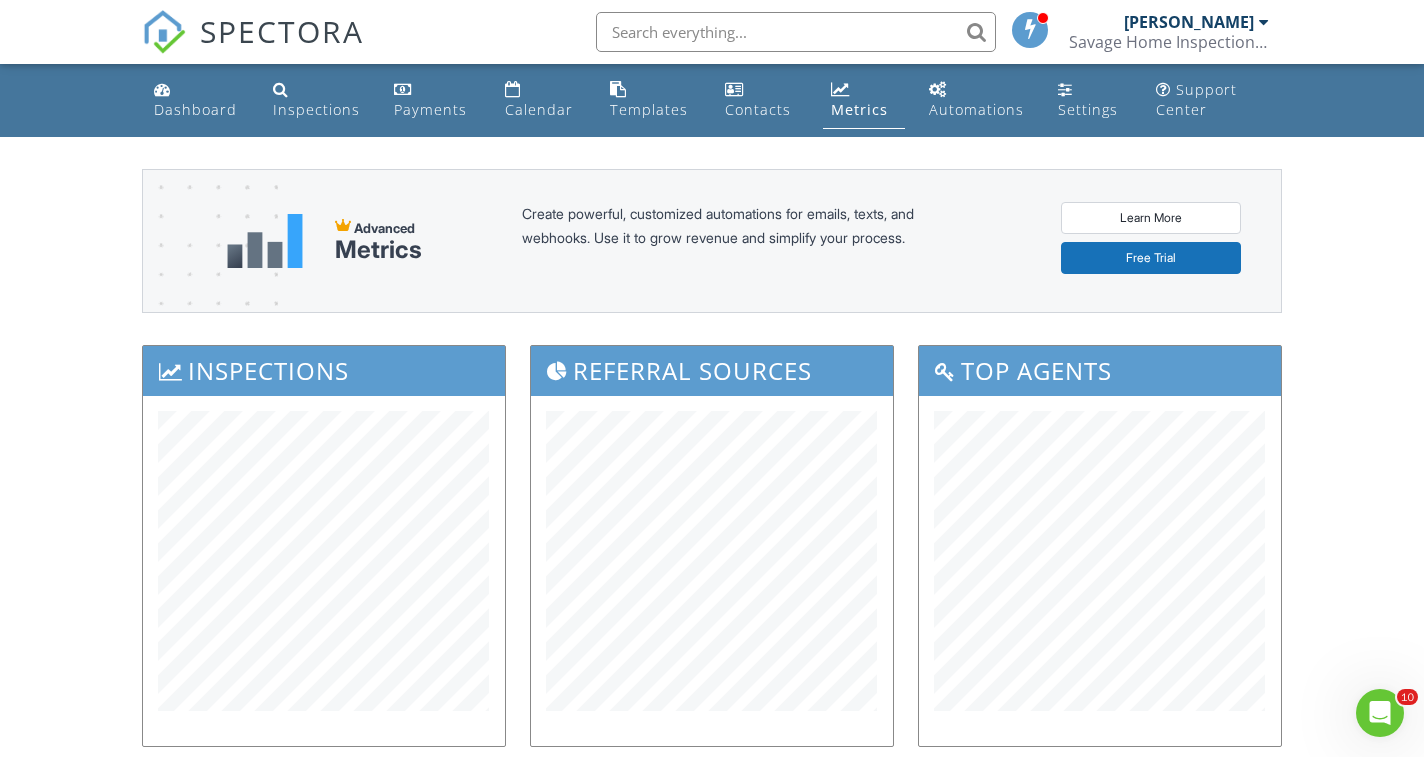 scroll, scrollTop: 0, scrollLeft: 0, axis: both 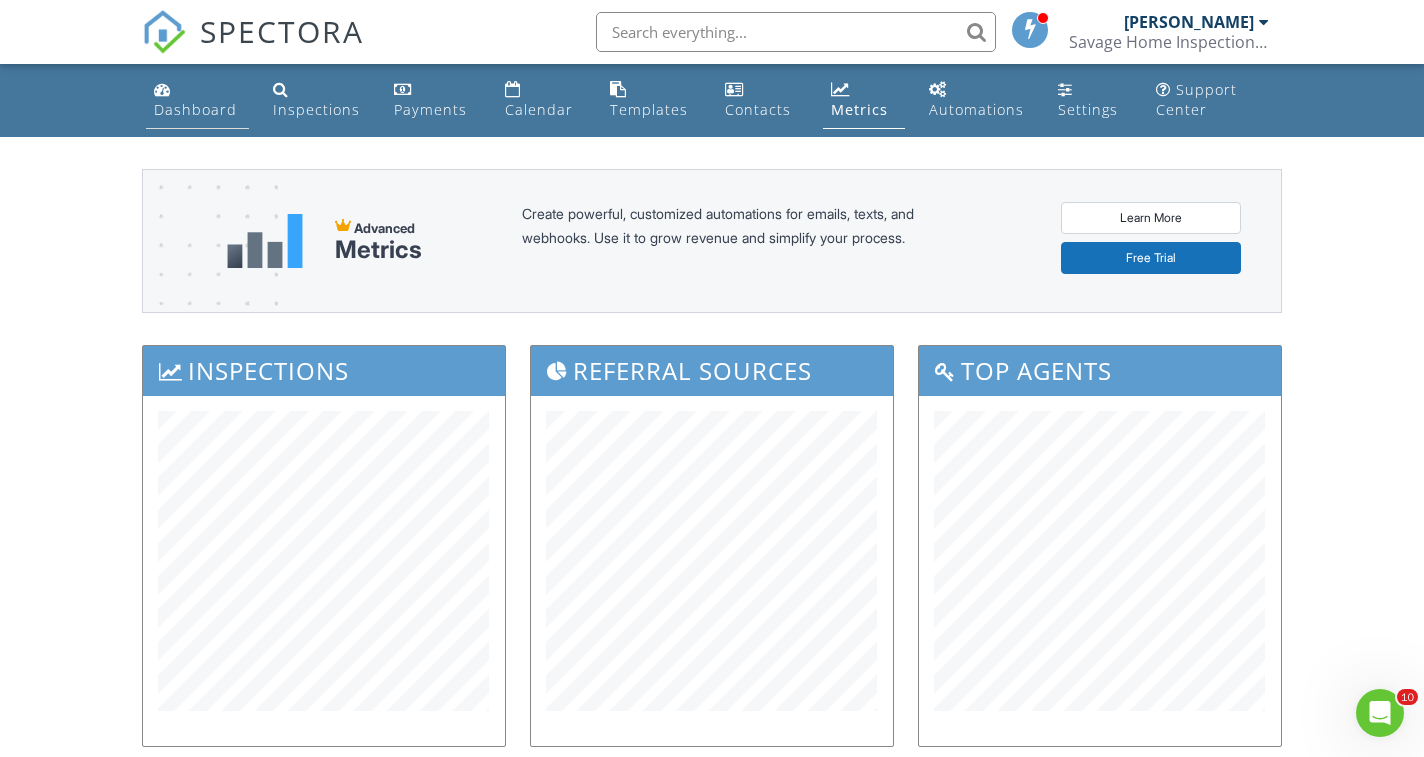 click on "Dashboard" at bounding box center (195, 109) 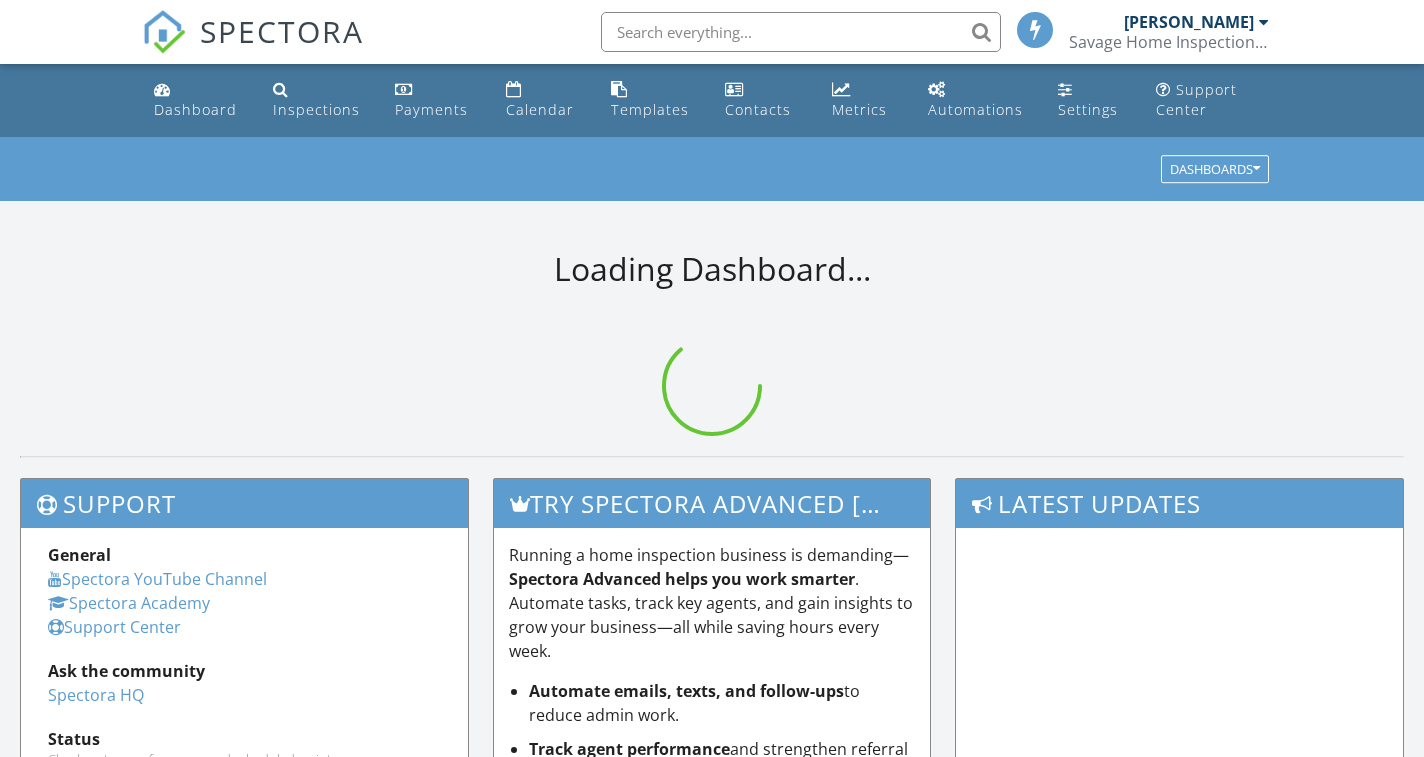 scroll, scrollTop: 0, scrollLeft: 0, axis: both 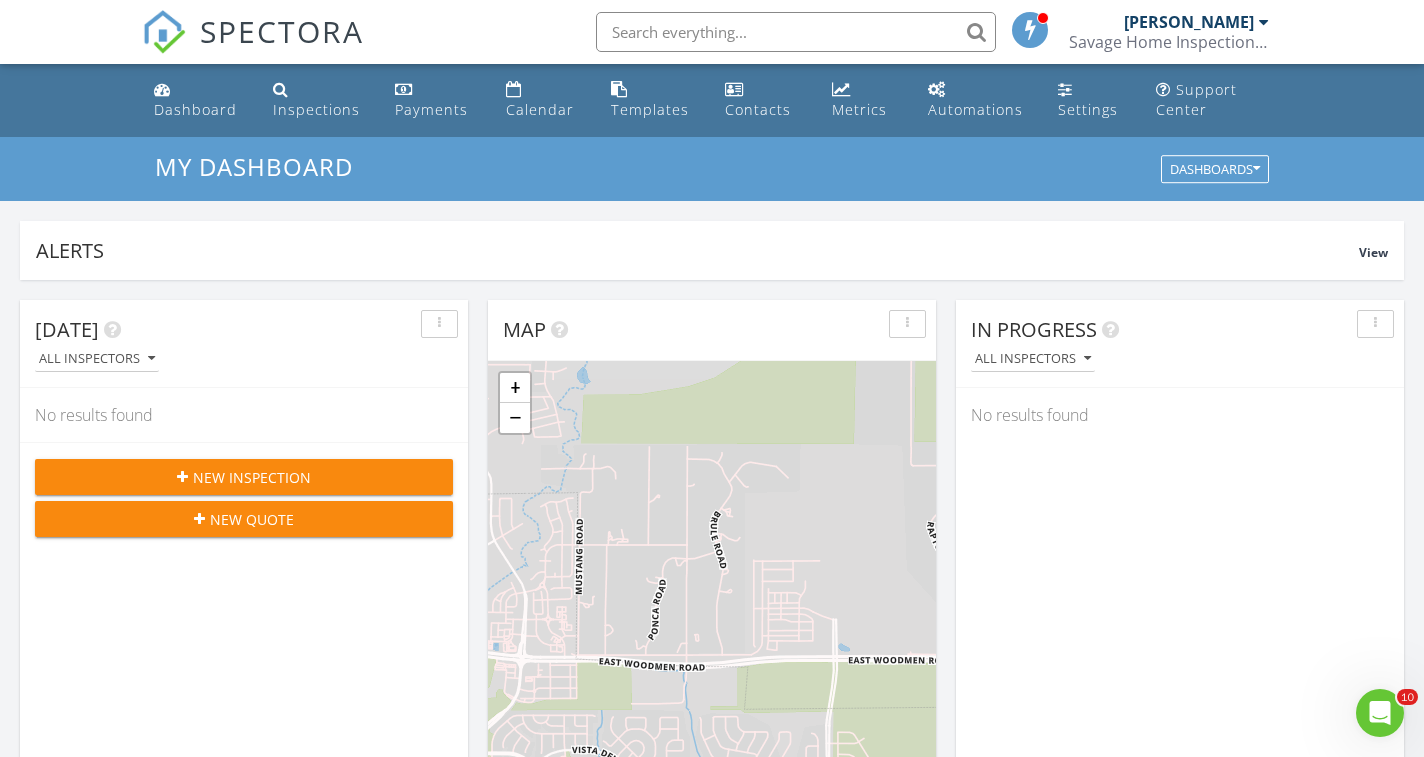 click on "[DATE]
All Inspectors
No results found       New Inspection     New Quote         Map               + − Leaflet  |  © MapTiler   © OpenStreetMap contributors     In Progress
All Inspectors
No results found       Calendar                 [DATE] [DATE] list day week cal wk 4 wk month Sun Mon Tue Wed Thu Fri Sat 29 30 1 2
9a - 12:15p
[STREET_ADDRESS][US_STATE]
2p - 5p
[STREET_ADDRESS]
3
9:30a - 1p
[STREET_ADDRESS][US_STATE]" at bounding box center [712, 1190] 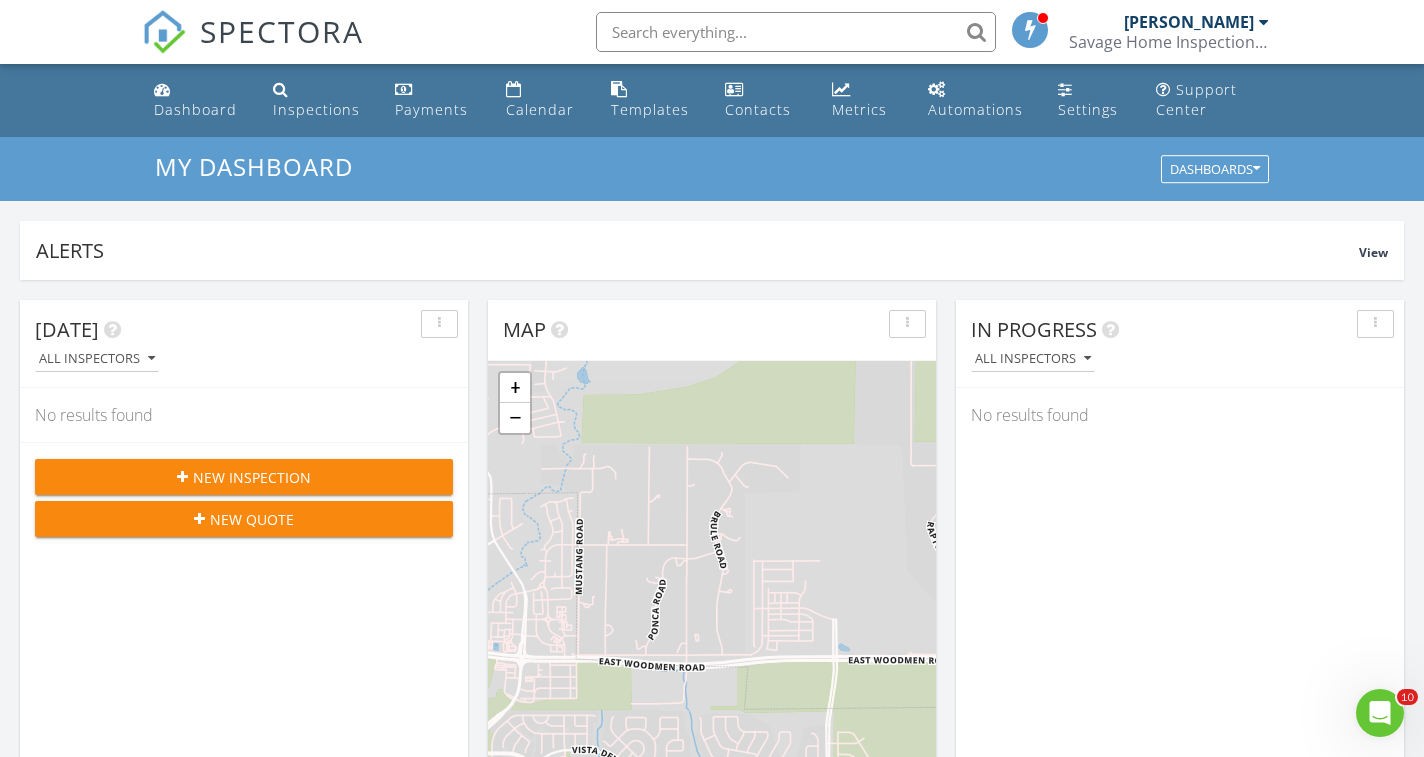 scroll, scrollTop: 0, scrollLeft: 0, axis: both 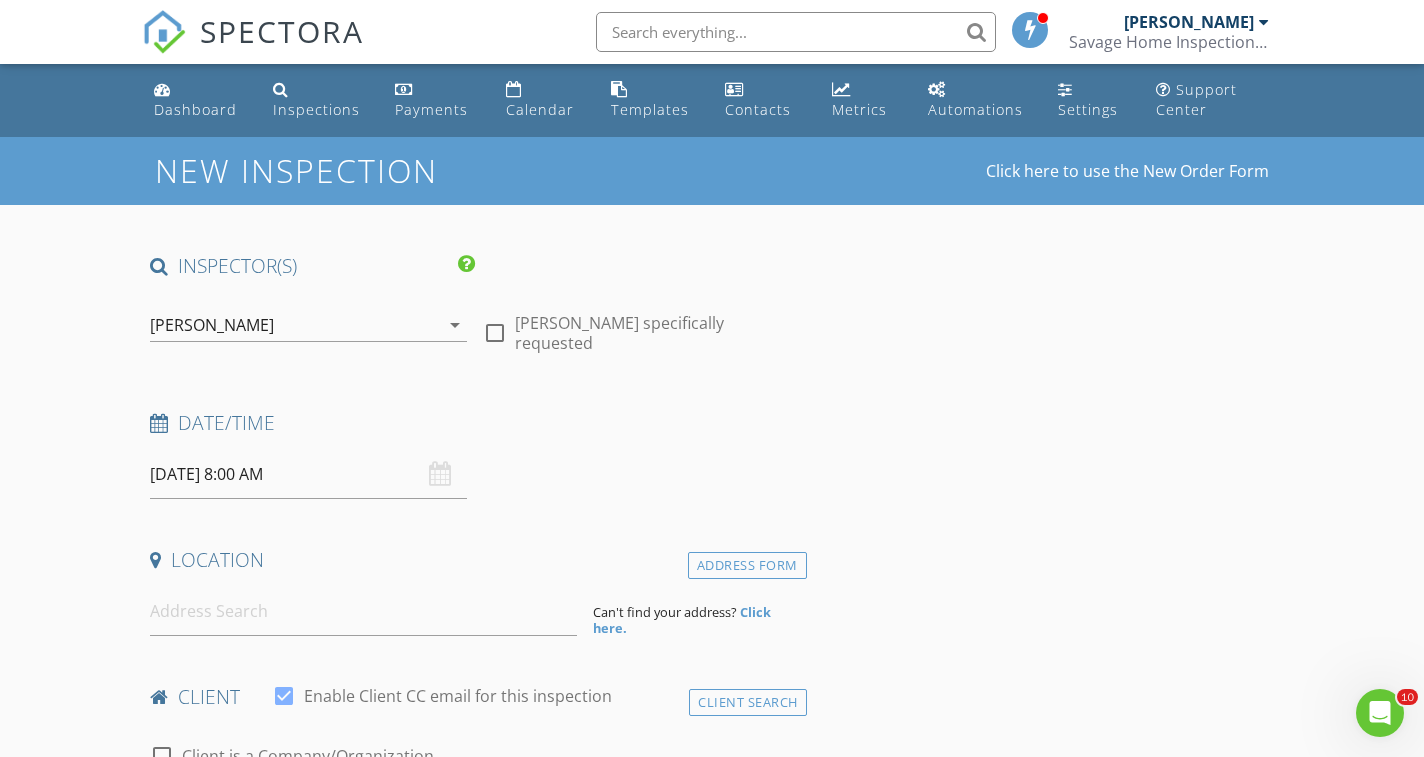 click on "07/14/2025 8:00 AM" at bounding box center (308, 474) 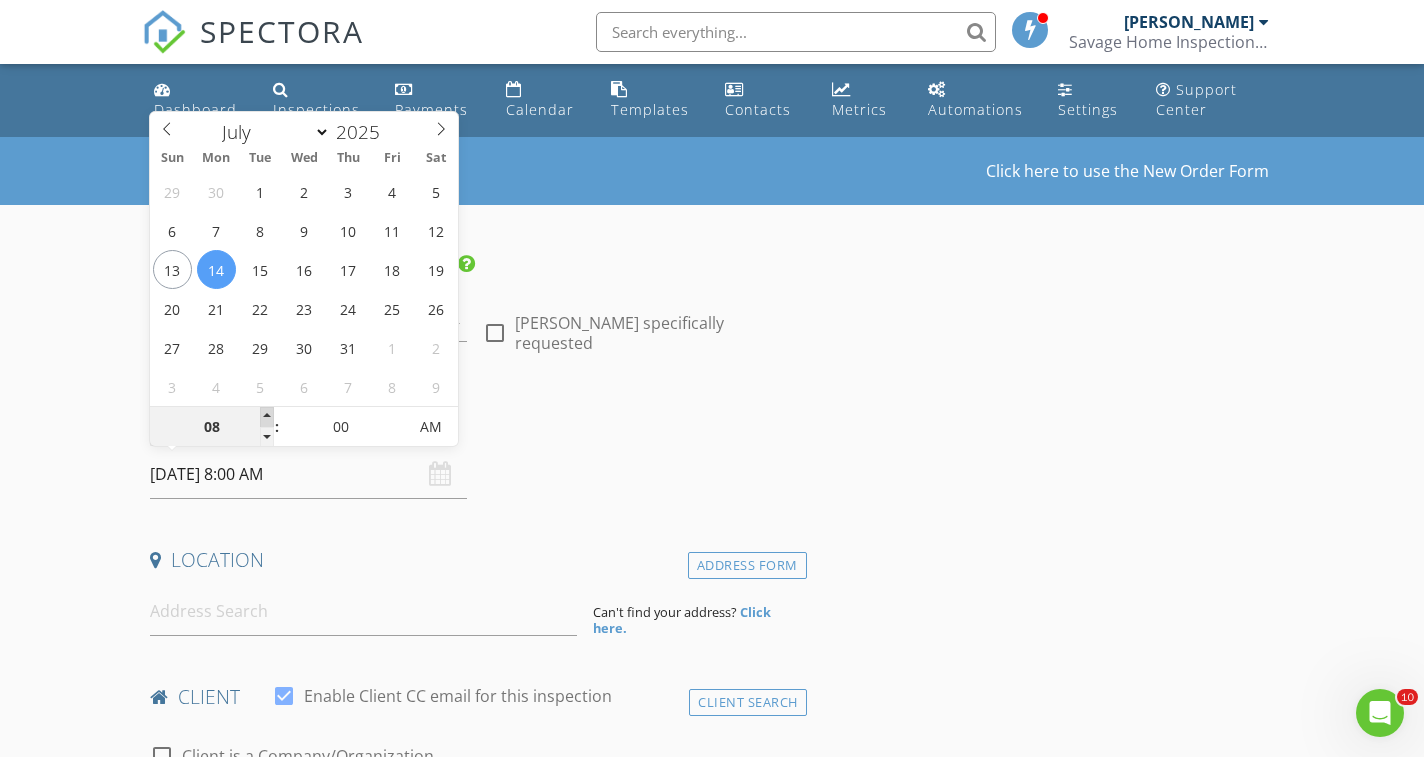 type on "09" 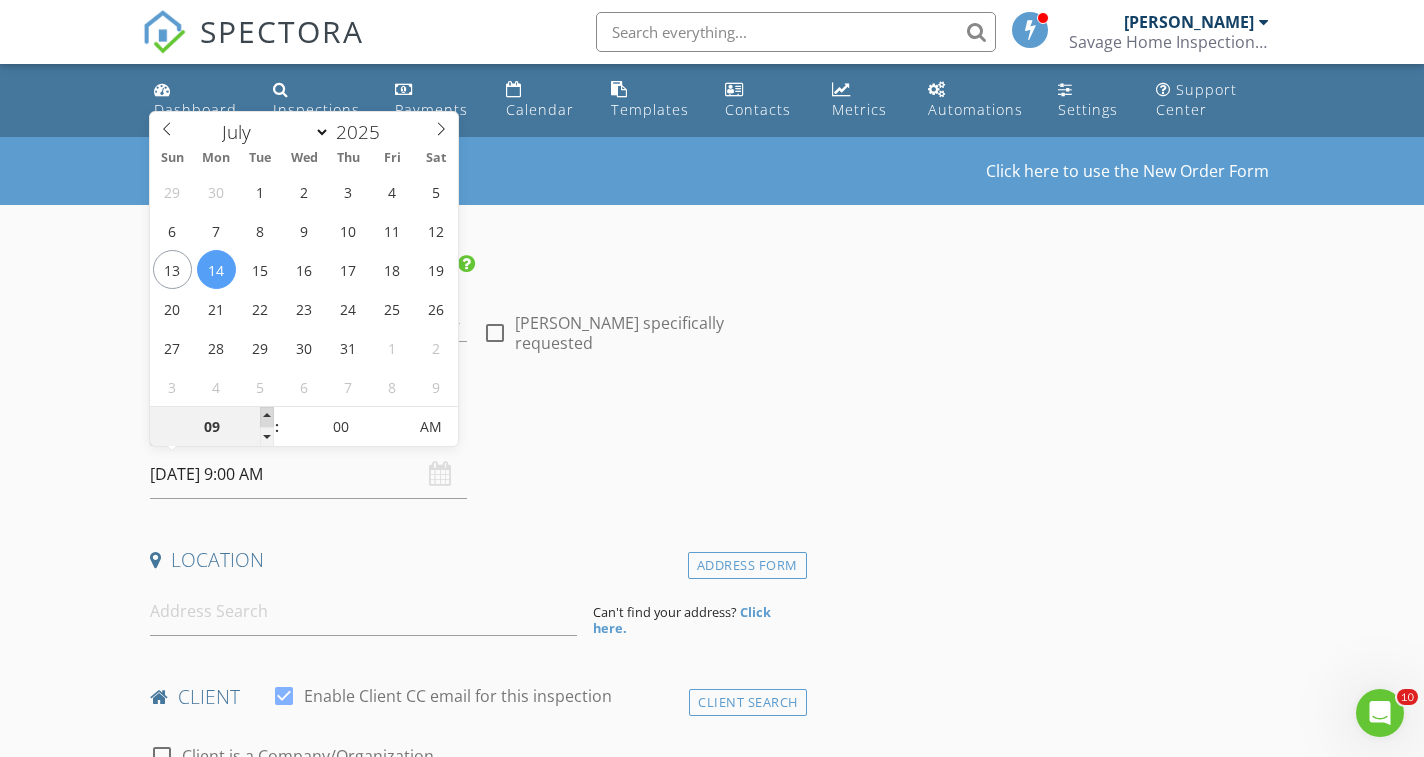 click at bounding box center (267, 417) 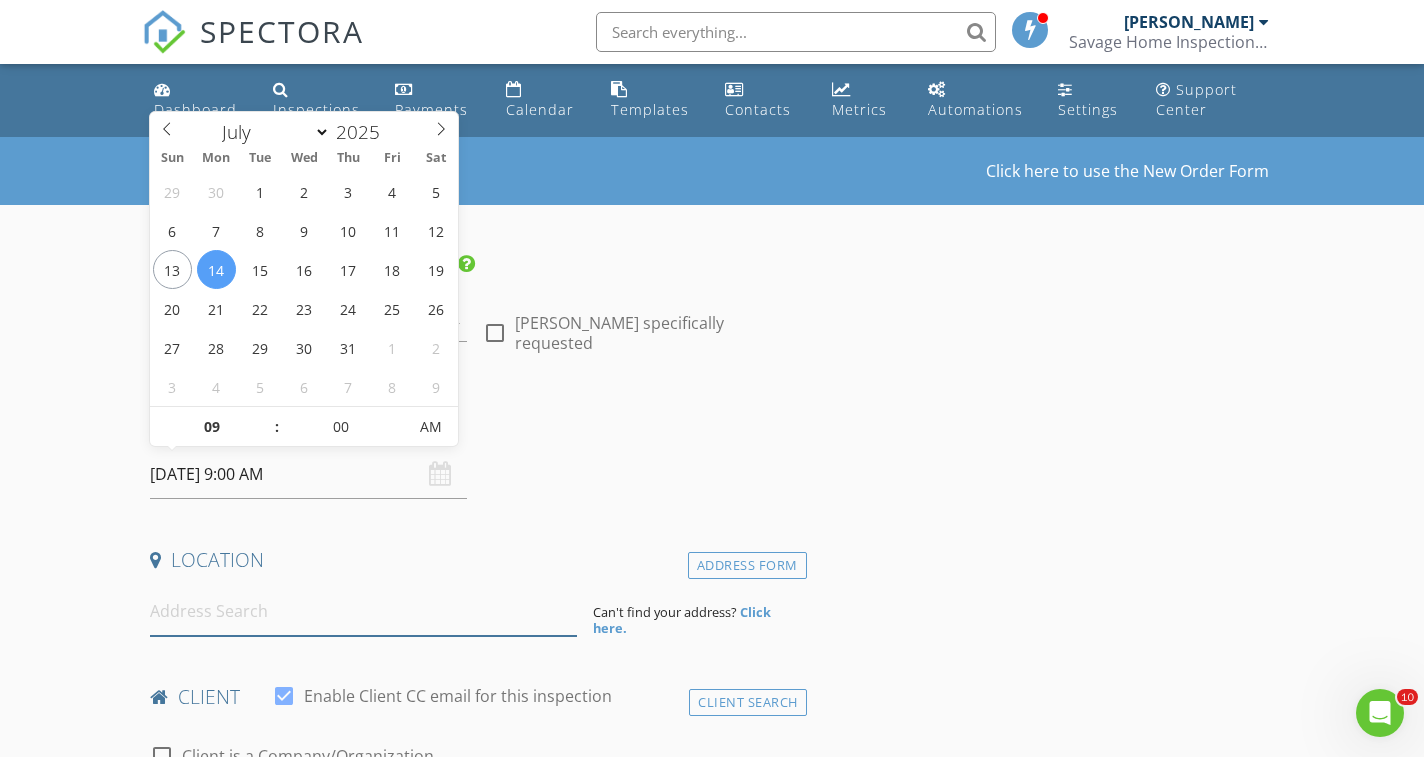 click at bounding box center (363, 611) 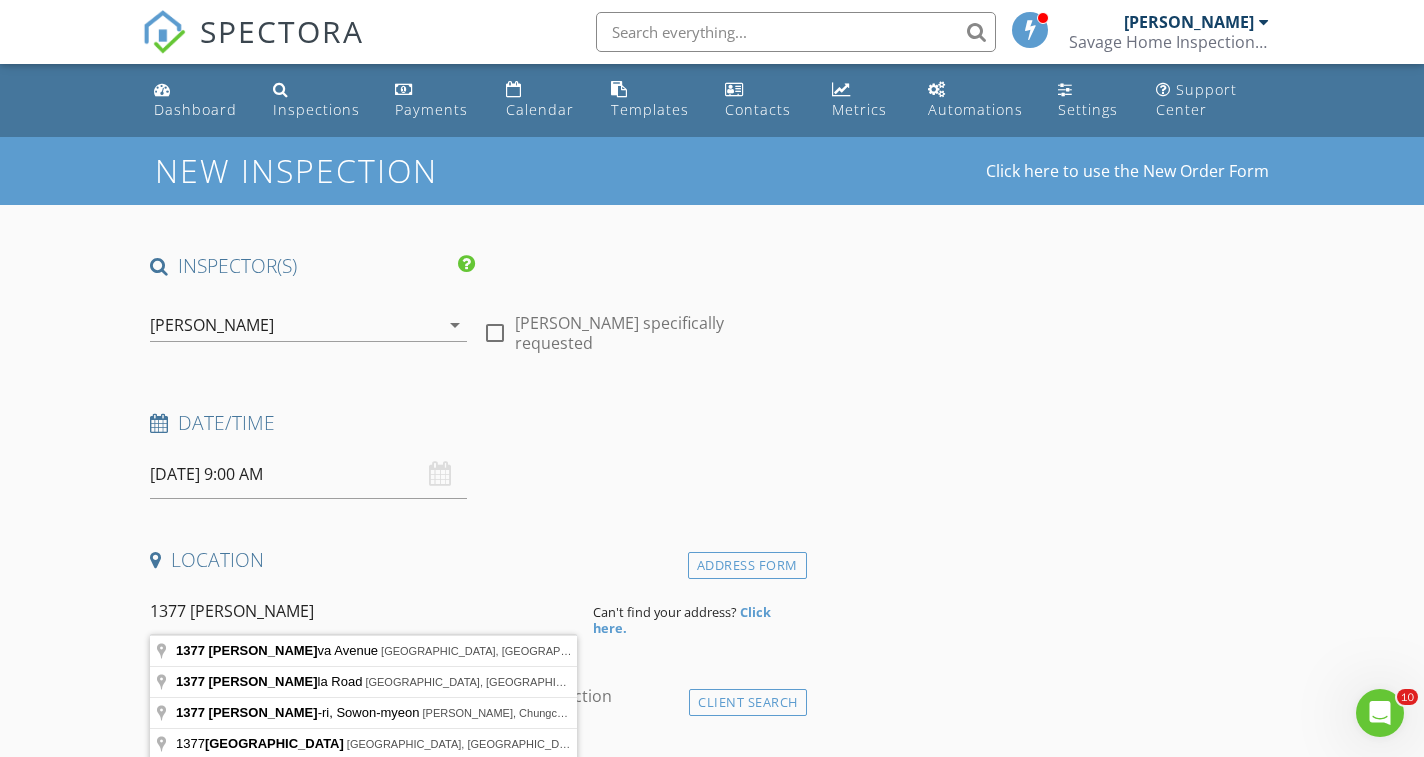 click on "1377 Pado" at bounding box center [363, 611] 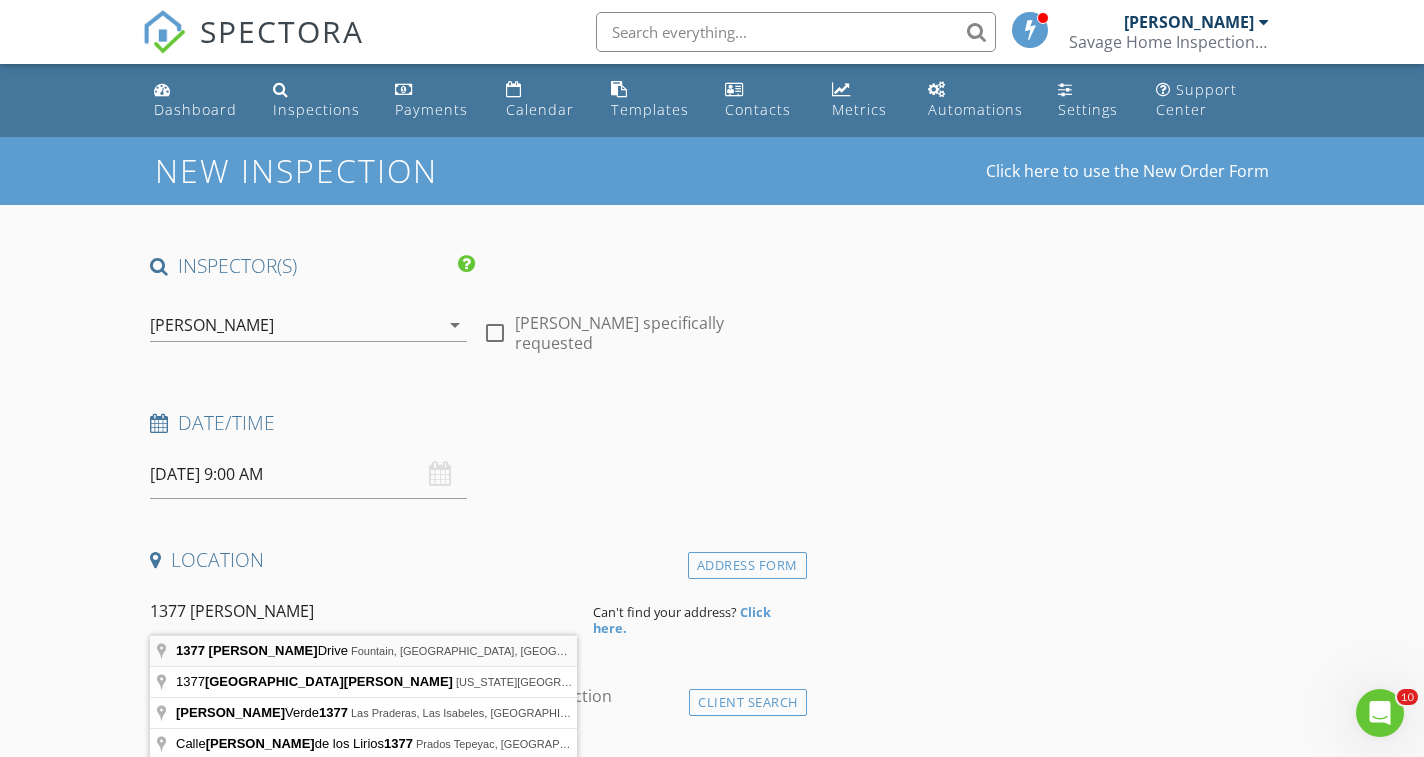 type on "1377 Prado Drive, Fountain, CO, USA" 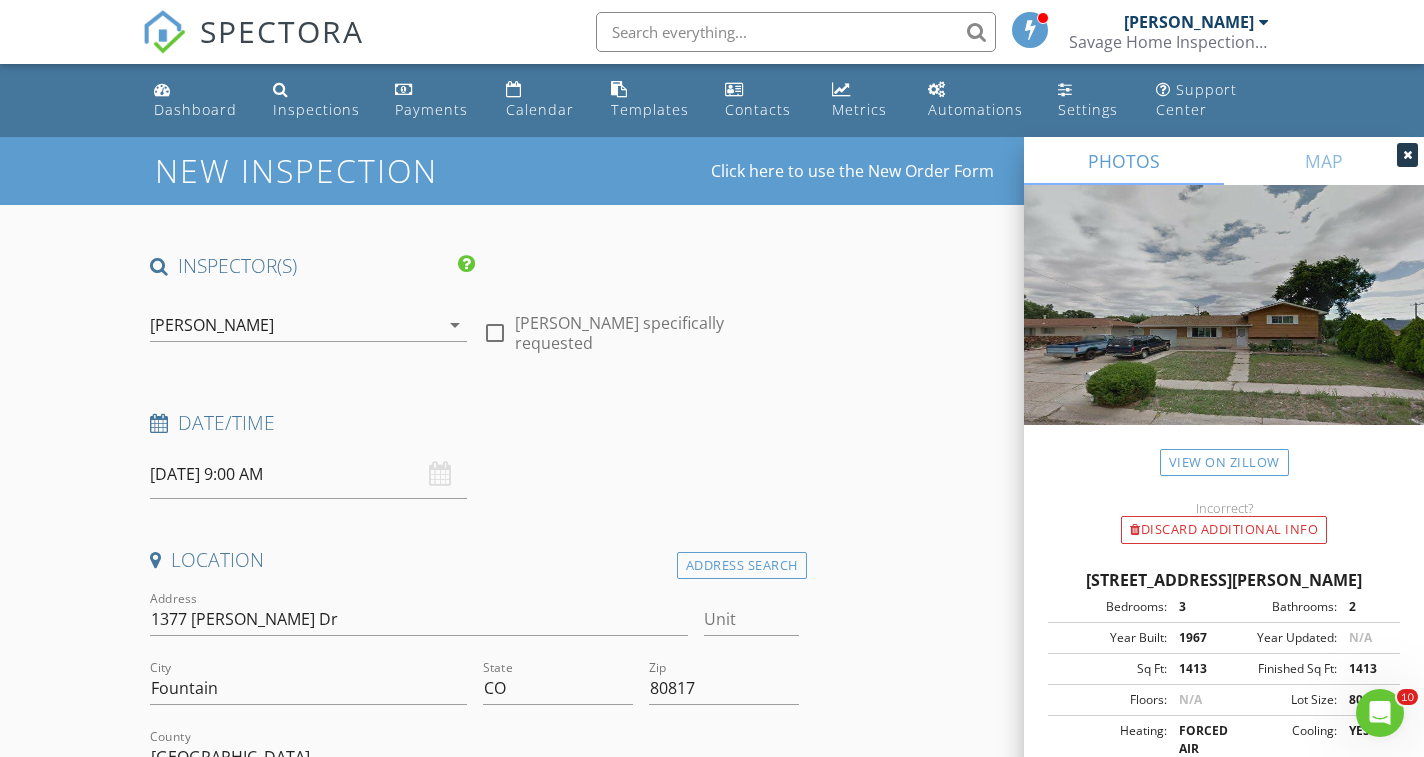 click on "New Inspection
Click here to use the New Order Form
INSPECTOR(S)
check_box   Cory Savage   PRIMARY   Cory Savage arrow_drop_down   check_box_outline_blank Cory Savage specifically requested
Date/Time
07/14/2025 9:00 AM
Location
Address Search       Address 1377 Prado Dr   Unit   City Fountain   State CO   Zip 80817   County El Paso     Square Feet 1413   Year Built 1967   Foundation arrow_drop_down     Cory Savage     20.7 miles     (34 minutes)
client
check_box Enable Client CC email for this inspection   Client Search     check_box_outline_blank Client is a Company/Organization     First Name   Last Name   Email   CC Email   Phone           Notes   Private Notes
ADD ADDITIONAL client
SERVICES
check_box_outline_blank   Residential Inspection" at bounding box center [712, 1892] 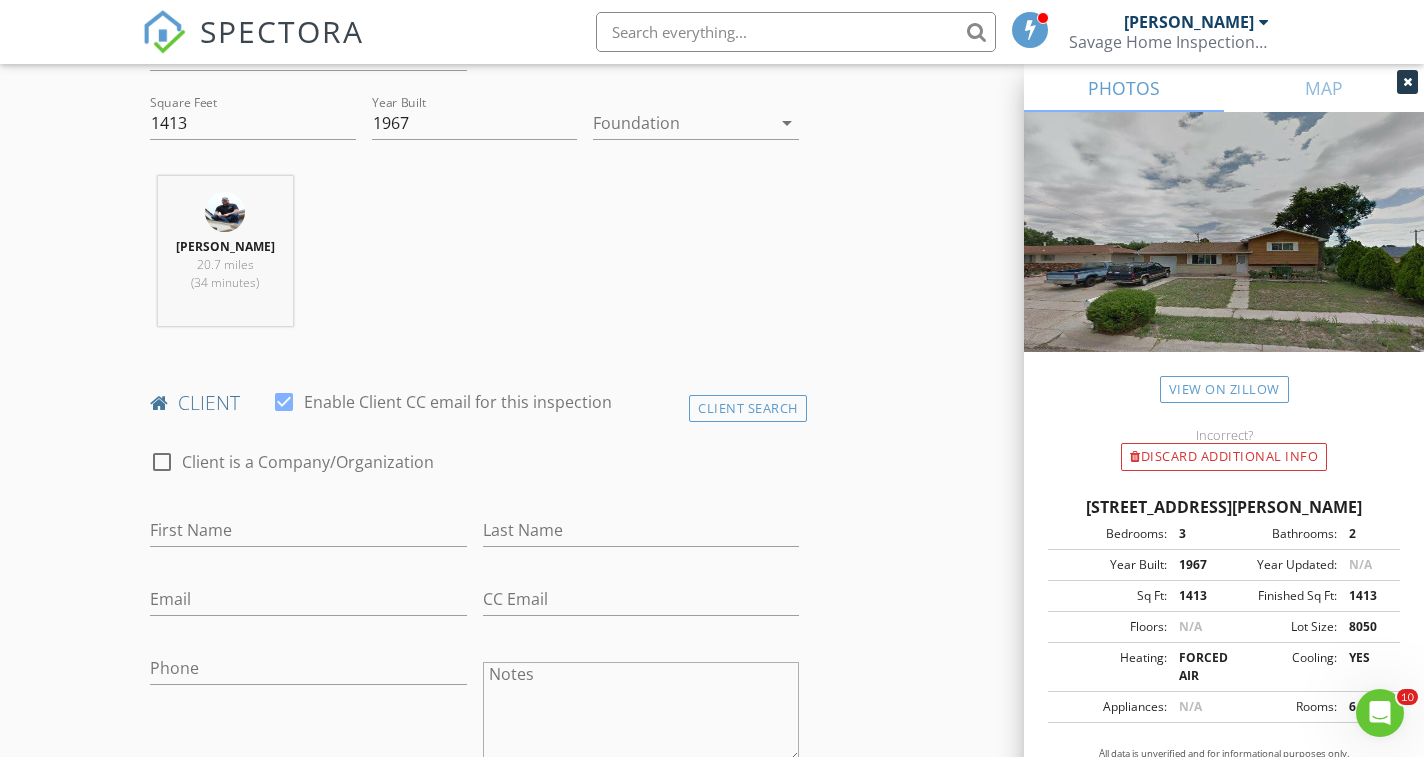scroll, scrollTop: 711, scrollLeft: 0, axis: vertical 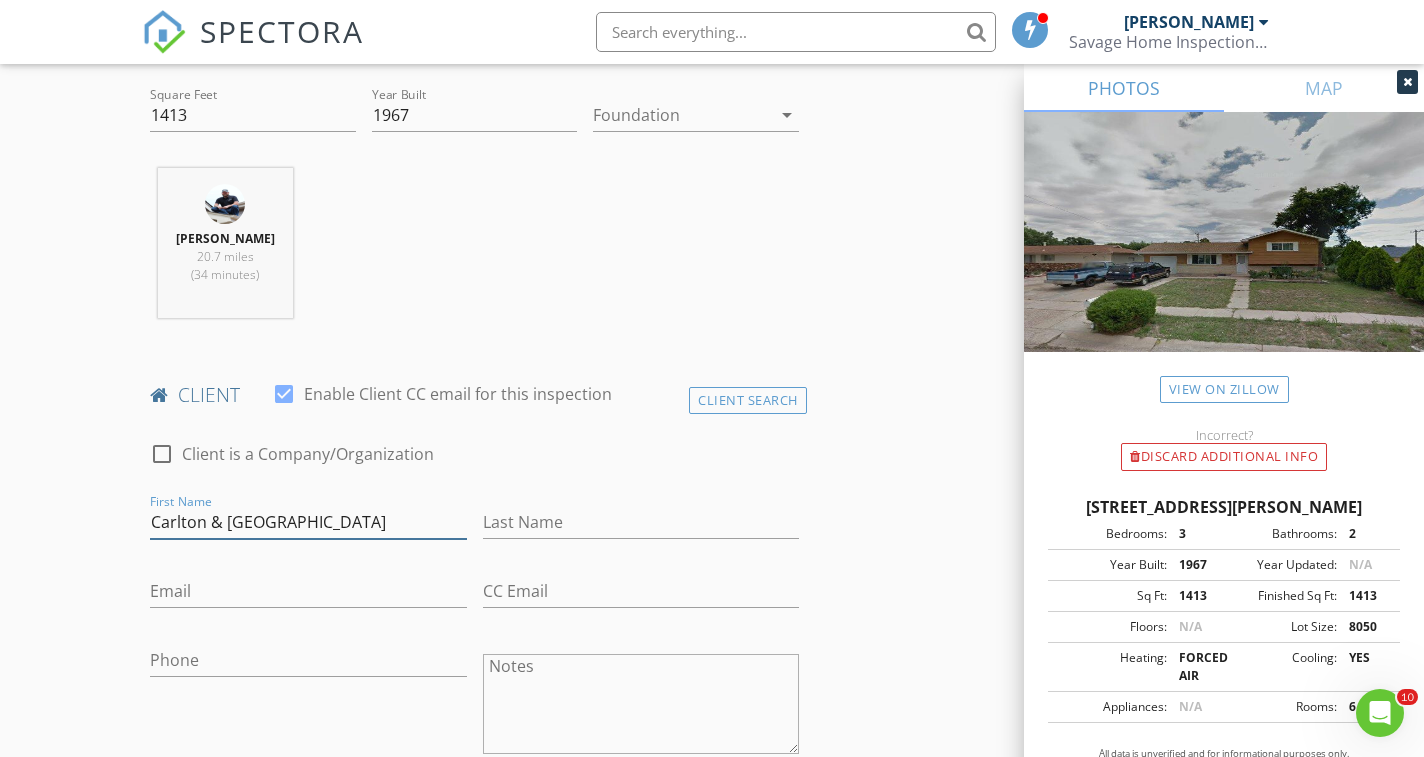 type on "Carlton & [GEOGRAPHIC_DATA]" 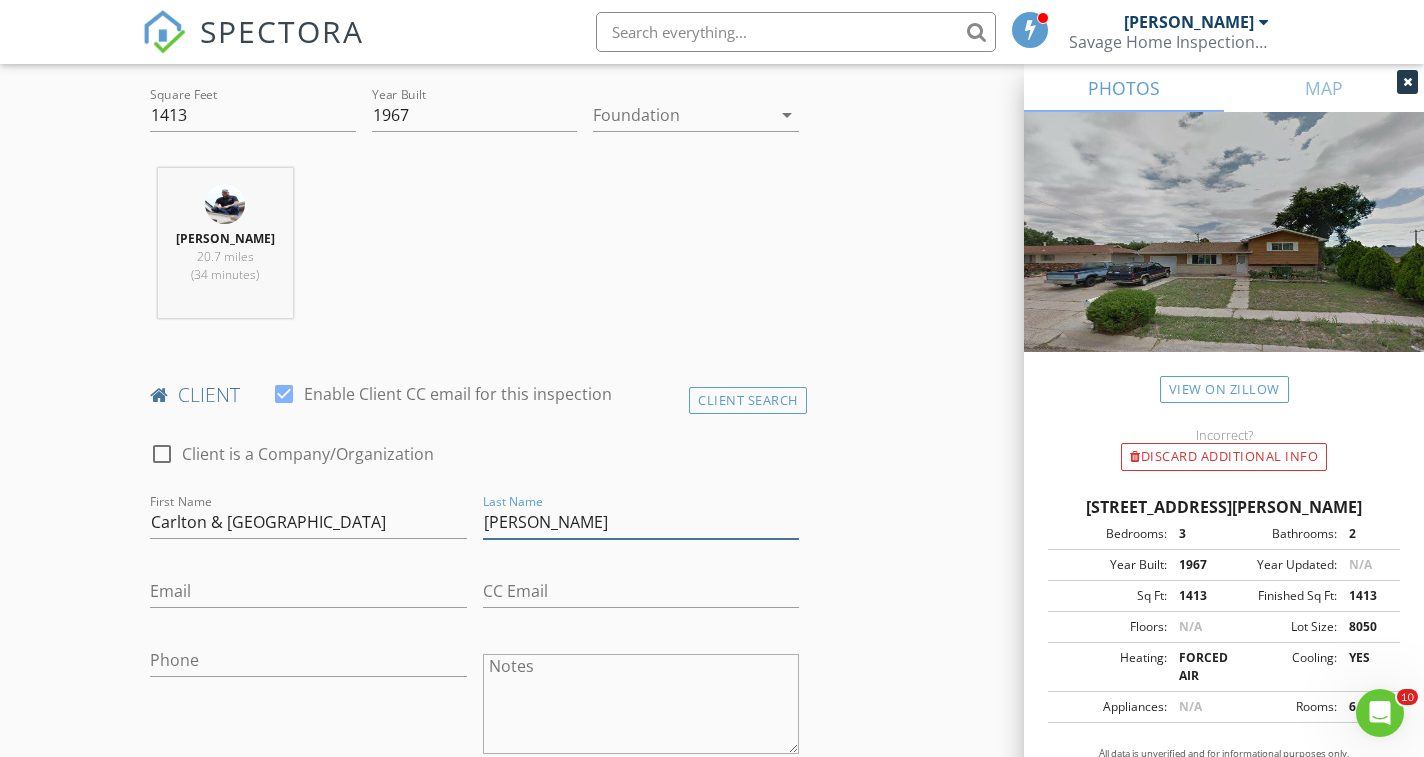 type on "[PERSON_NAME]" 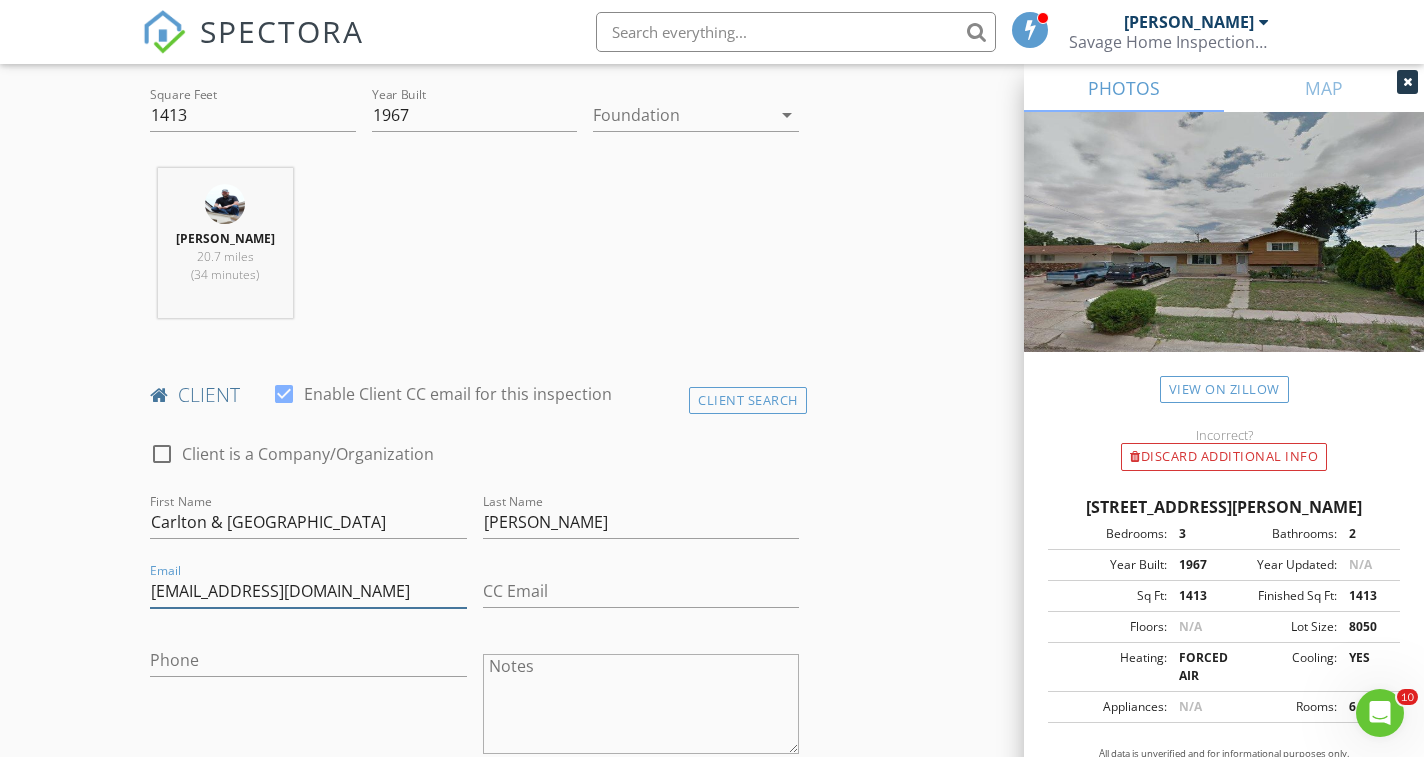 type on "[EMAIL_ADDRESS][DOMAIN_NAME]" 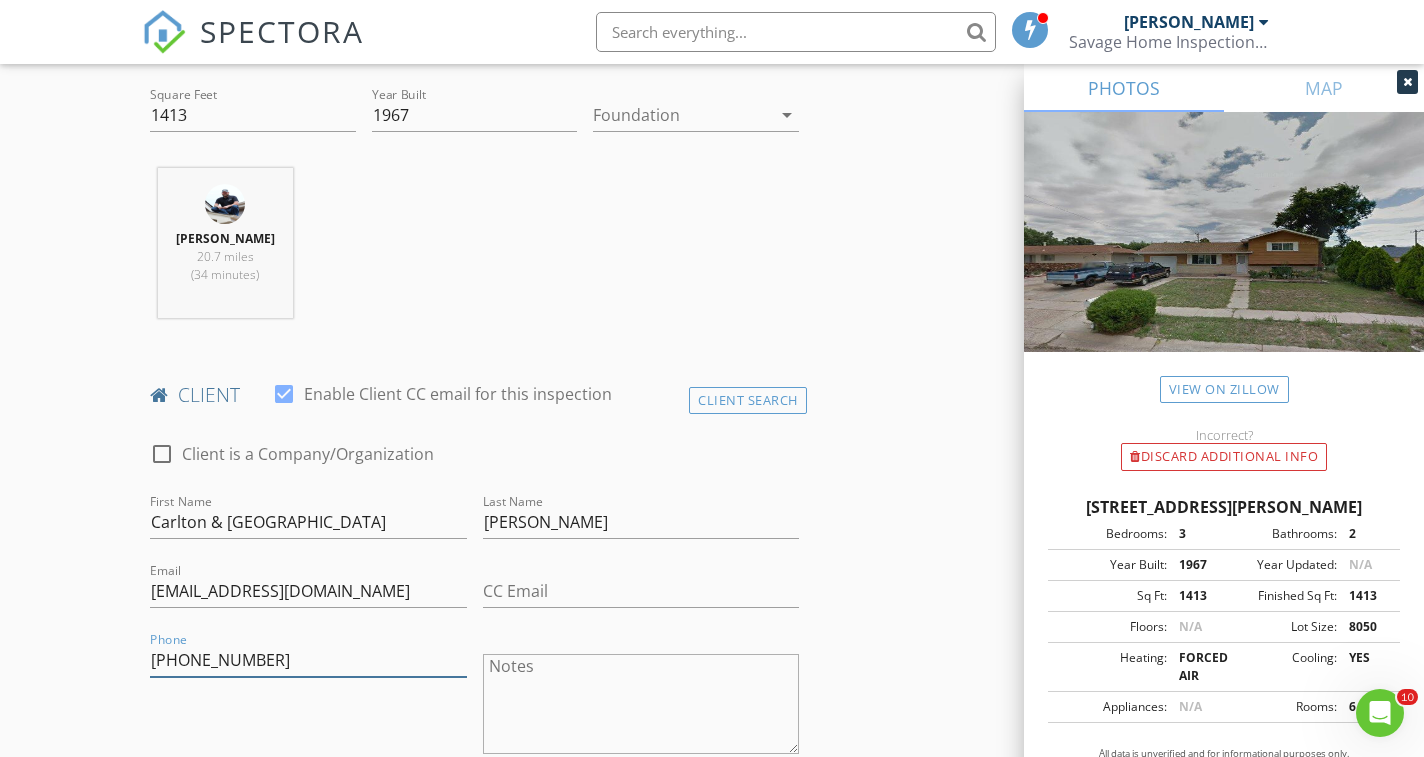 type on "434-394-8644" 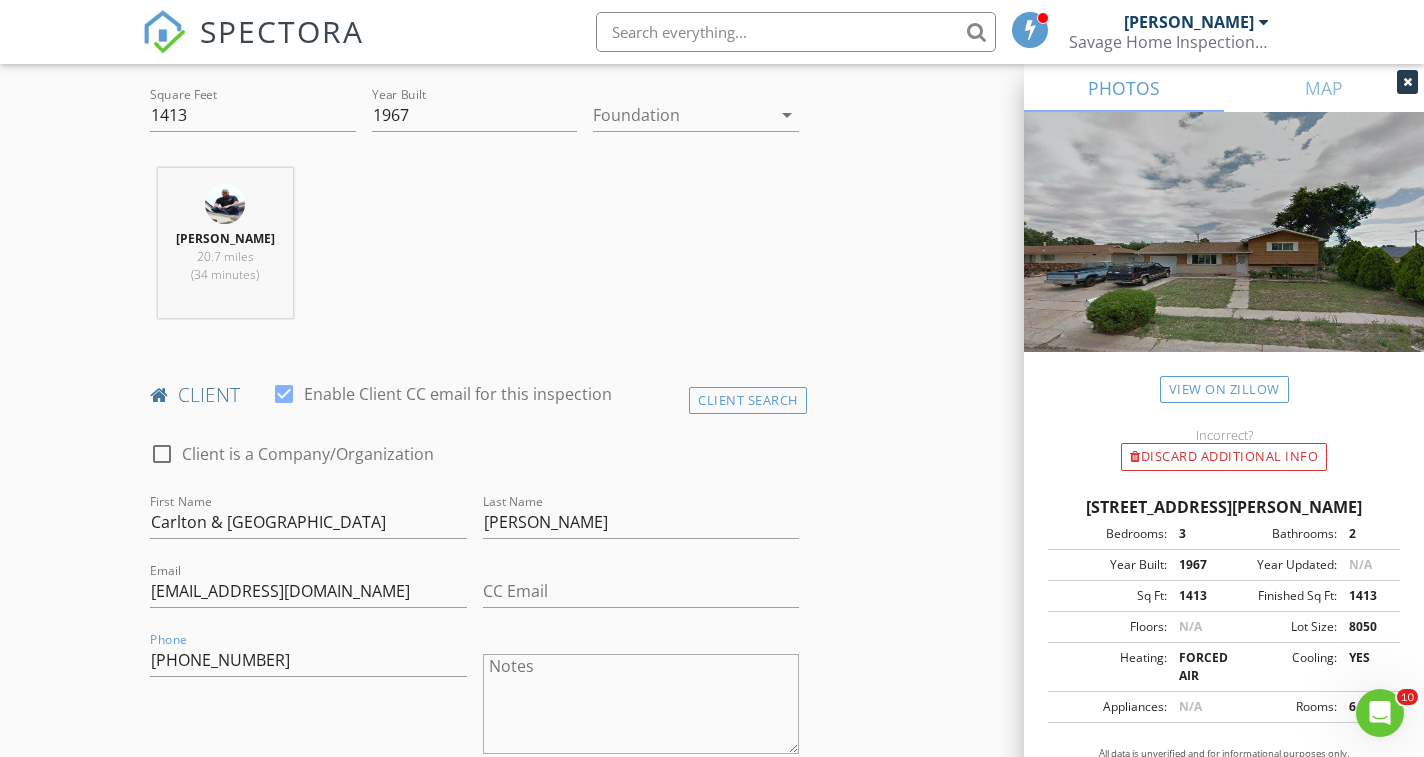 click on "New Inspection
Click here to use the New Order Form
INSPECTOR(S)
check_box   Cory Savage   PRIMARY   Cory Savage arrow_drop_down   check_box_outline_blank Cory Savage specifically requested
Date/Time
07/14/2025 9:00 AM
Location
Address Search       Address 1377 Prado Dr   Unit   City Fountain   State CO   Zip 80817   County El Paso     Square Feet 1413   Year Built 1967   Foundation arrow_drop_down     Cory Savage     20.7 miles     (34 minutes)
client
check_box Enable Client CC email for this inspection   Client Search     check_box_outline_blank Client is a Company/Organization     First Name Carlton & Alexandria   Last Name Jones   Email cjjunior87@gmail.com   CC Email   Phone 434-394-8644           Notes   Private Notes
ADD ADDITIONAL client
SERVICES" at bounding box center [712, 1181] 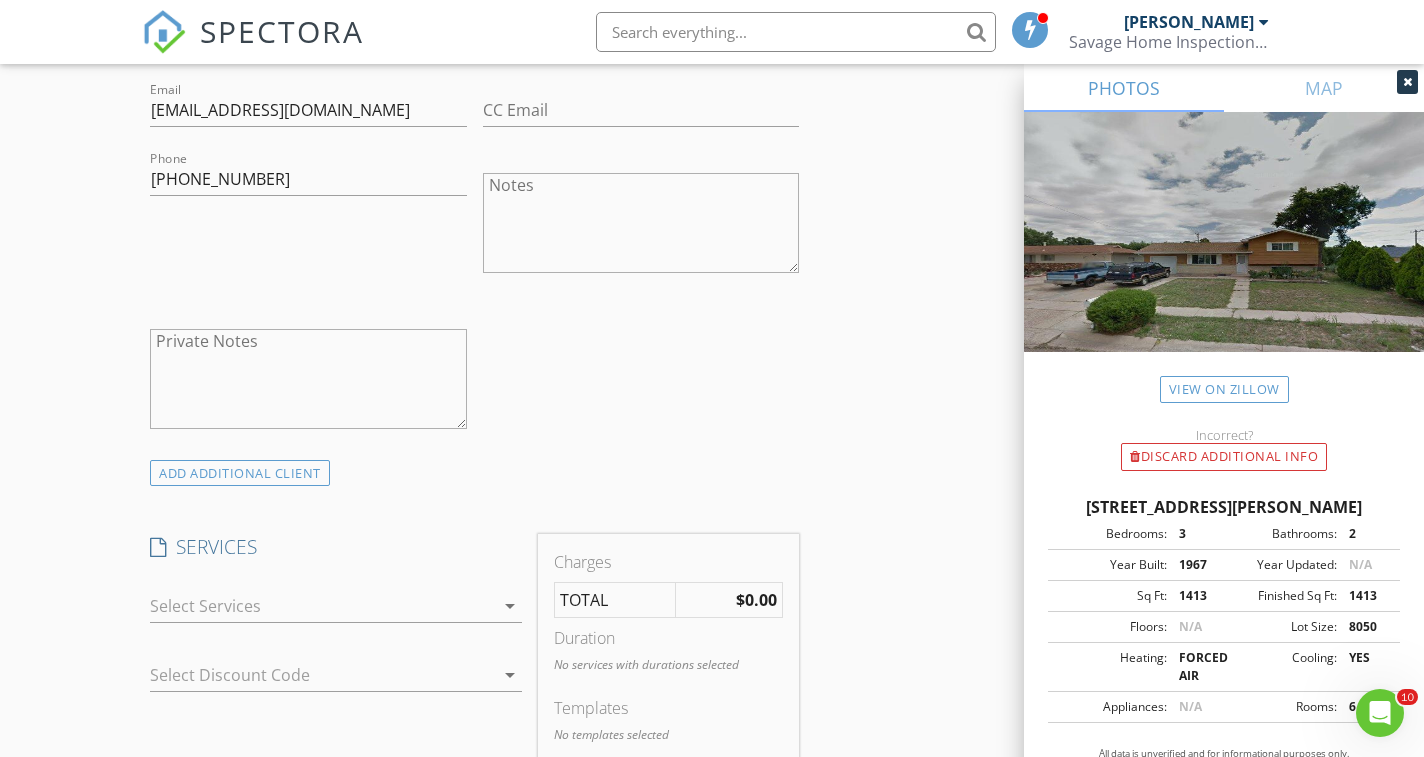 scroll, scrollTop: 1230, scrollLeft: 0, axis: vertical 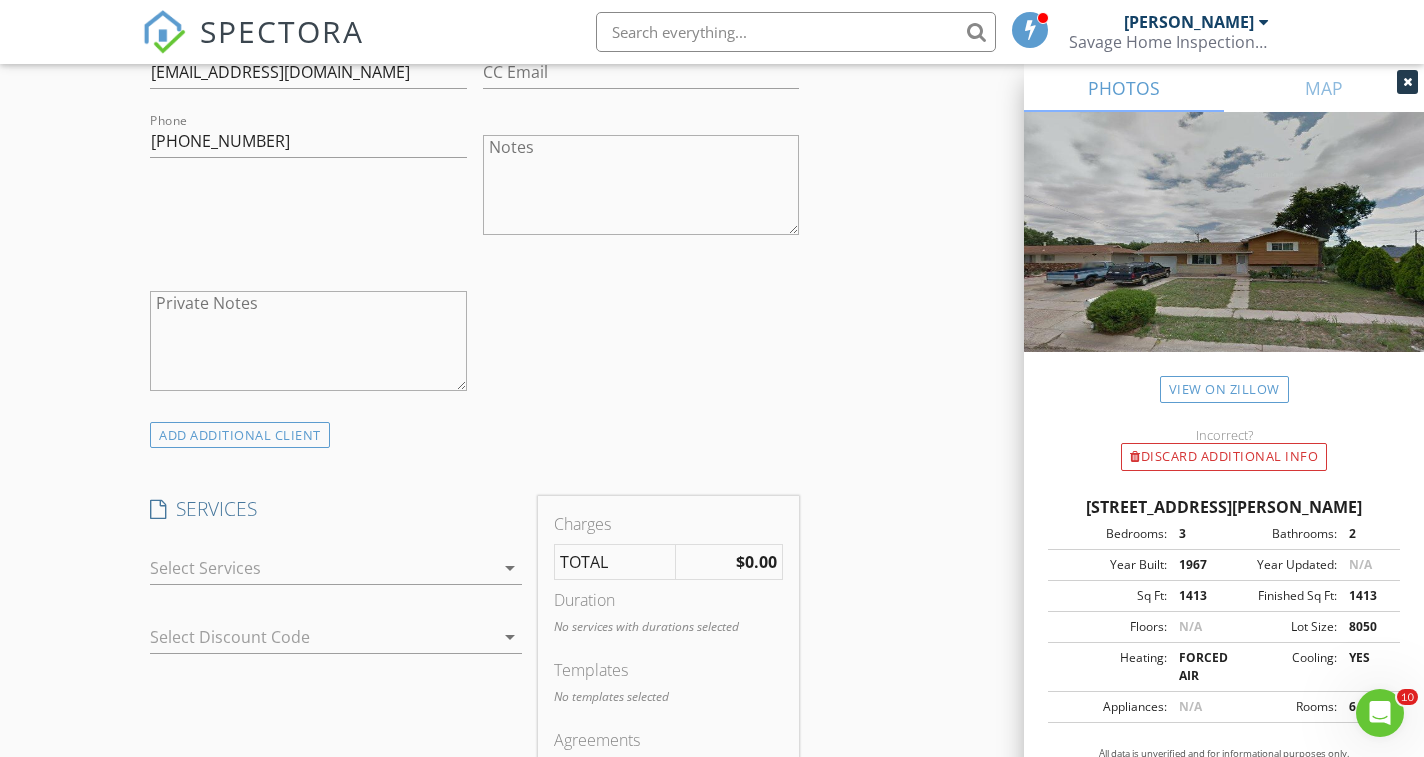 click at bounding box center (322, 568) 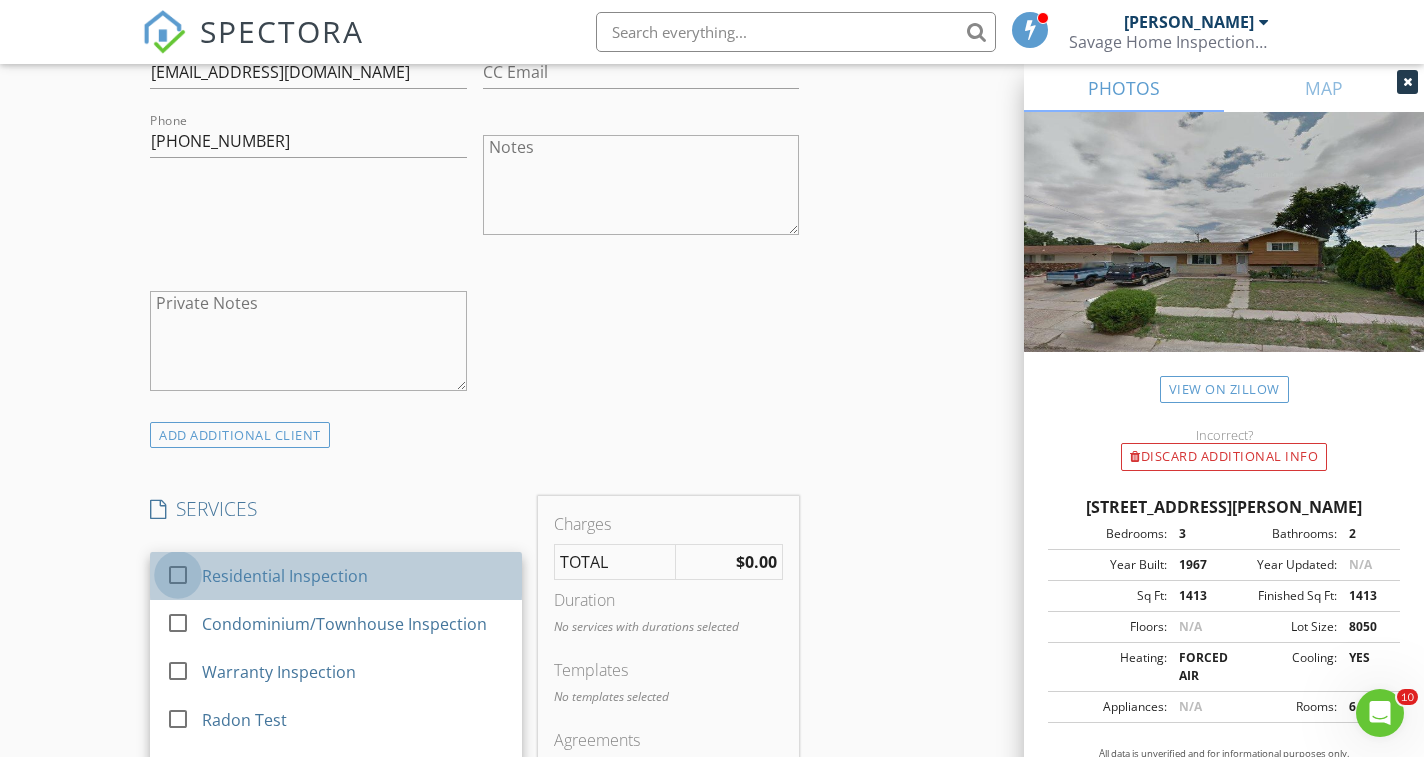 click at bounding box center [178, 575] 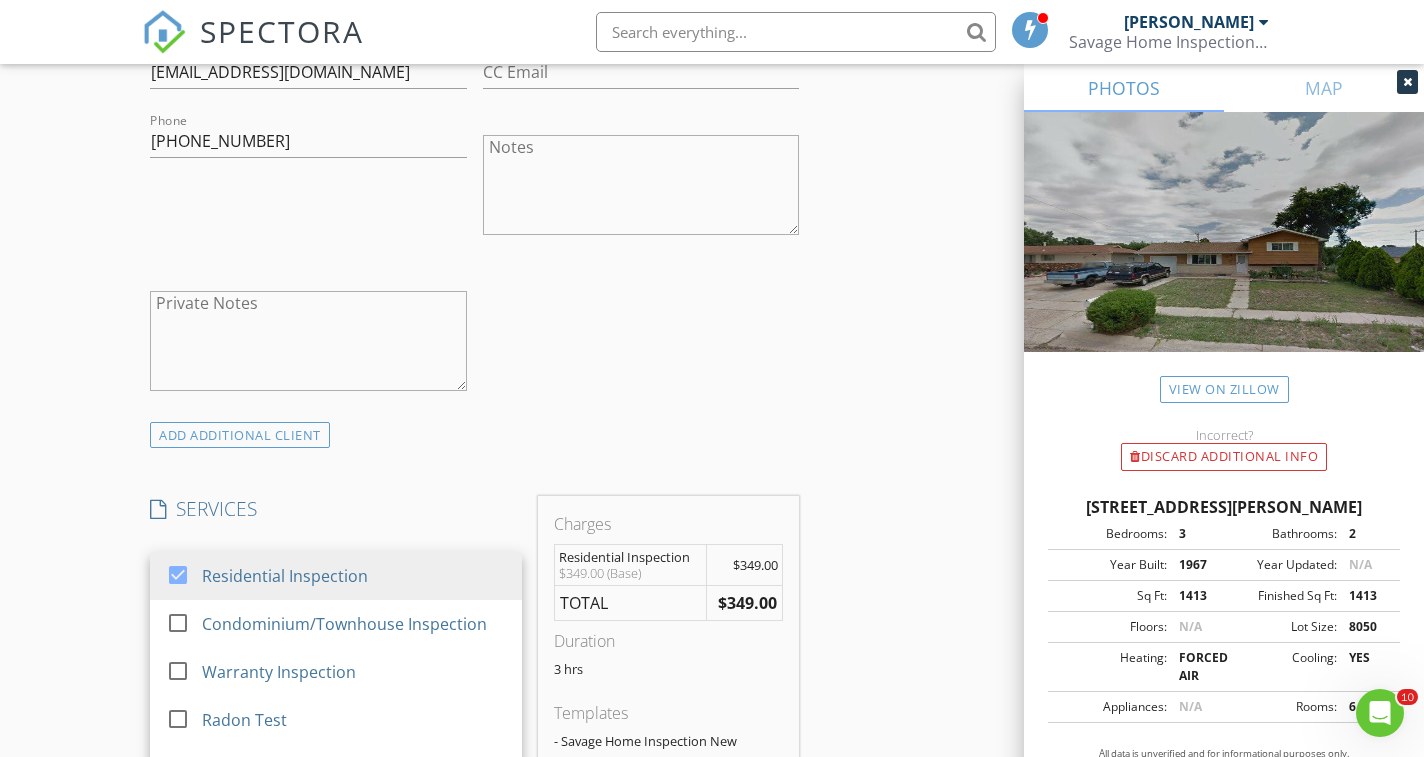 click on "New Inspection
Click here to use the New Order Form
INSPECTOR(S)
check_box   Cory Savage   PRIMARY   Cory Savage arrow_drop_down   check_box_outline_blank Cory Savage specifically requested
Date/Time
07/14/2025 9:00 AM
Location
Address Search       Address 1377 Prado Dr   Unit   City Fountain   State CO   Zip 80817   County El Paso     Square Feet 1413   Year Built 1967   Foundation arrow_drop_down     Cory Savage     20.7 miles     (34 minutes)
client
check_box Enable Client CC email for this inspection   Client Search     check_box_outline_blank Client is a Company/Organization     First Name Carlton & Alexandria   Last Name Jones   Email cjjunior87@gmail.com   CC Email   Phone 434-394-8644           Notes   Private Notes
ADD ADDITIONAL client
SERVICES" at bounding box center [712, 669] 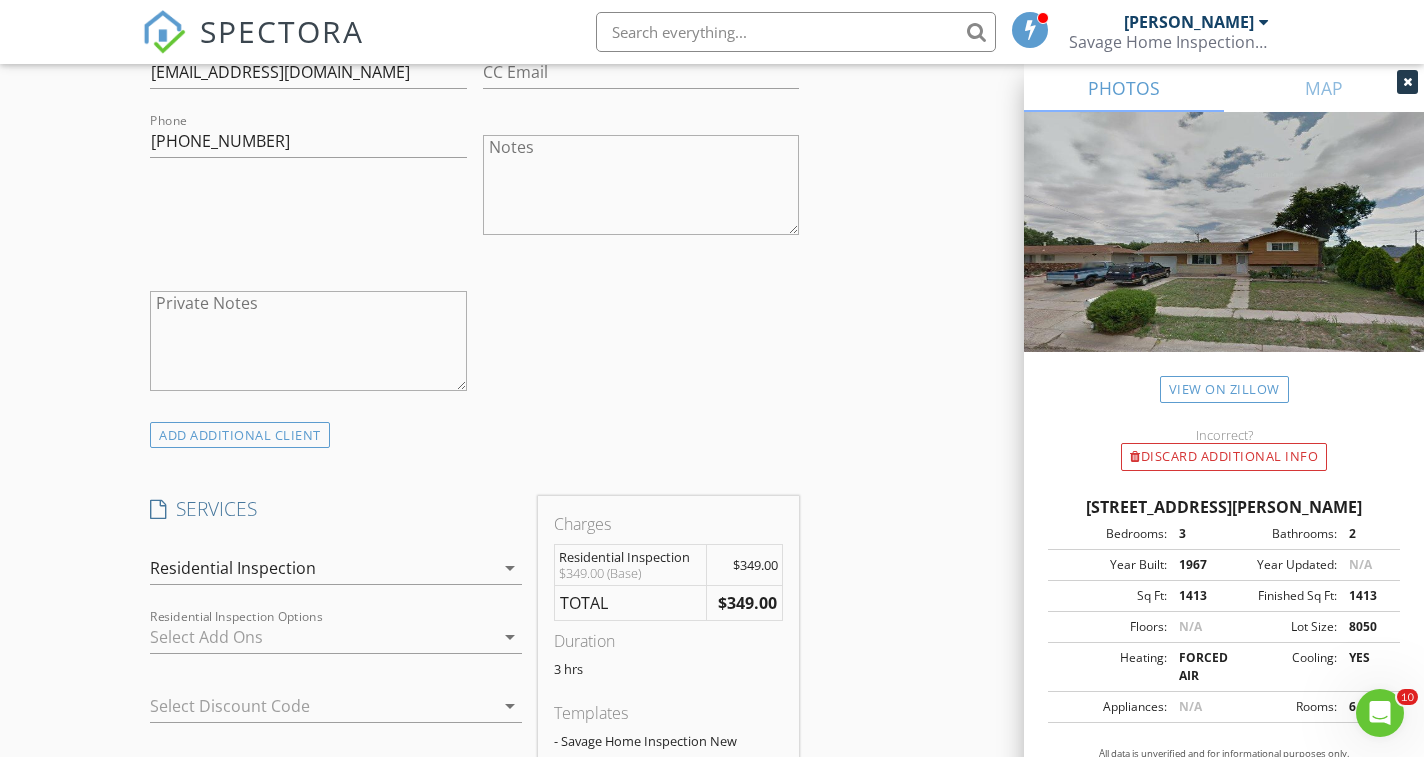 click at bounding box center (322, 637) 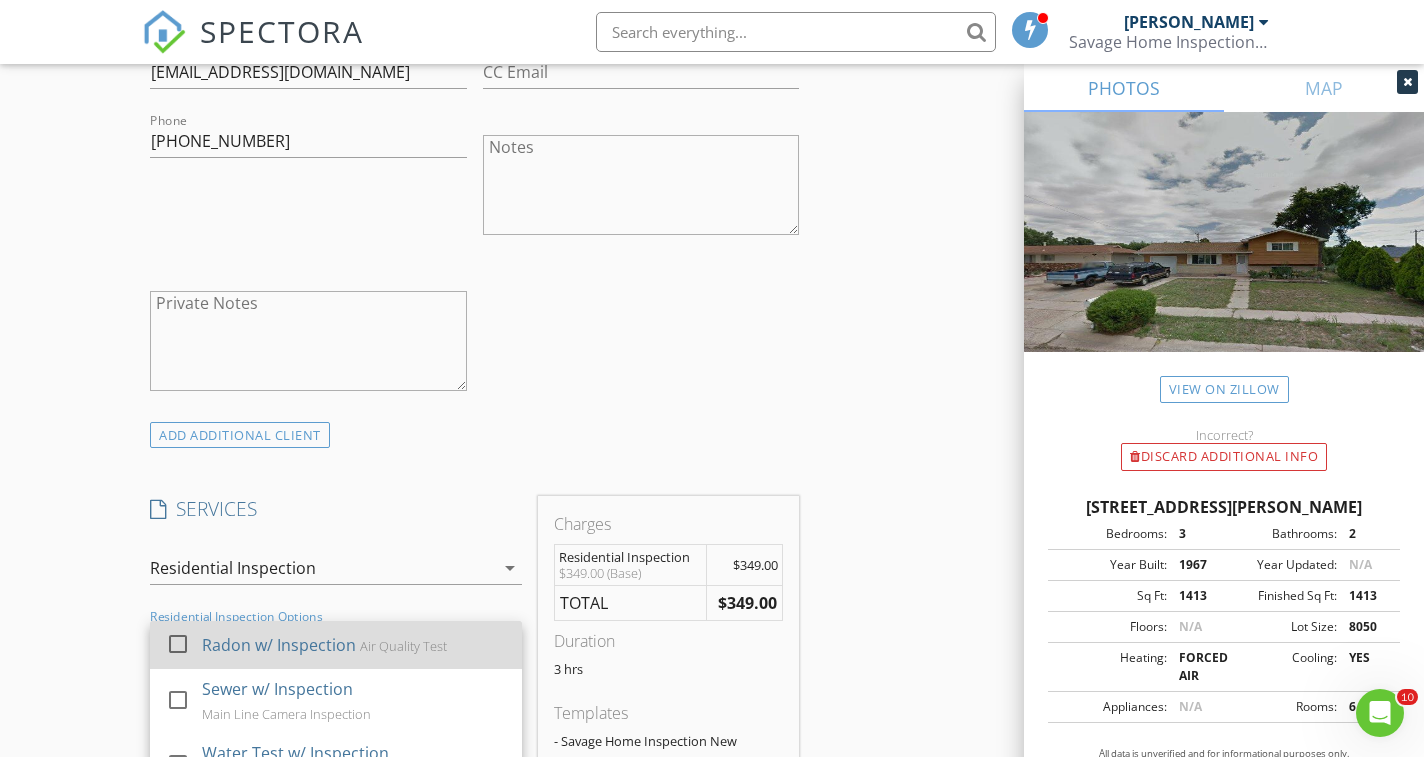 click at bounding box center (178, 644) 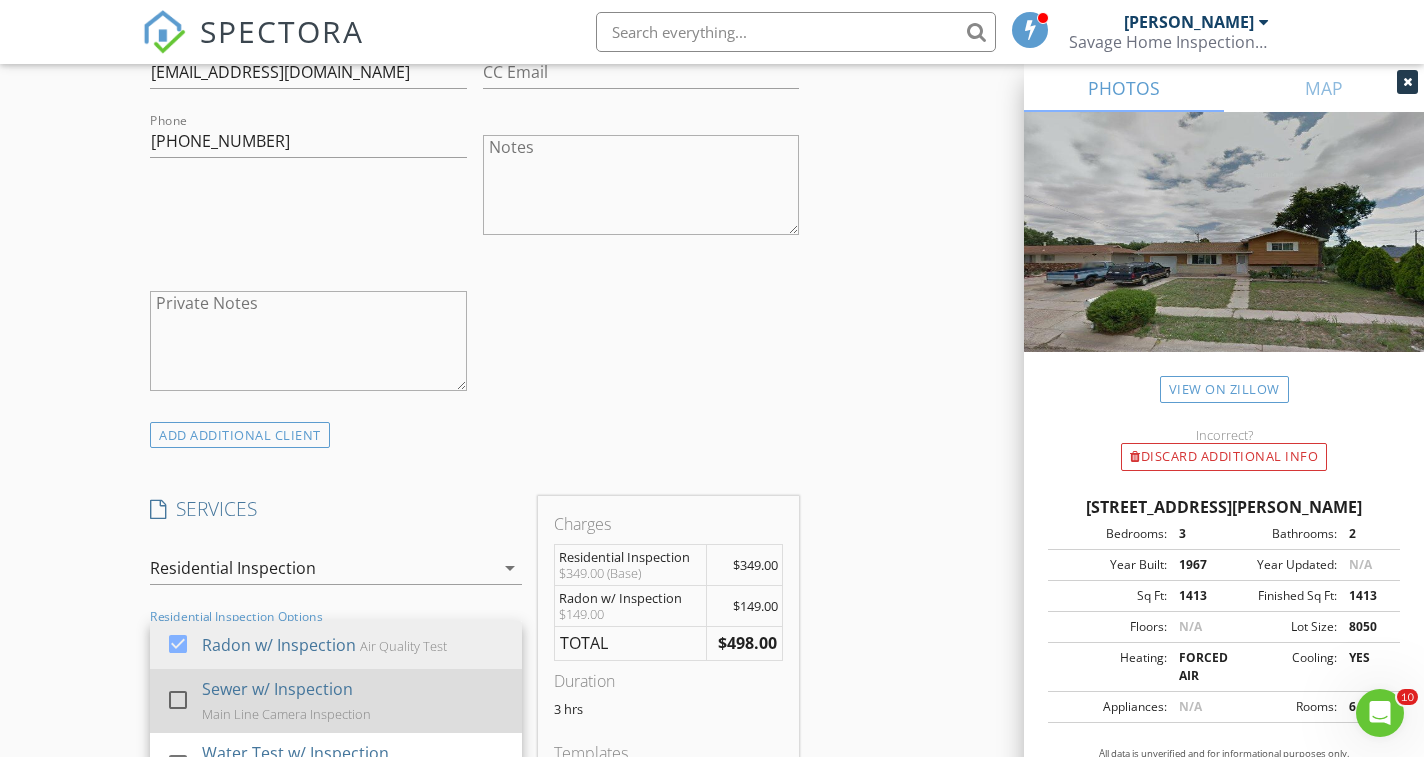 click at bounding box center (178, 700) 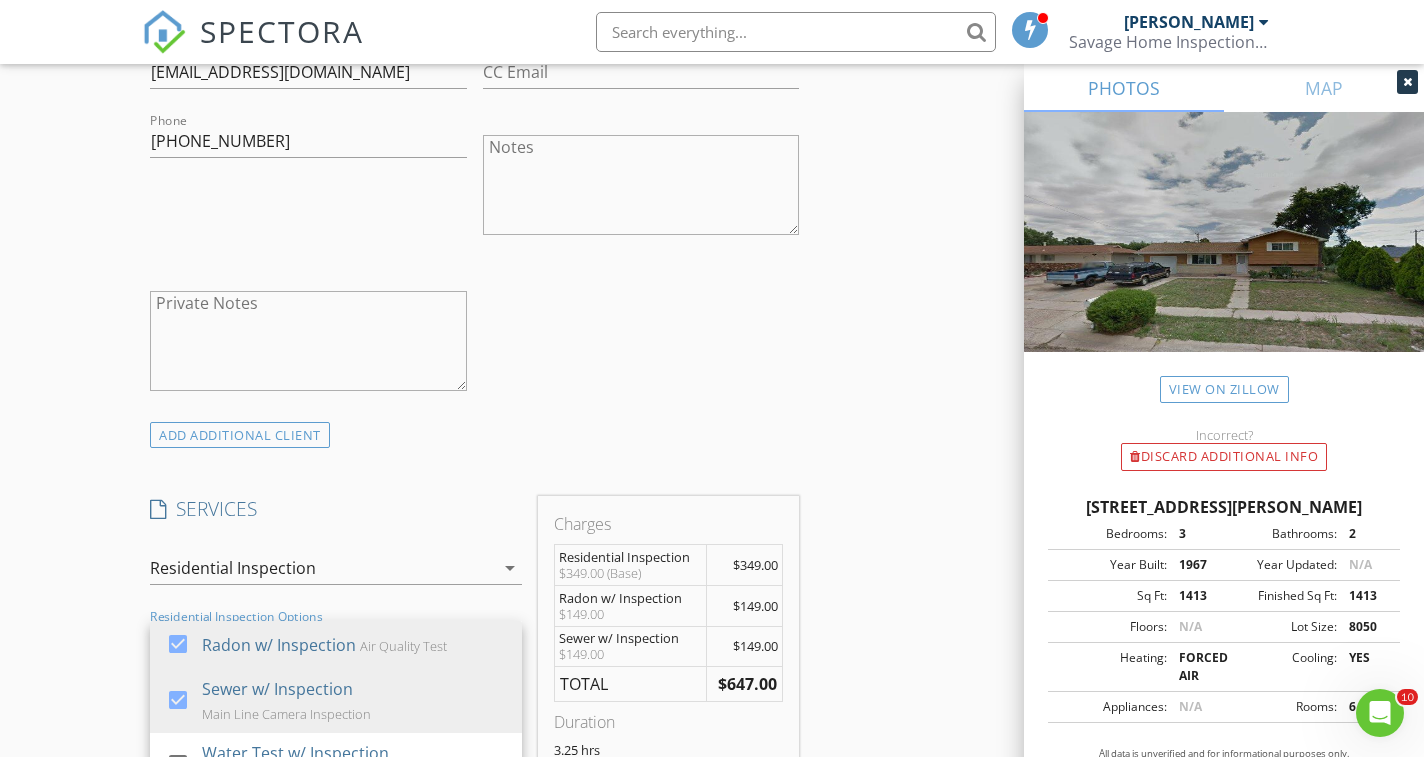 click on "New Inspection
Click here to use the New Order Form
INSPECTOR(S)
check_box   Cory Savage   PRIMARY   Cory Savage arrow_drop_down   check_box_outline_blank Cory Savage specifically requested
Date/Time
07/14/2025 9:00 AM
Location
Address Search       Address 1377 Prado Dr   Unit   City Fountain   State CO   Zip 80817   County El Paso     Square Feet 1413   Year Built 1967   Foundation arrow_drop_down     Cory Savage     20.7 miles     (34 minutes)
client
check_box Enable Client CC email for this inspection   Client Search     check_box_outline_blank Client is a Company/Organization     First Name Carlton & Alexandria   Last Name Jones   Email cjjunior87@gmail.com   CC Email   Phone 434-394-8644           Notes   Private Notes
ADD ADDITIONAL client
SERVICES" at bounding box center (712, 742) 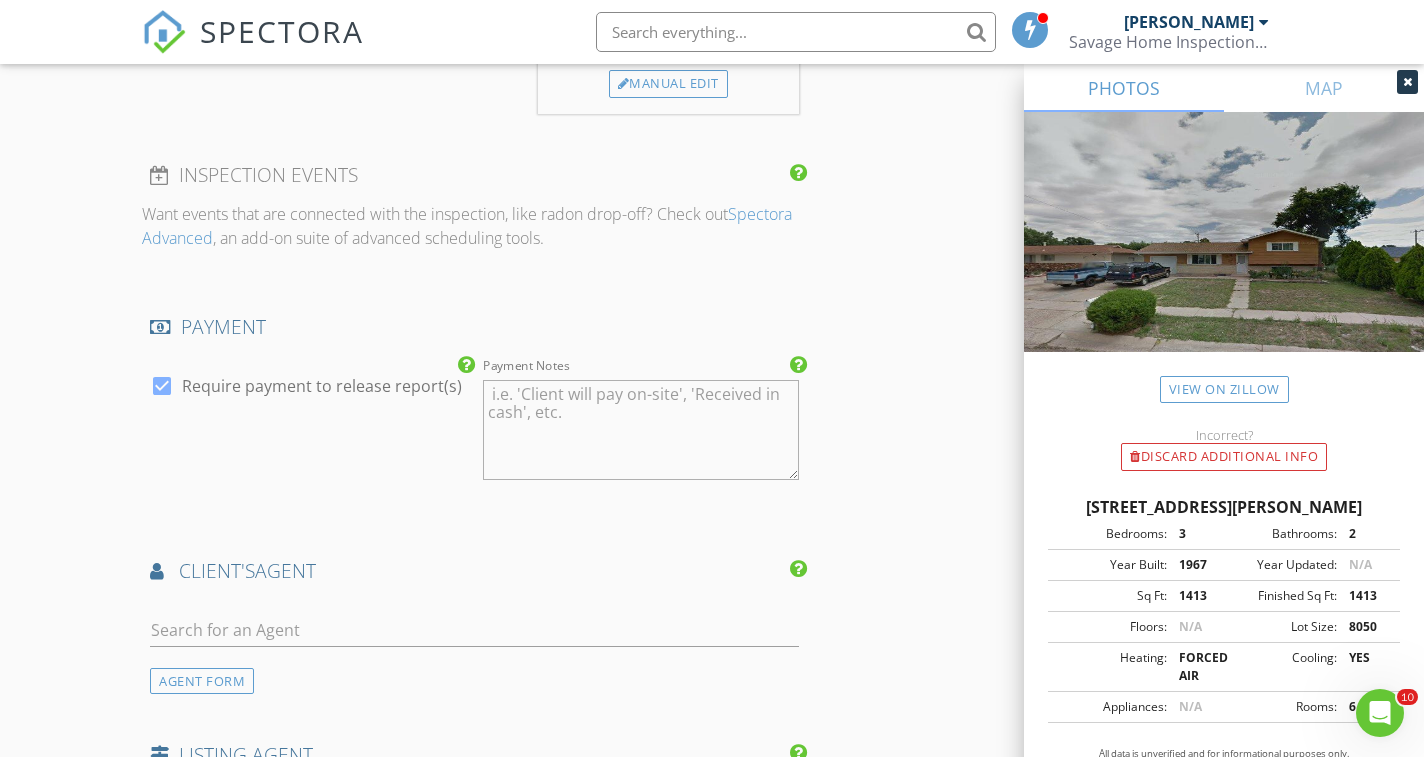 scroll, scrollTop: 2118, scrollLeft: 0, axis: vertical 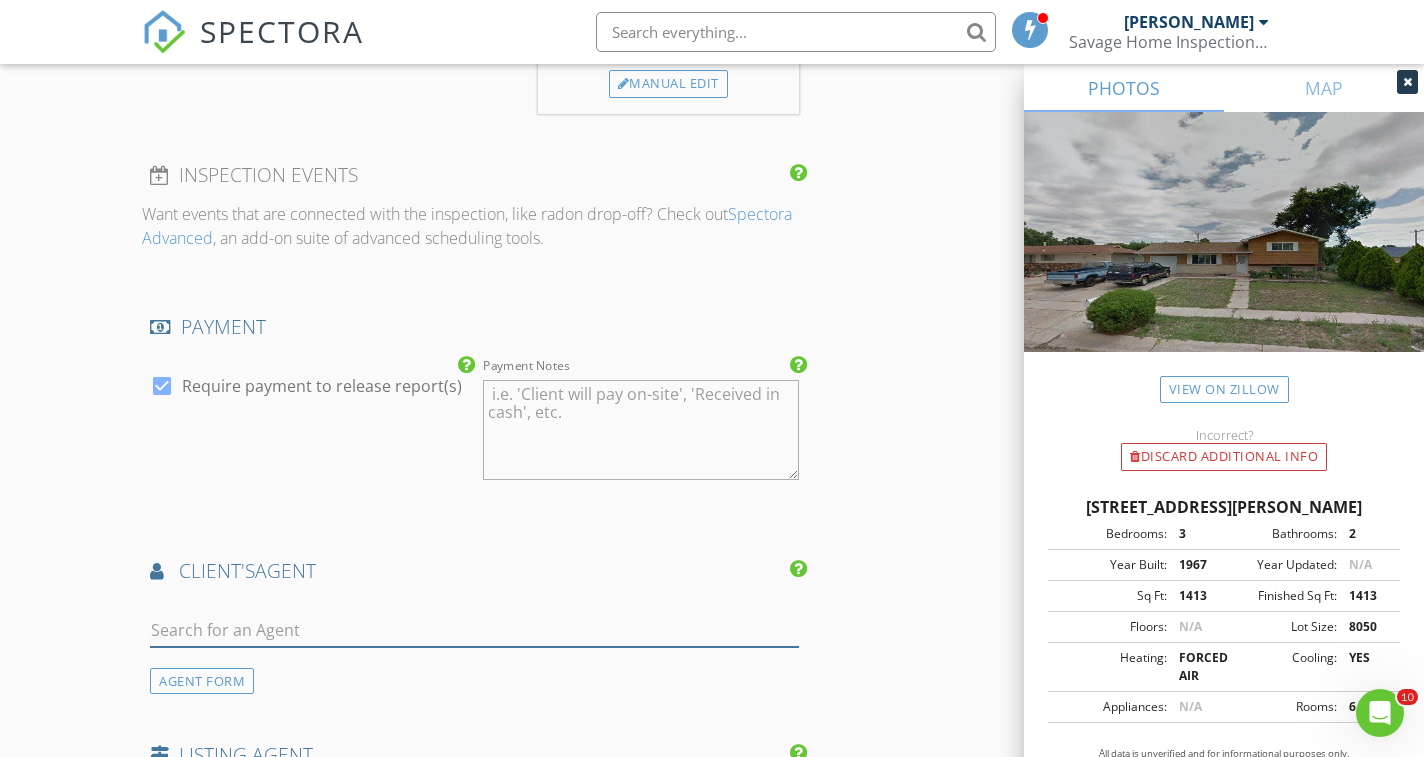 click at bounding box center (474, 630) 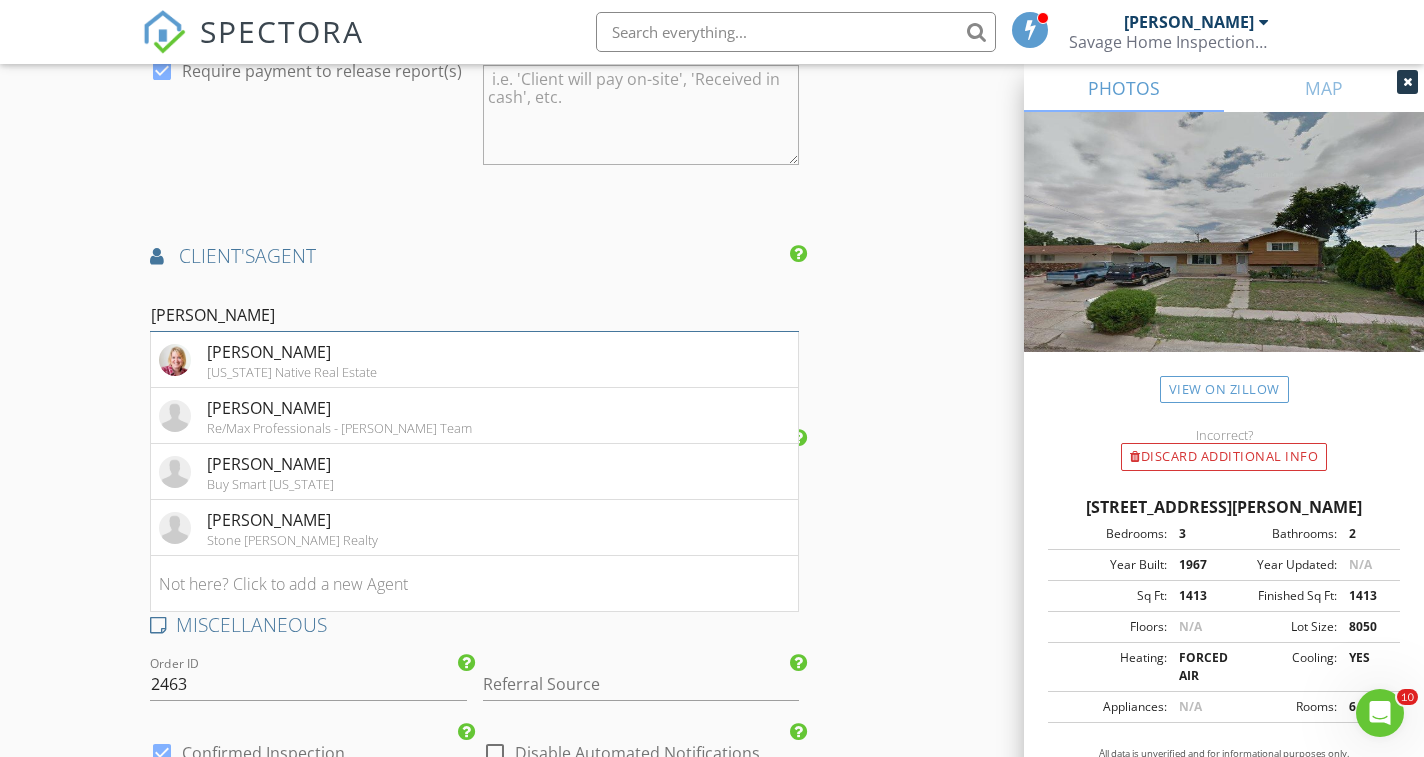 scroll, scrollTop: 2433, scrollLeft: 0, axis: vertical 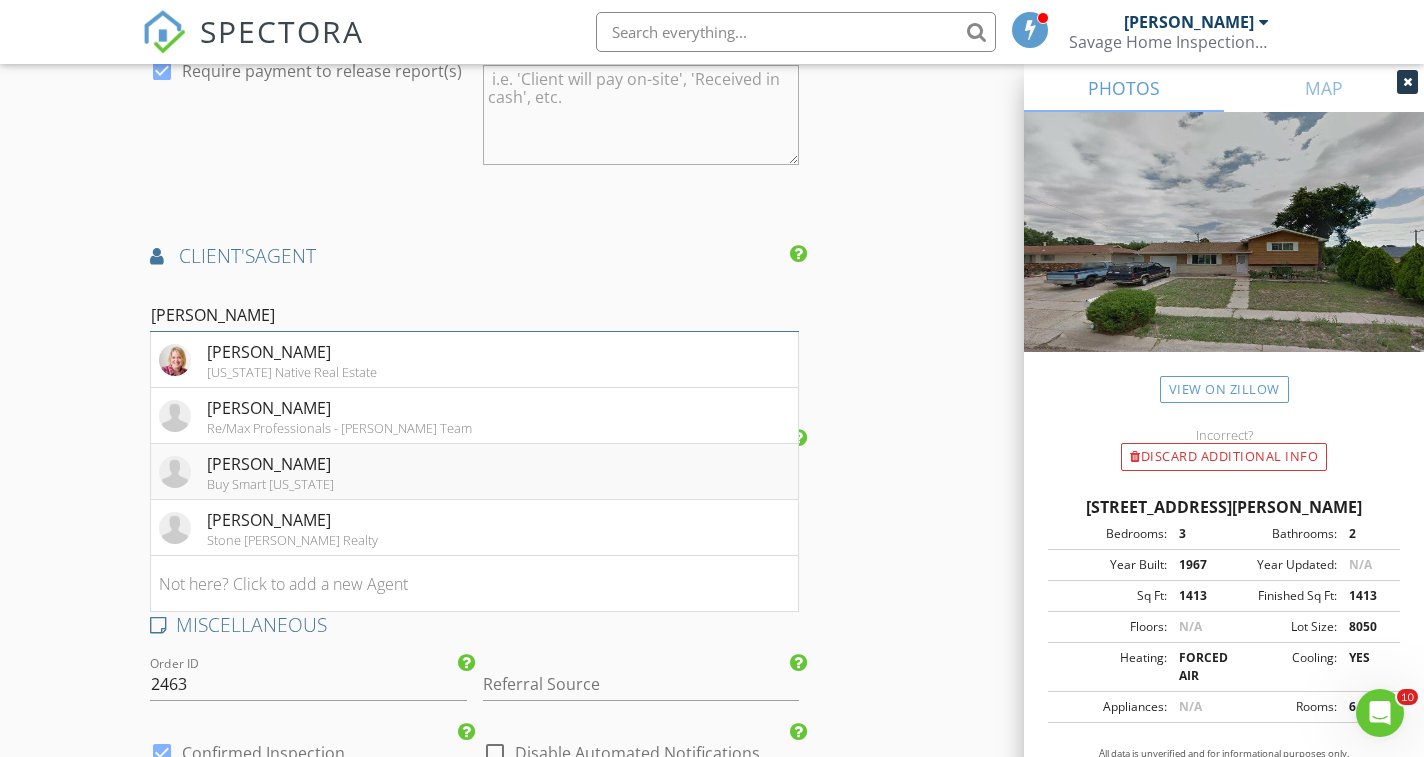 type on "shannon" 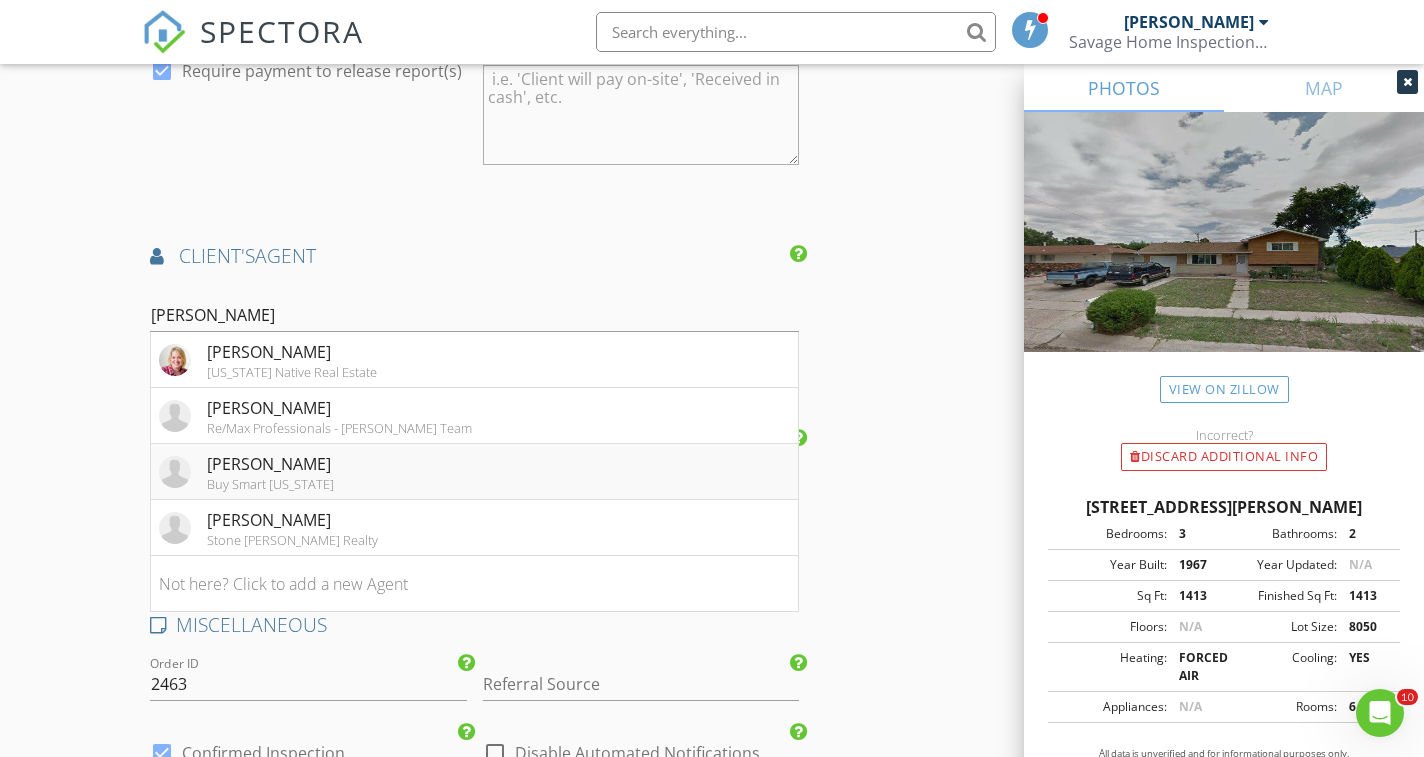 click on "Buy Smart Colorado" at bounding box center (270, 484) 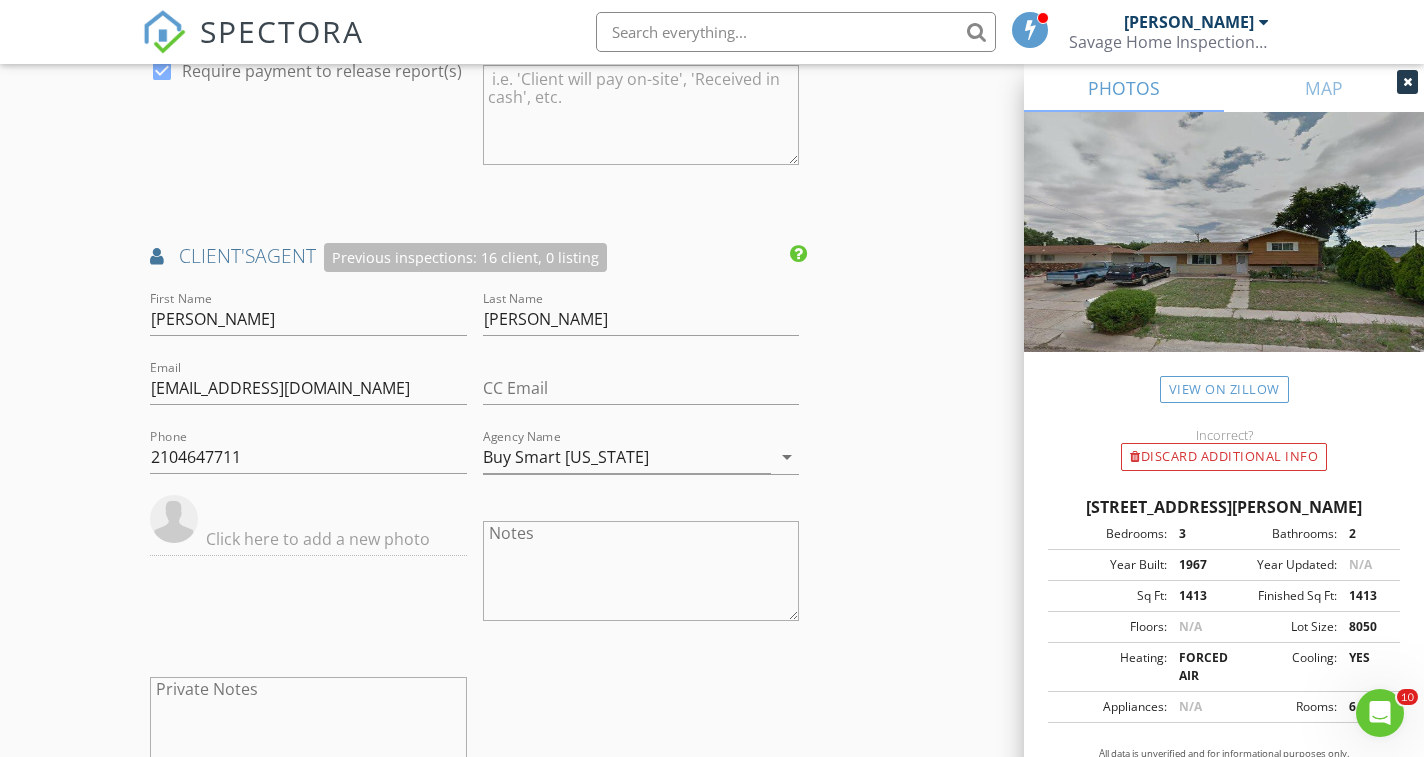 click on "New Inspection
Click here to use the New Order Form
INSPECTOR(S)
check_box   Cory Savage   PRIMARY   Cory Savage arrow_drop_down   check_box_outline_blank Cory Savage specifically requested
Date/Time
07/14/2025 9:00 AM
Location
Address Search       Address 1377 Prado Dr   Unit   City Fountain   State CO   Zip 80817   County El Paso     Square Feet 1413   Year Built 1967   Foundation arrow_drop_down     Cory Savage     20.7 miles     (34 minutes)
client
check_box Enable Client CC email for this inspection   Client Search     check_box_outline_blank Client is a Company/Organization     First Name Carlton & Alexandria   Last Name Jones   Email cjjunior87@gmail.com   CC Email   Phone 434-394-8644           Notes   Private Notes
ADD ADDITIONAL client
SERVICES" at bounding box center (712, -234) 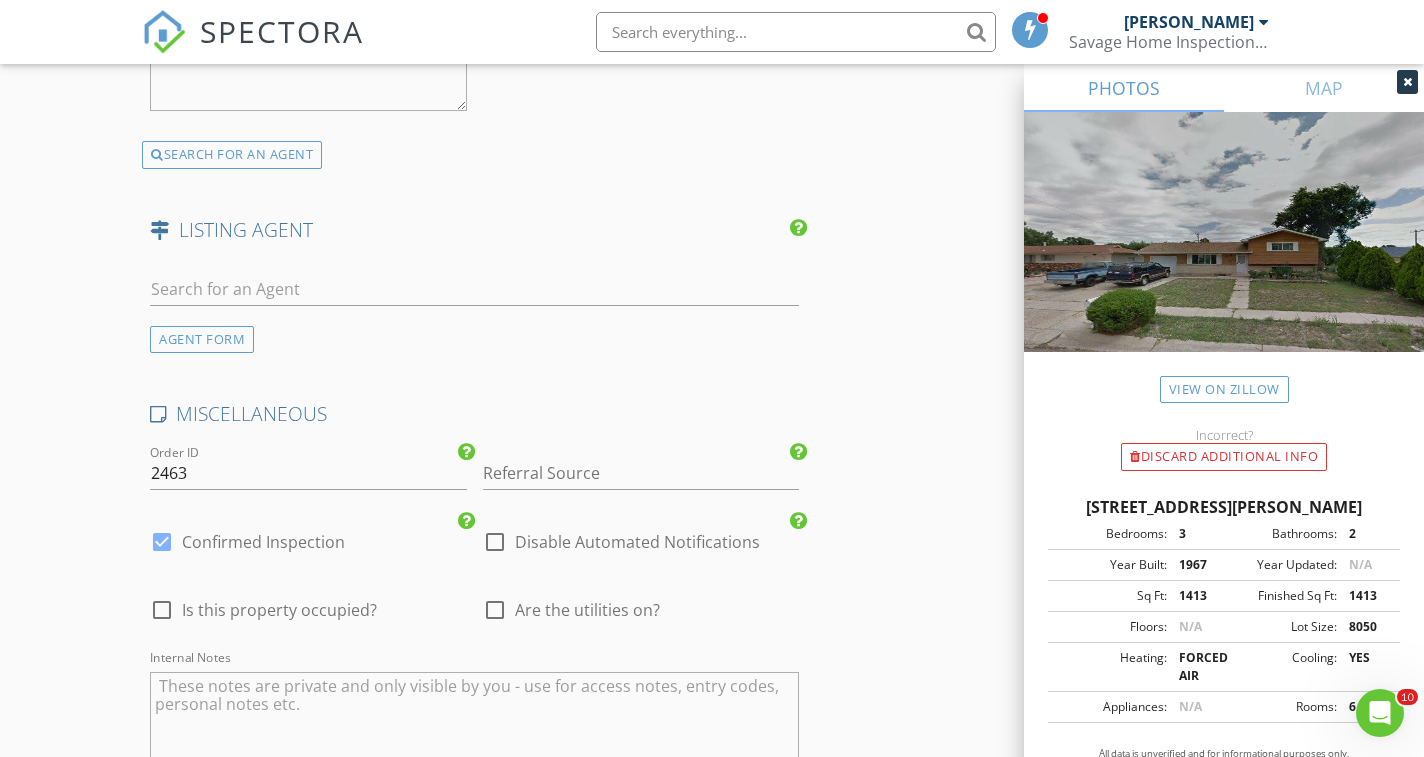 scroll, scrollTop: 3101, scrollLeft: 0, axis: vertical 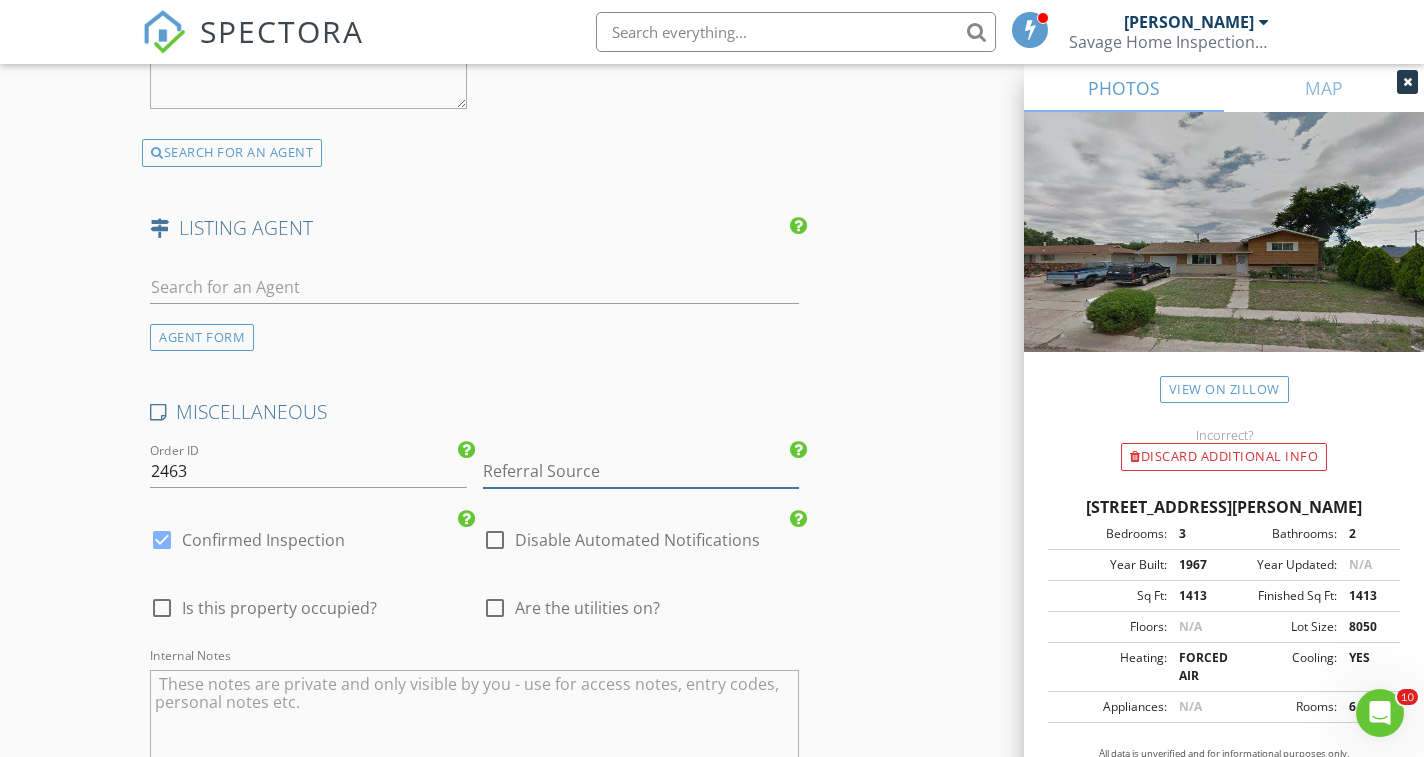 click at bounding box center [641, 471] 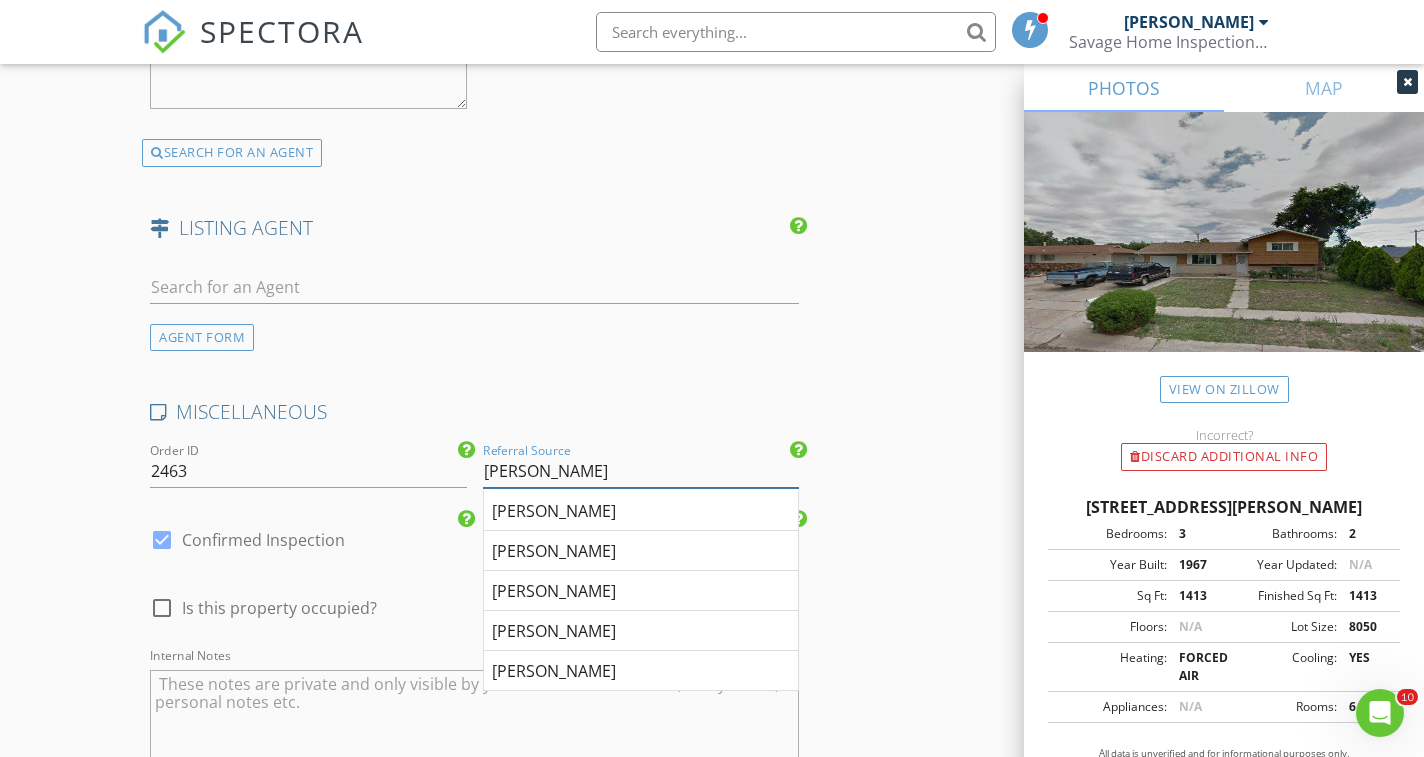 type on "Shannon Thompson" 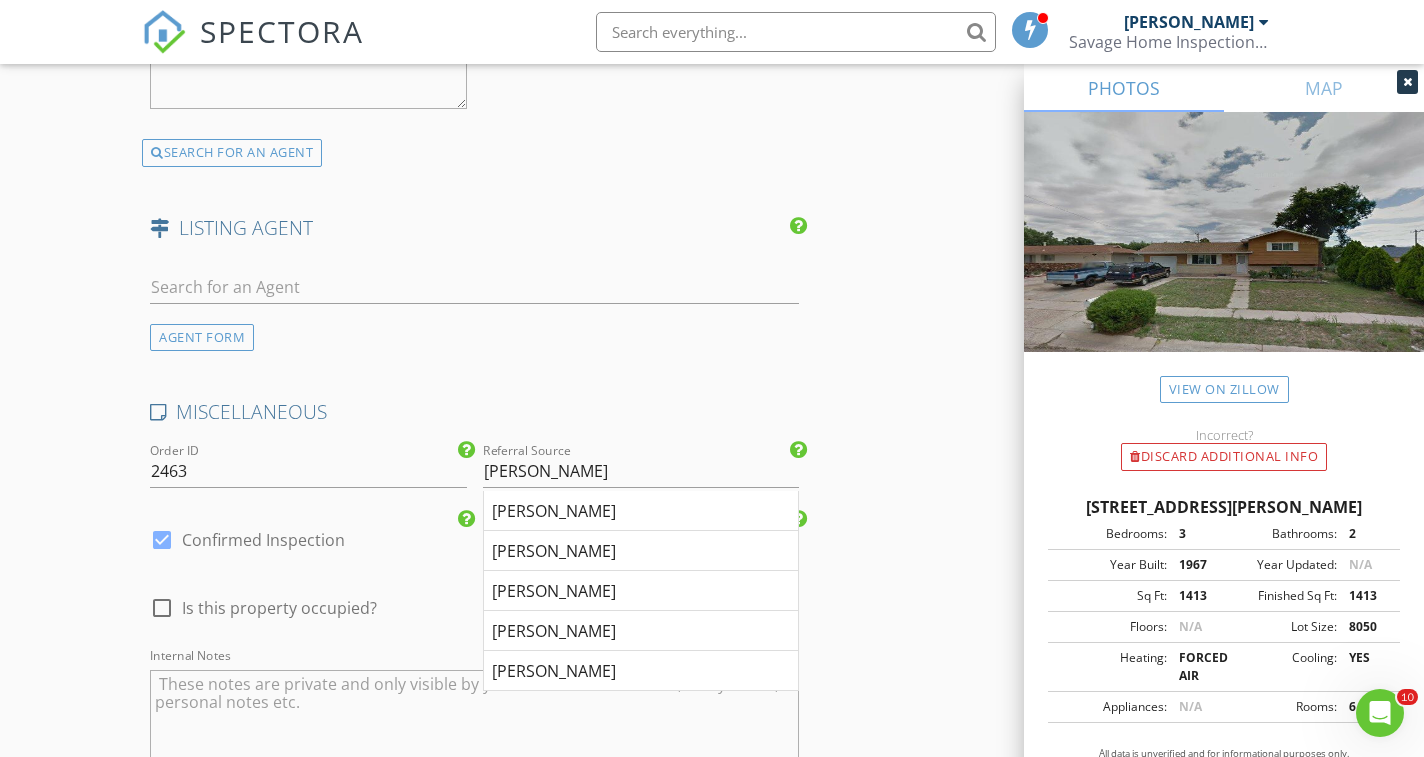 click on "MISCELLANEOUS" at bounding box center (474, 419) 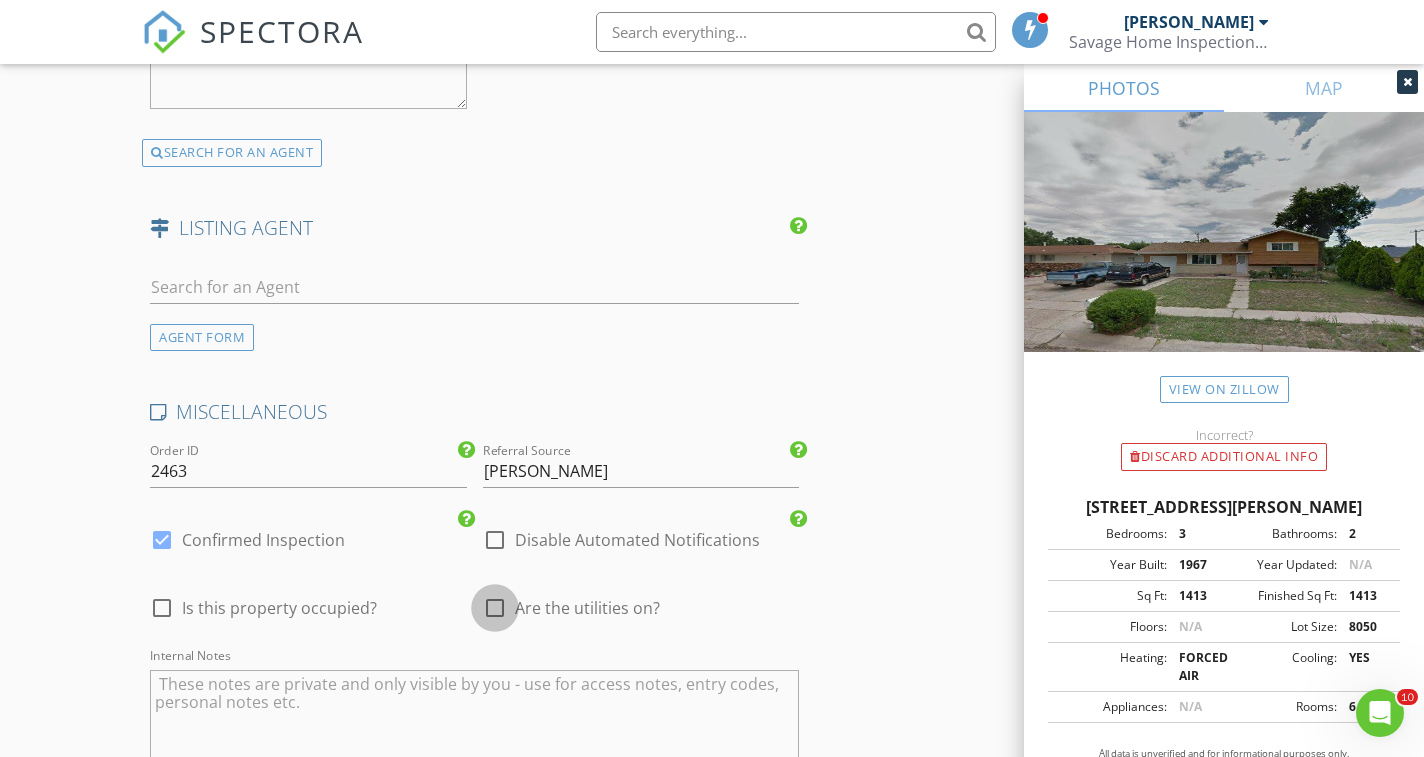 click at bounding box center (495, 608) 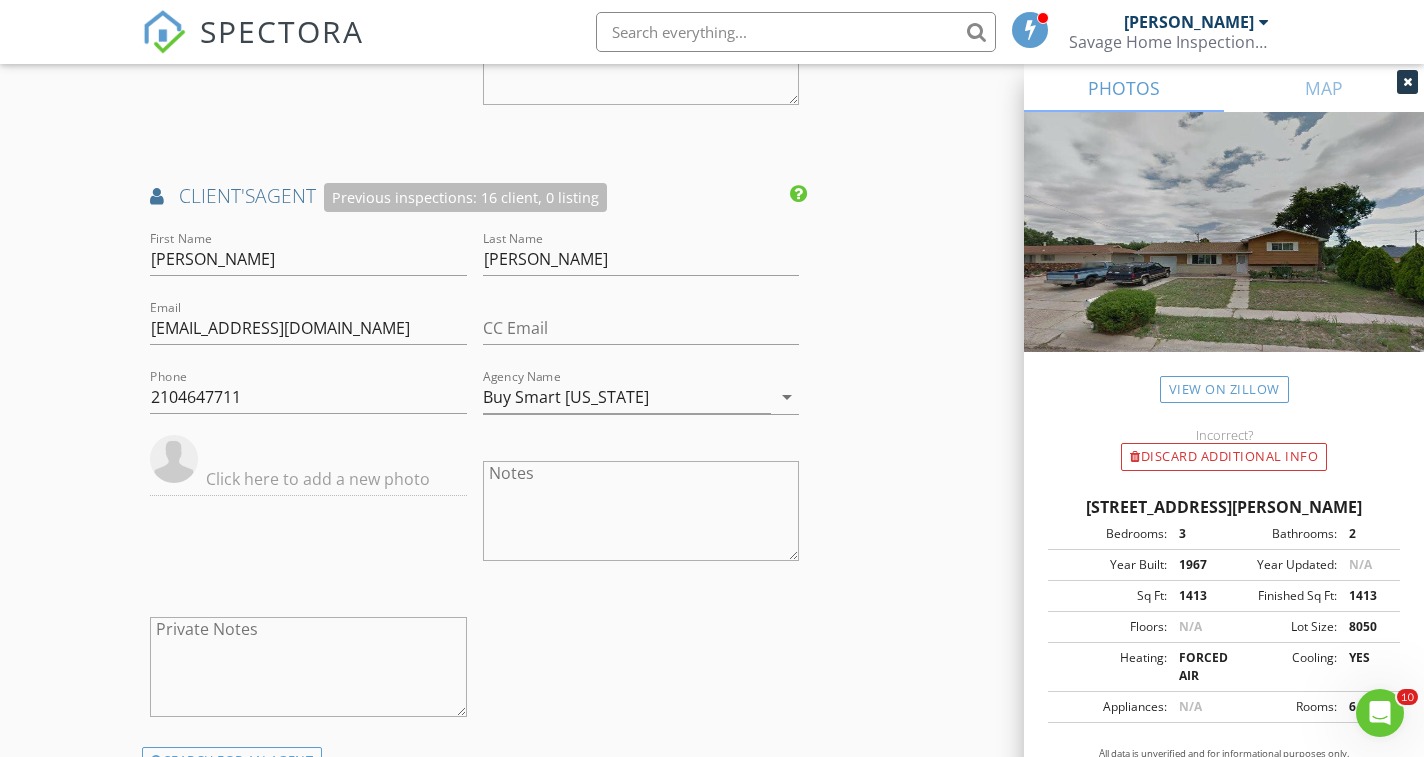 scroll, scrollTop: 2493, scrollLeft: 0, axis: vertical 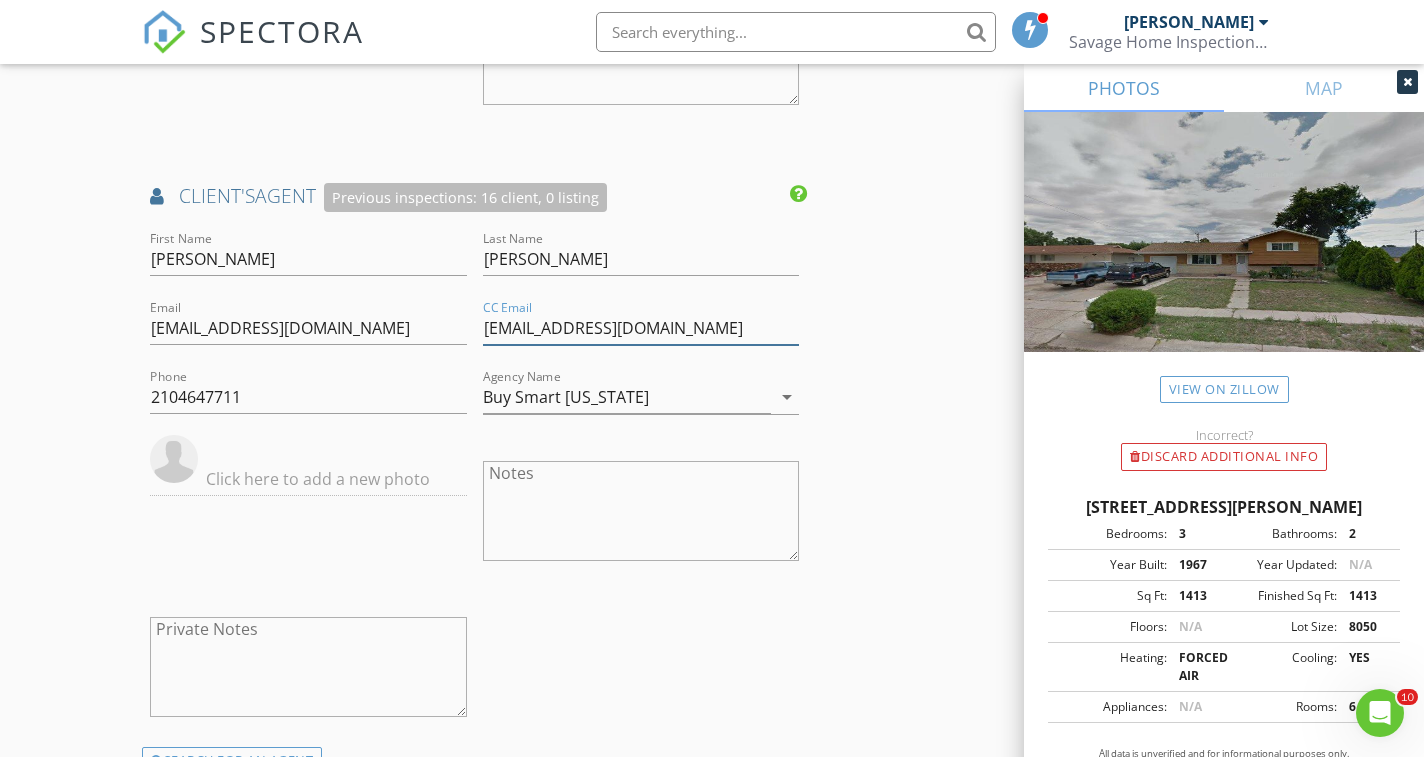 type on "shannsellsco@gmail.com" 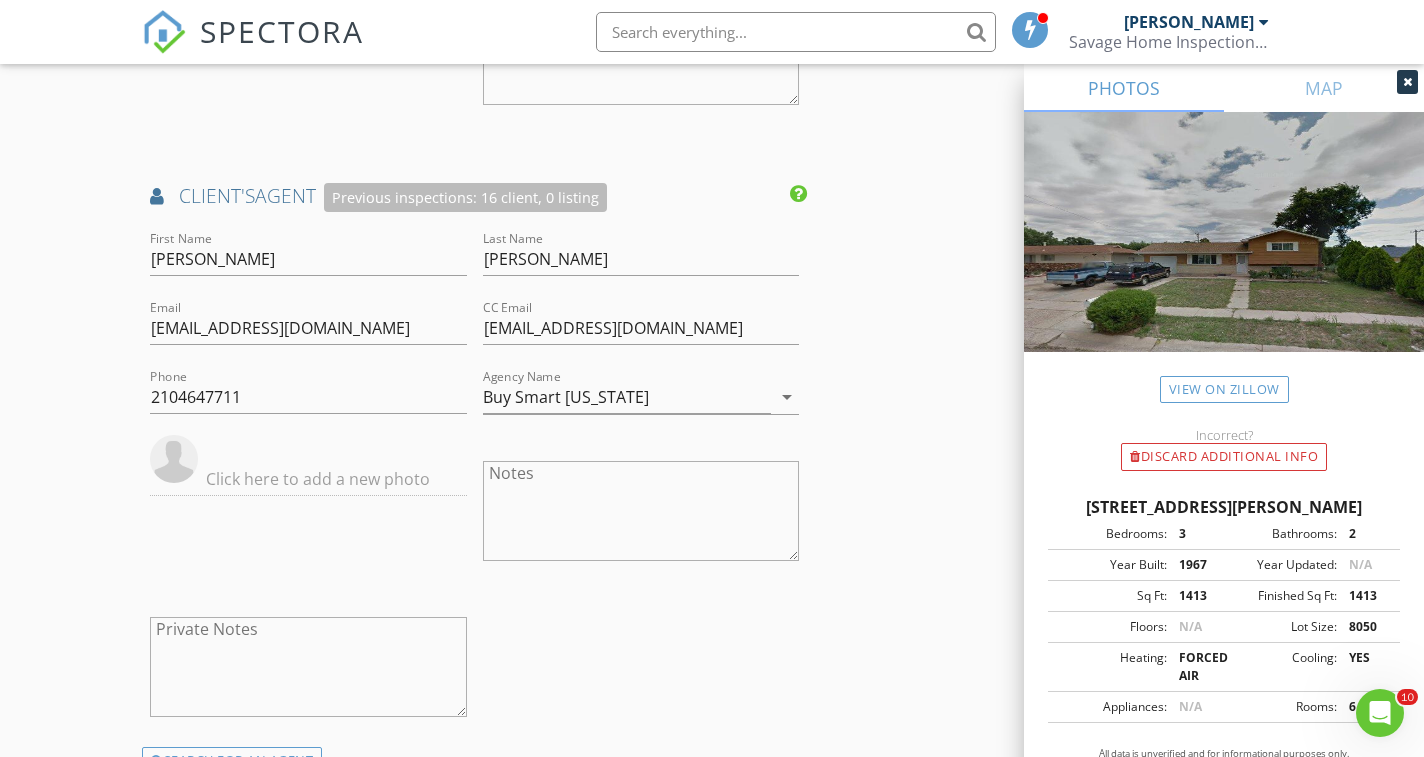 click on "New Inspection
Click here to use the New Order Form
INSPECTOR(S)
check_box   Cory Savage   PRIMARY   Cory Savage arrow_drop_down   check_box_outline_blank Cory Savage specifically requested
Date/Time
07/14/2025 9:00 AM
Location
Address Search       Address 1377 Prado Dr   Unit   City Fountain   State CO   Zip 80817   County El Paso     Square Feet 1413   Year Built 1967   Foundation arrow_drop_down     Cory Savage     20.7 miles     (34 minutes)
client
check_box Enable Client CC email for this inspection   Client Search     check_box_outline_blank Client is a Company/Organization     First Name Carlton & Alexandria   Last Name Jones   Email cjjunior87@gmail.com   CC Email   Phone 434-394-8644           Notes   Private Notes
ADD ADDITIONAL client
SERVICES" at bounding box center [712, -294] 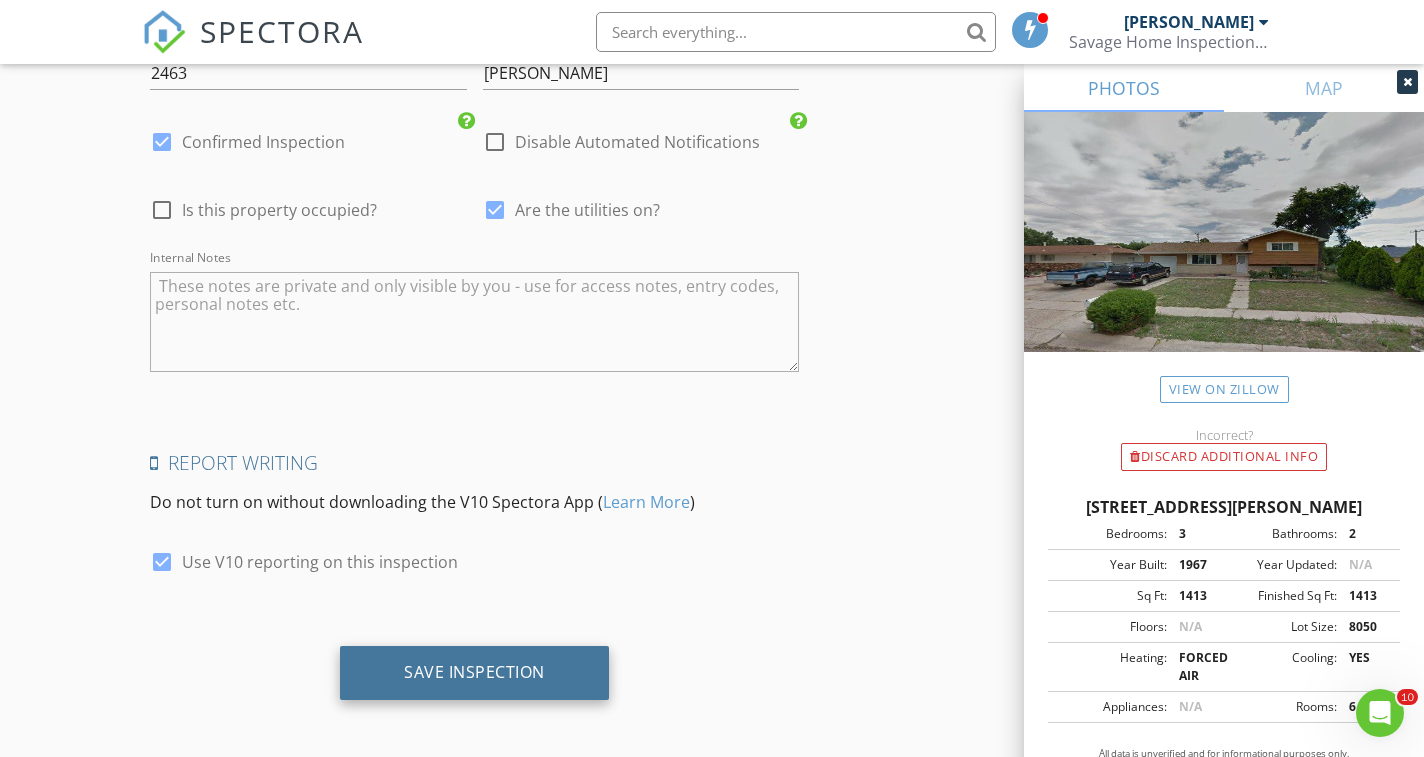 scroll, scrollTop: 3497, scrollLeft: 0, axis: vertical 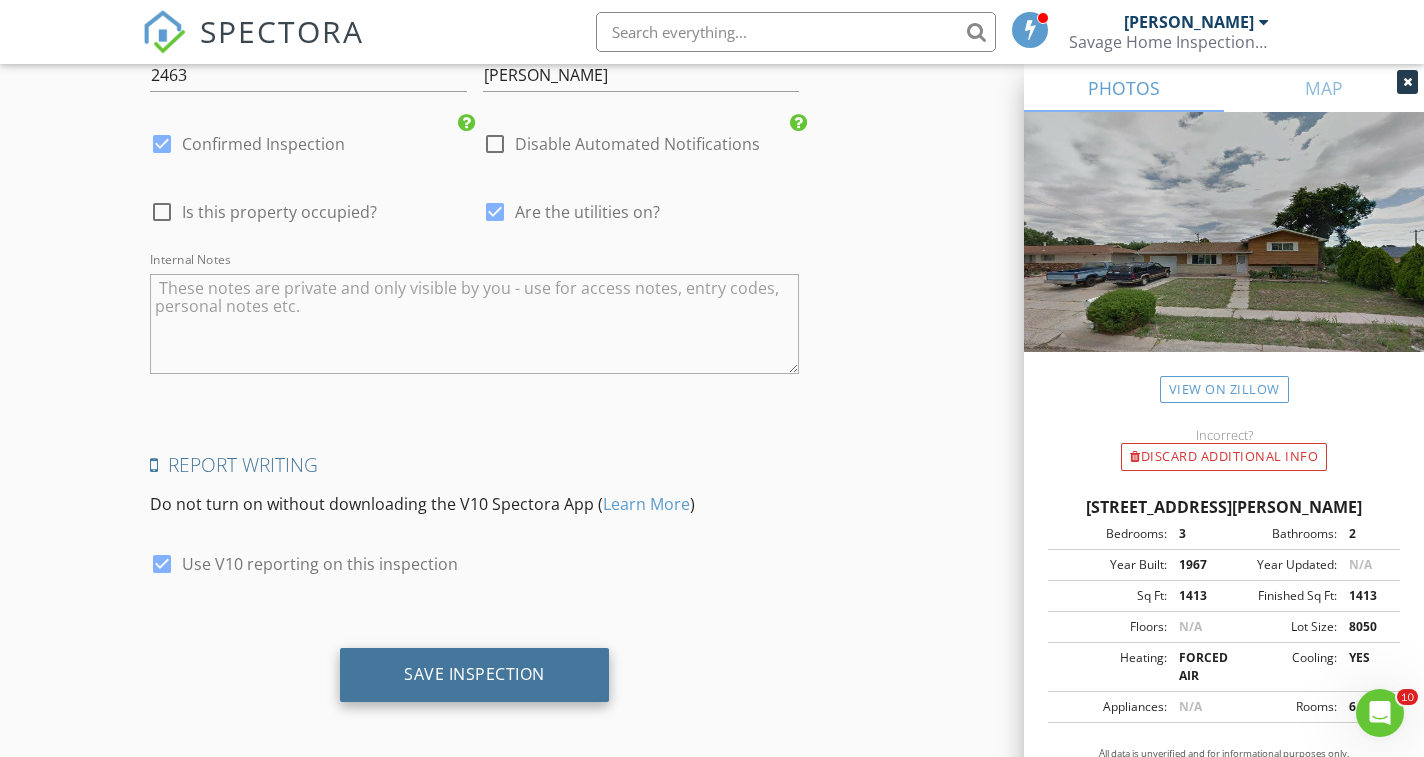 click on "Save Inspection" at bounding box center [474, 674] 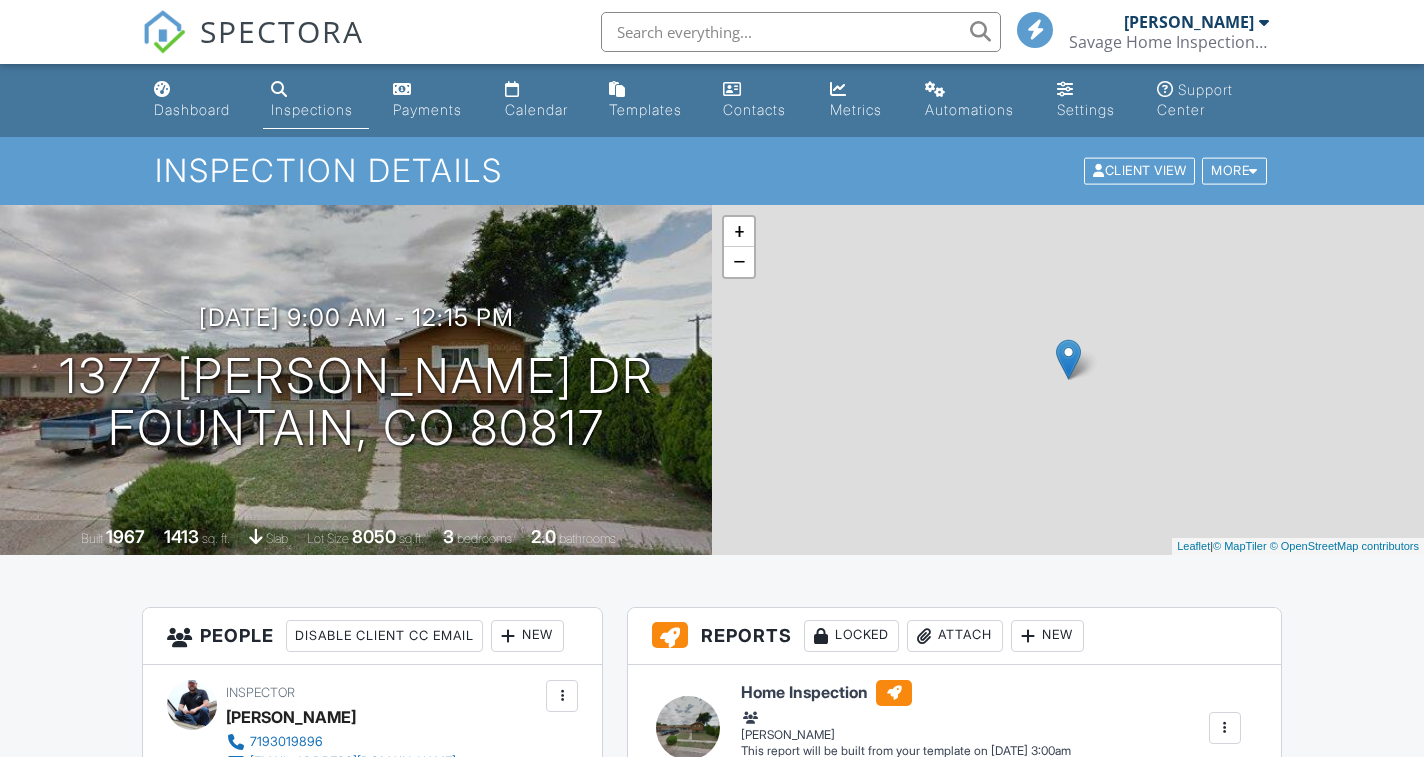 scroll, scrollTop: 0, scrollLeft: 0, axis: both 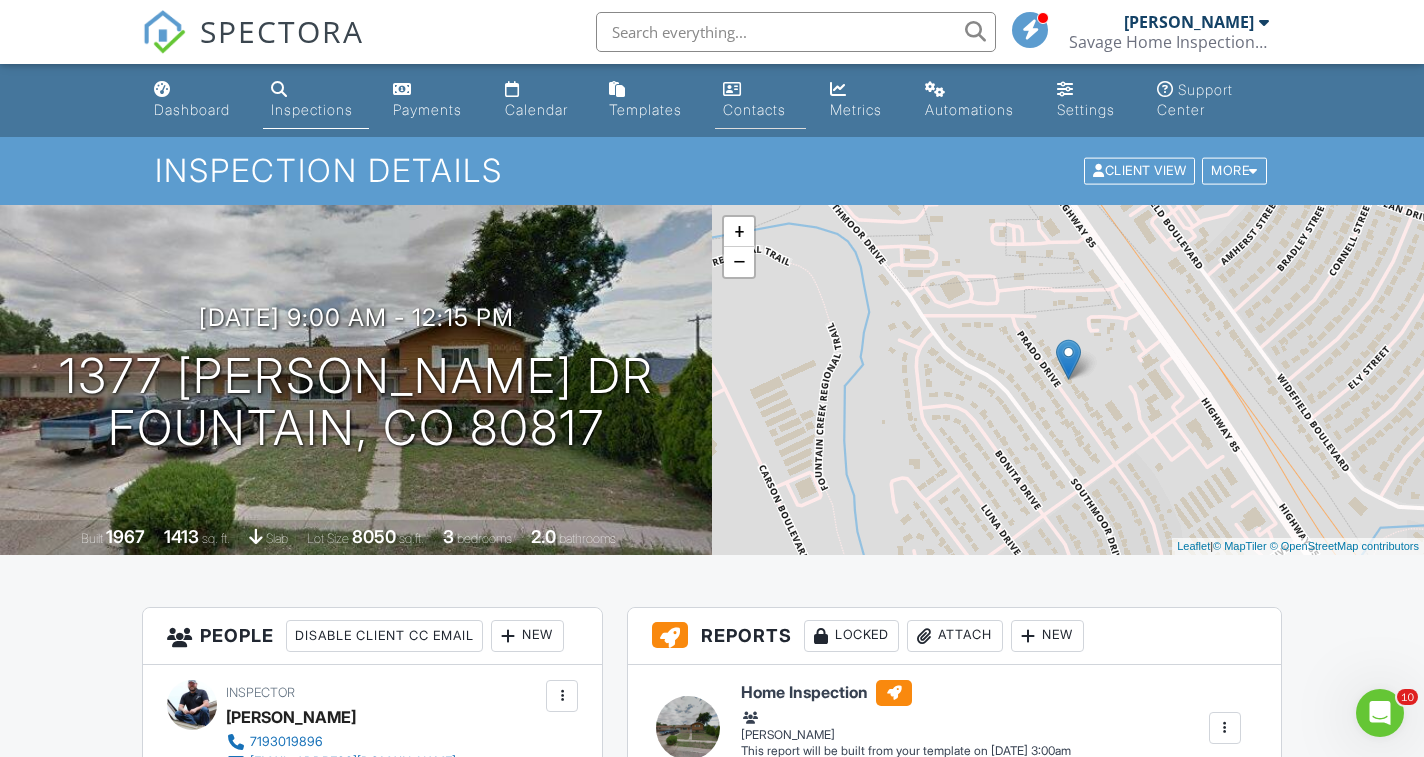 click on "Contacts" at bounding box center [754, 109] 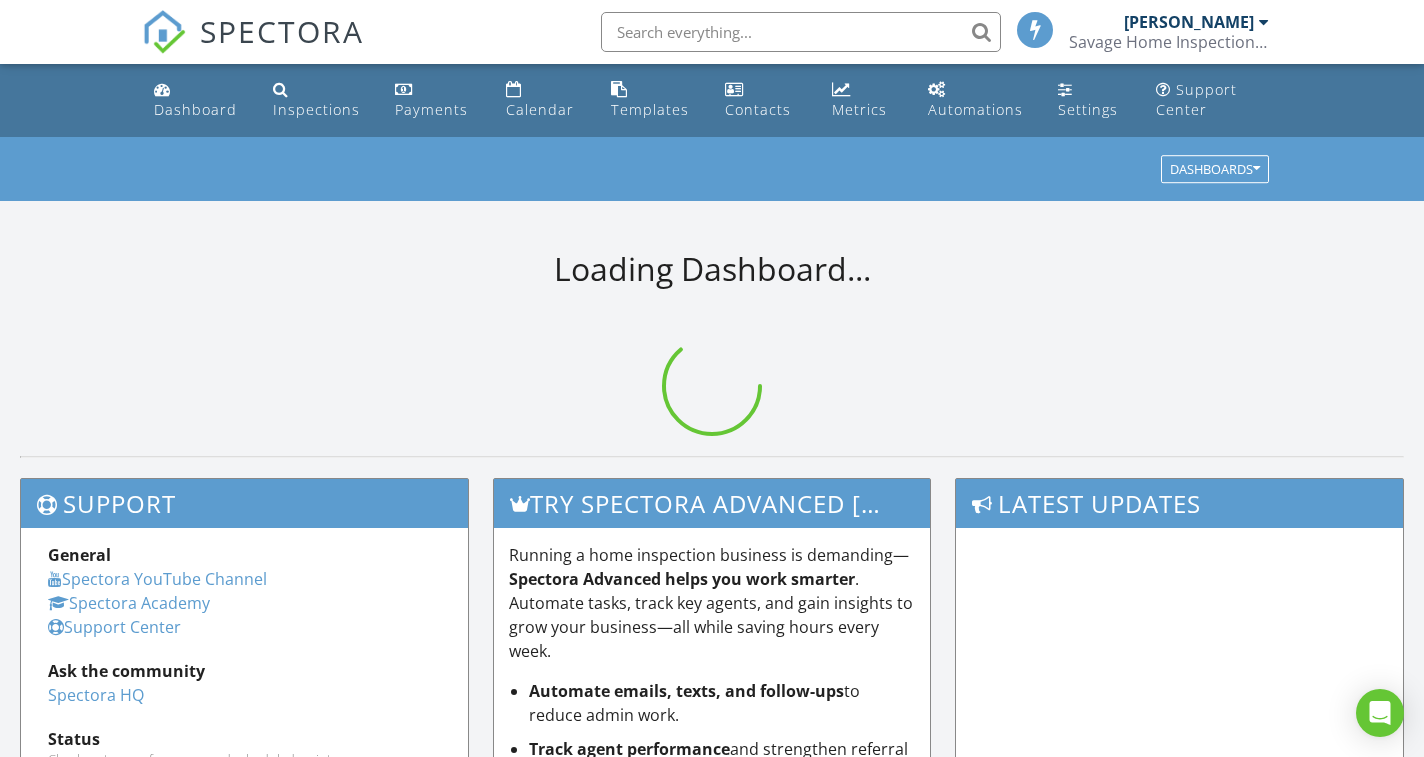 scroll, scrollTop: 0, scrollLeft: 0, axis: both 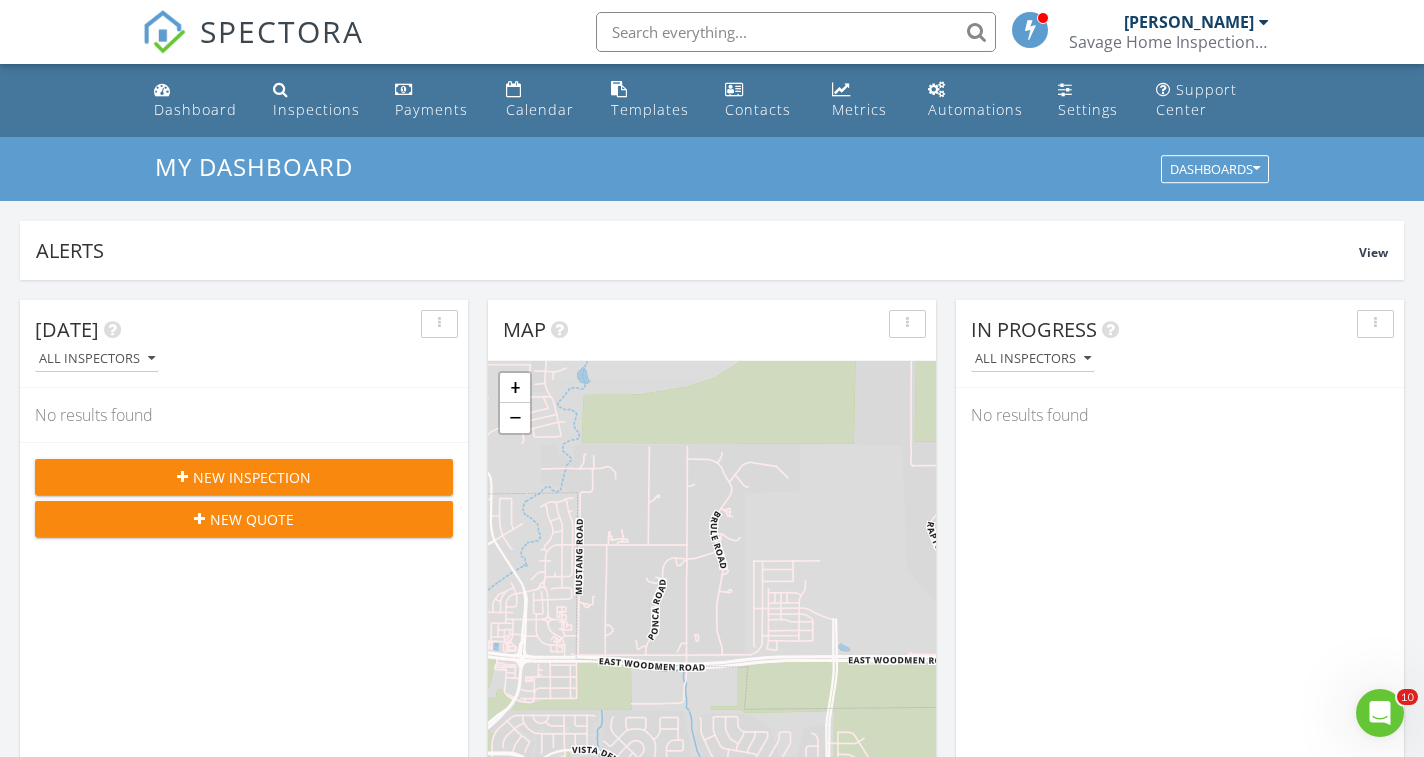 click on "New Inspection" at bounding box center [252, 477] 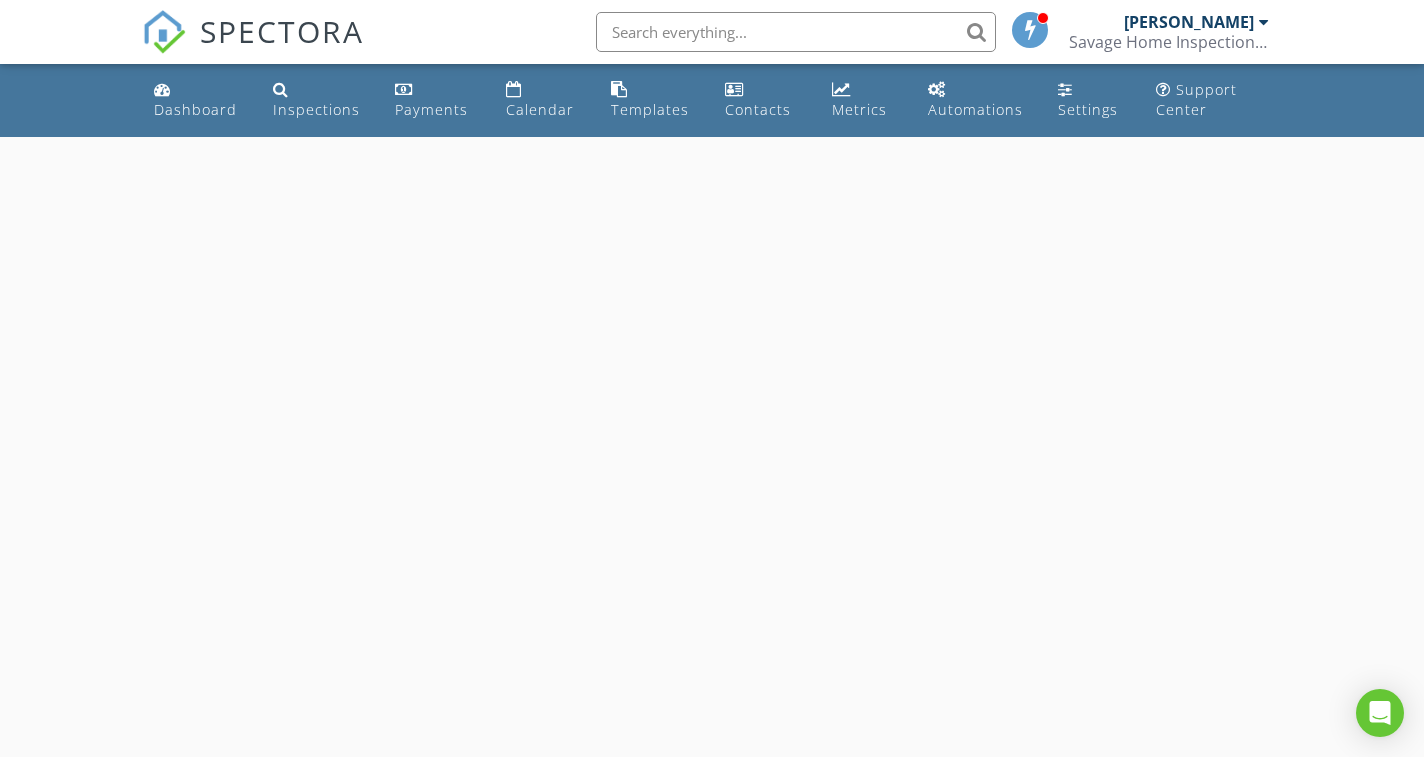 scroll, scrollTop: 0, scrollLeft: 0, axis: both 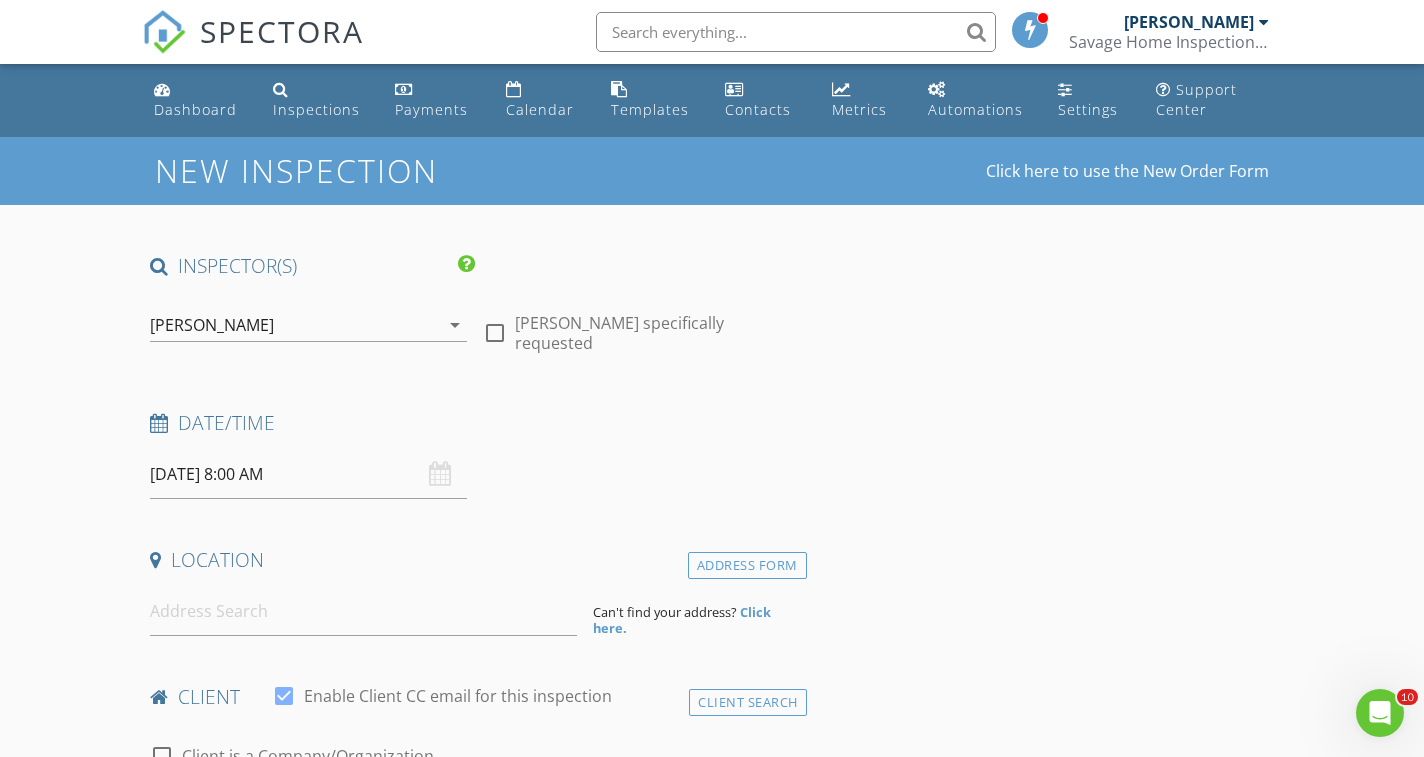 click on "07/14/2025 8:00 AM" at bounding box center (308, 474) 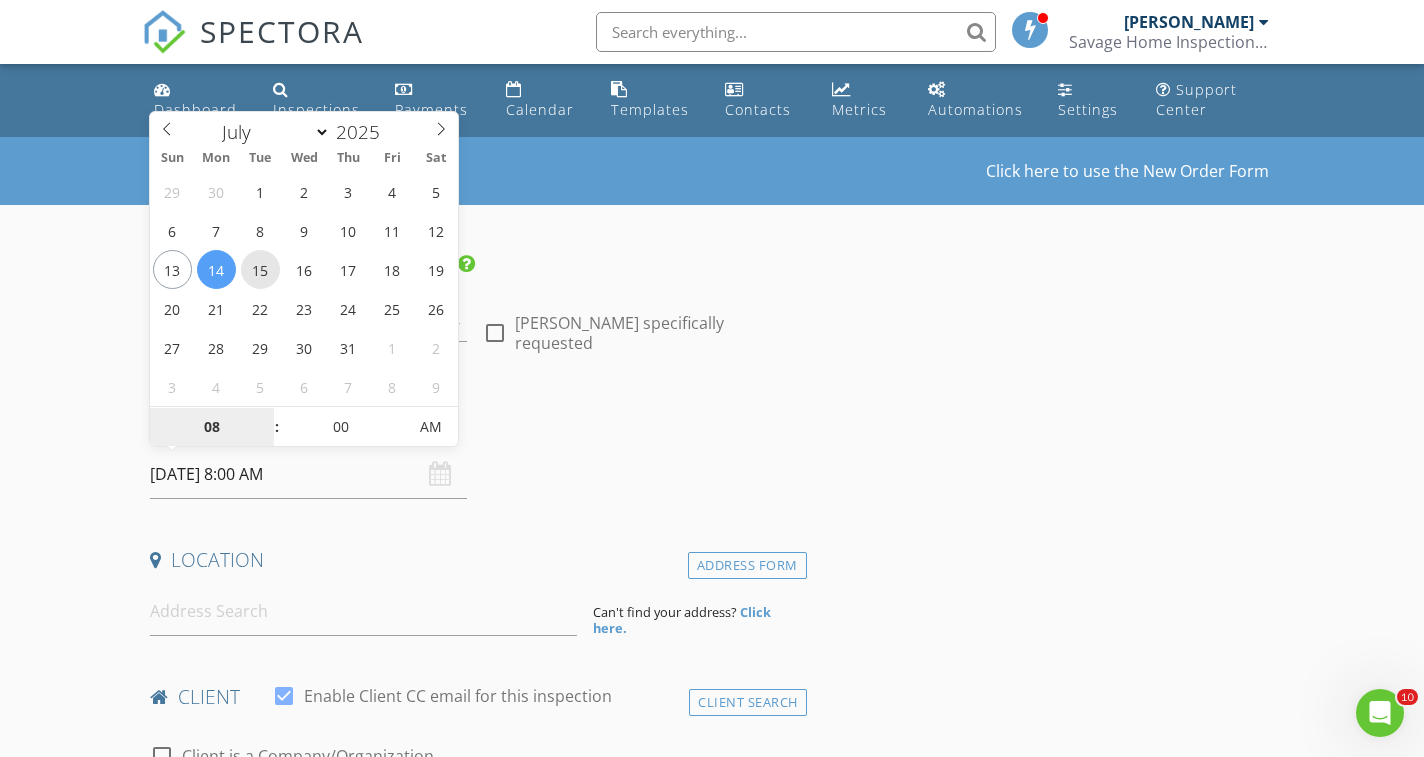 type on "07/15/2025 8:00 AM" 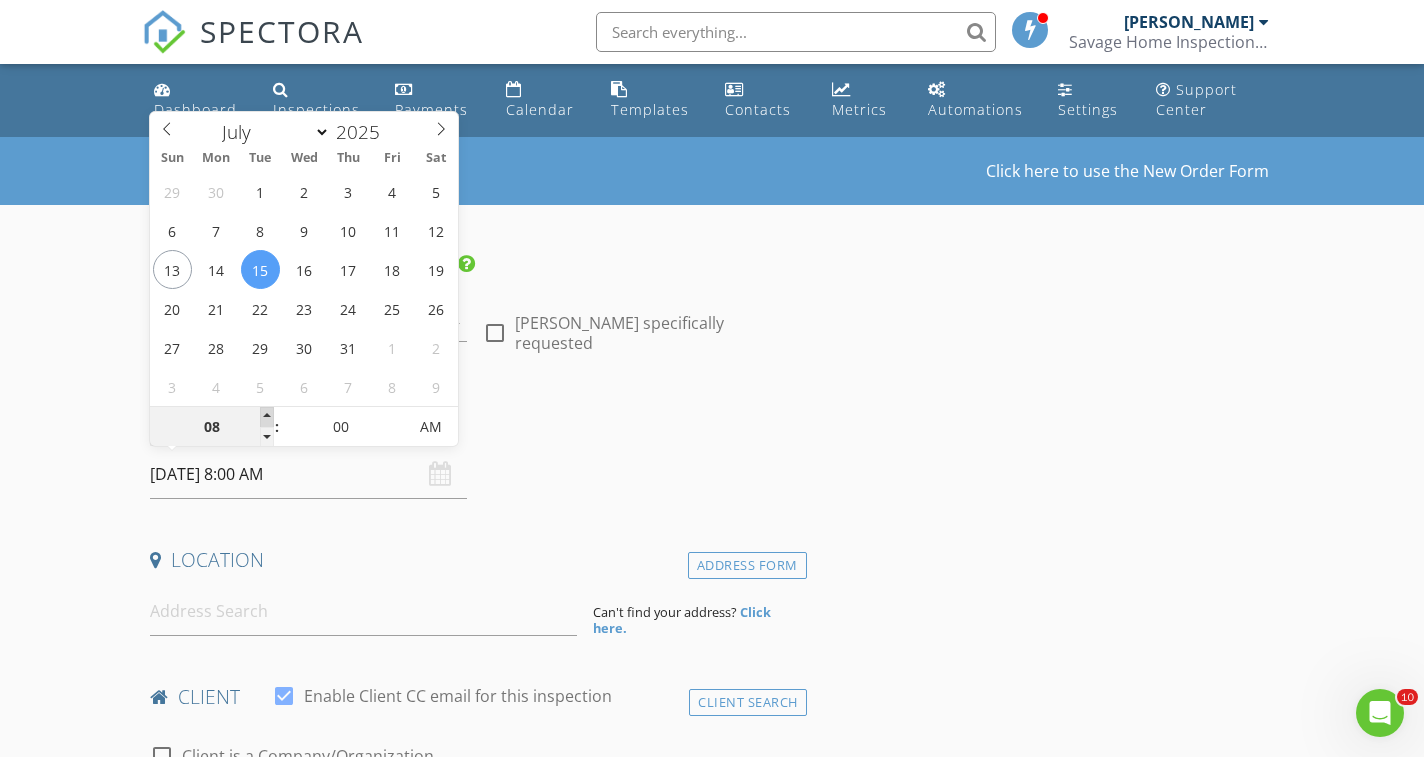 type on "09" 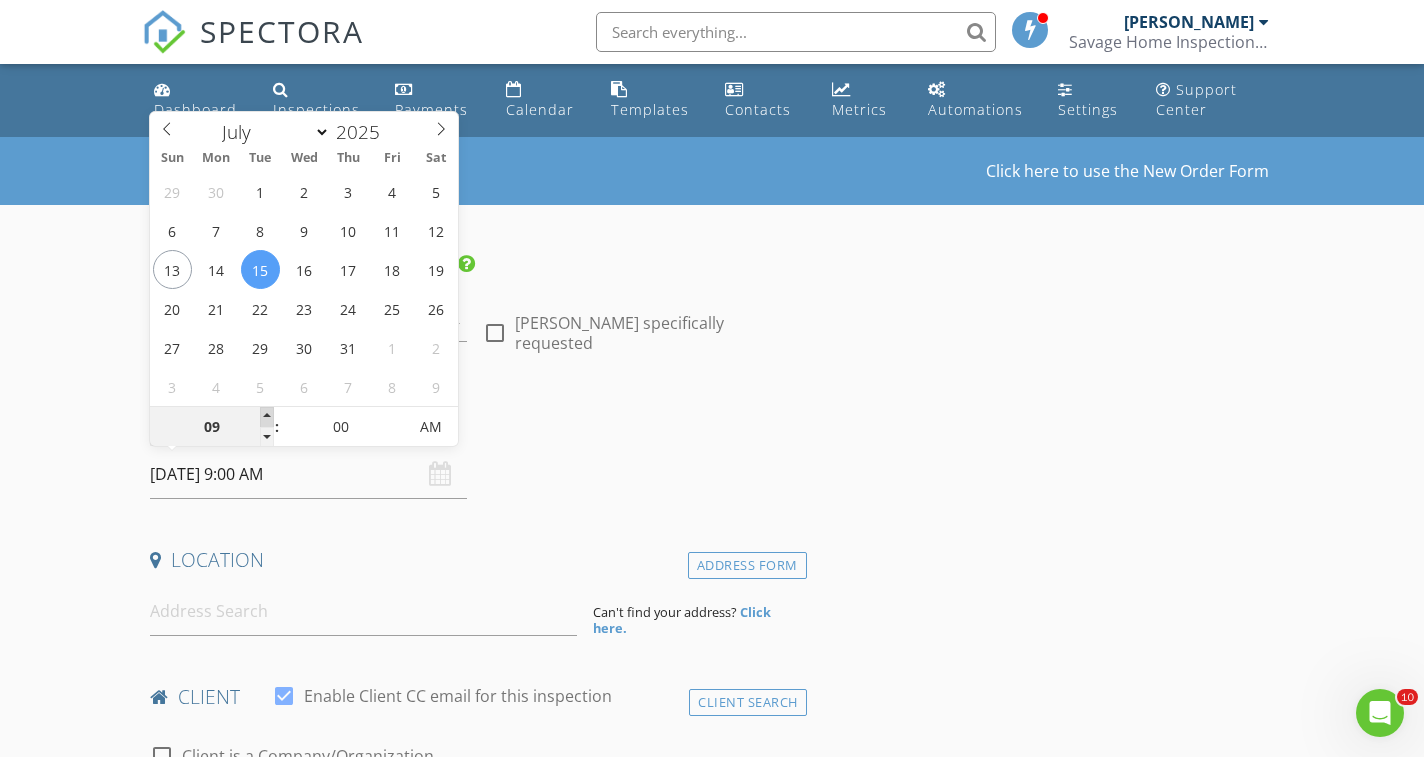 click at bounding box center [267, 417] 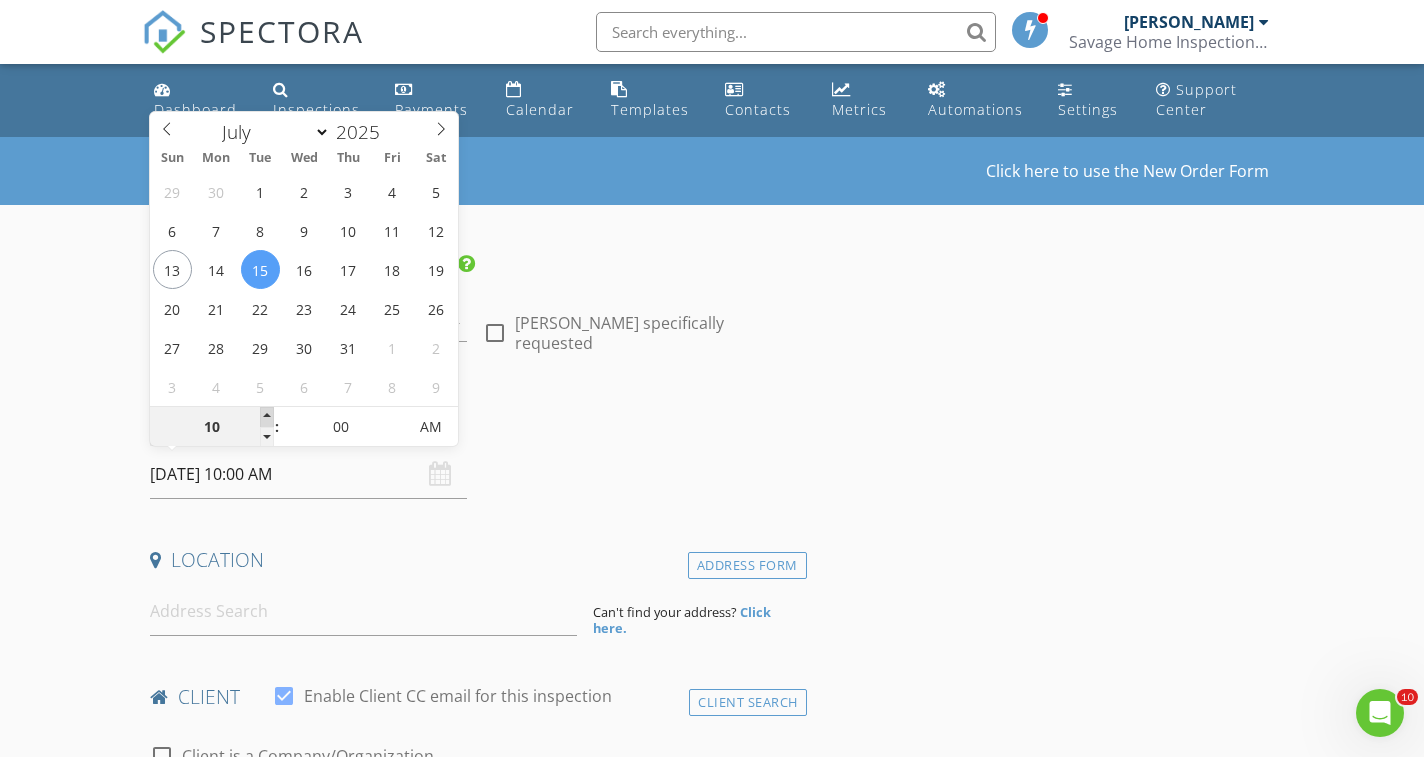 click at bounding box center (267, 417) 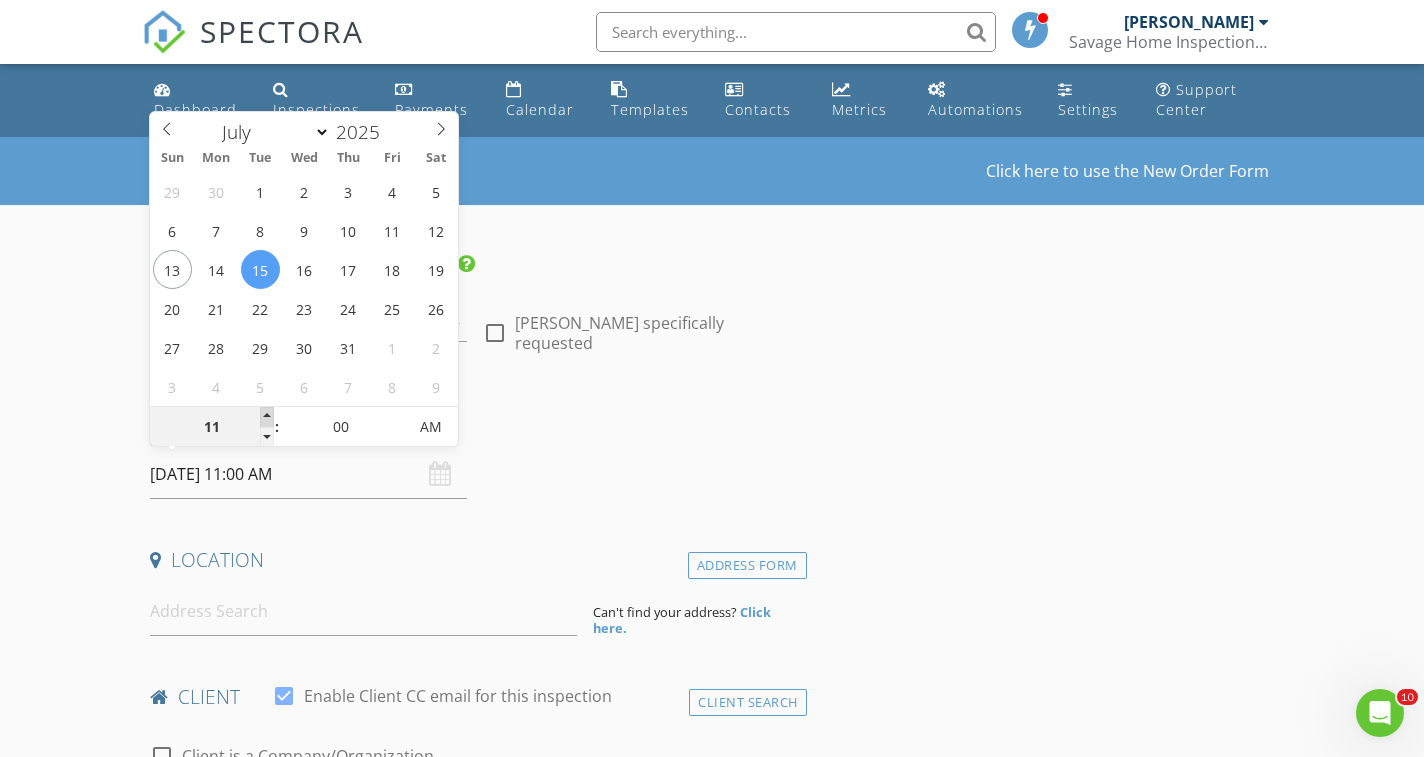 click at bounding box center [267, 417] 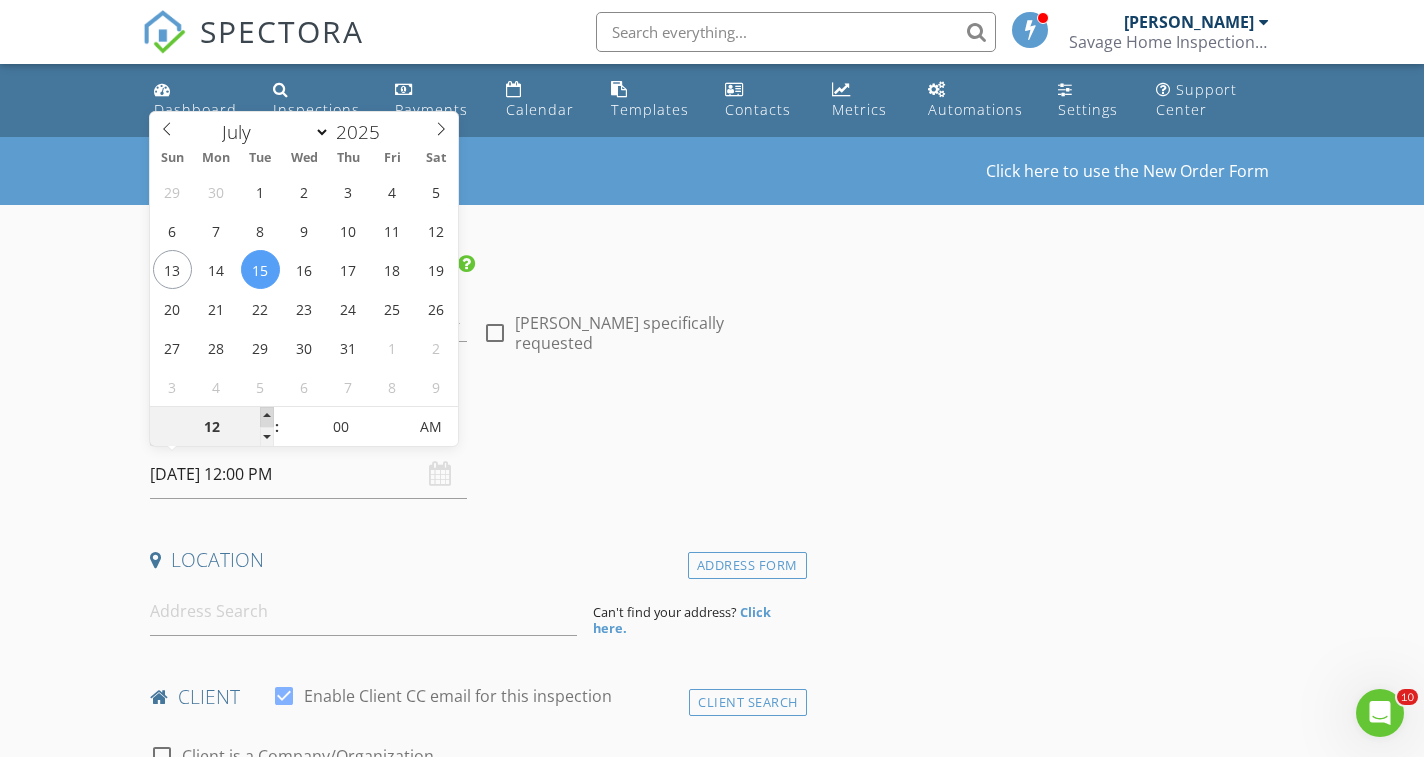 click at bounding box center (267, 417) 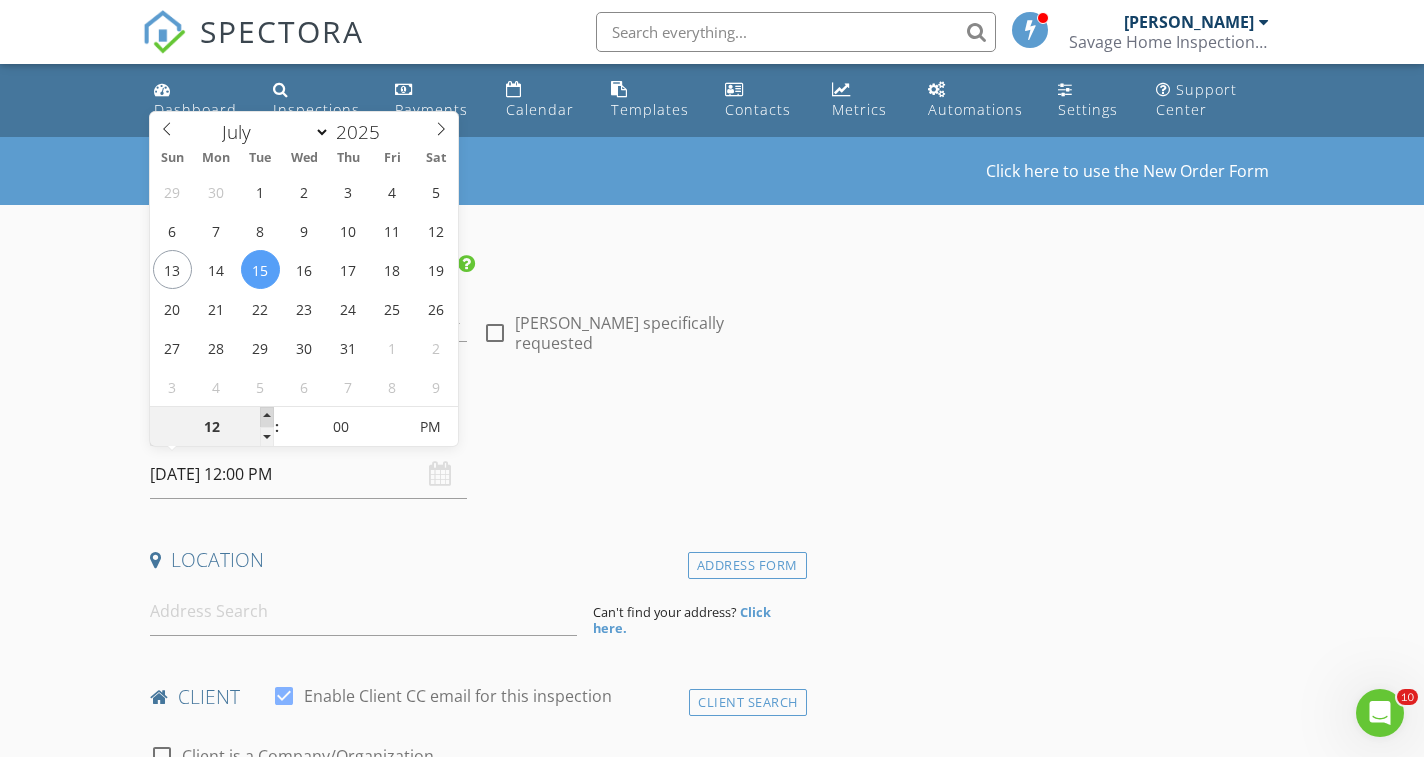 type on "01" 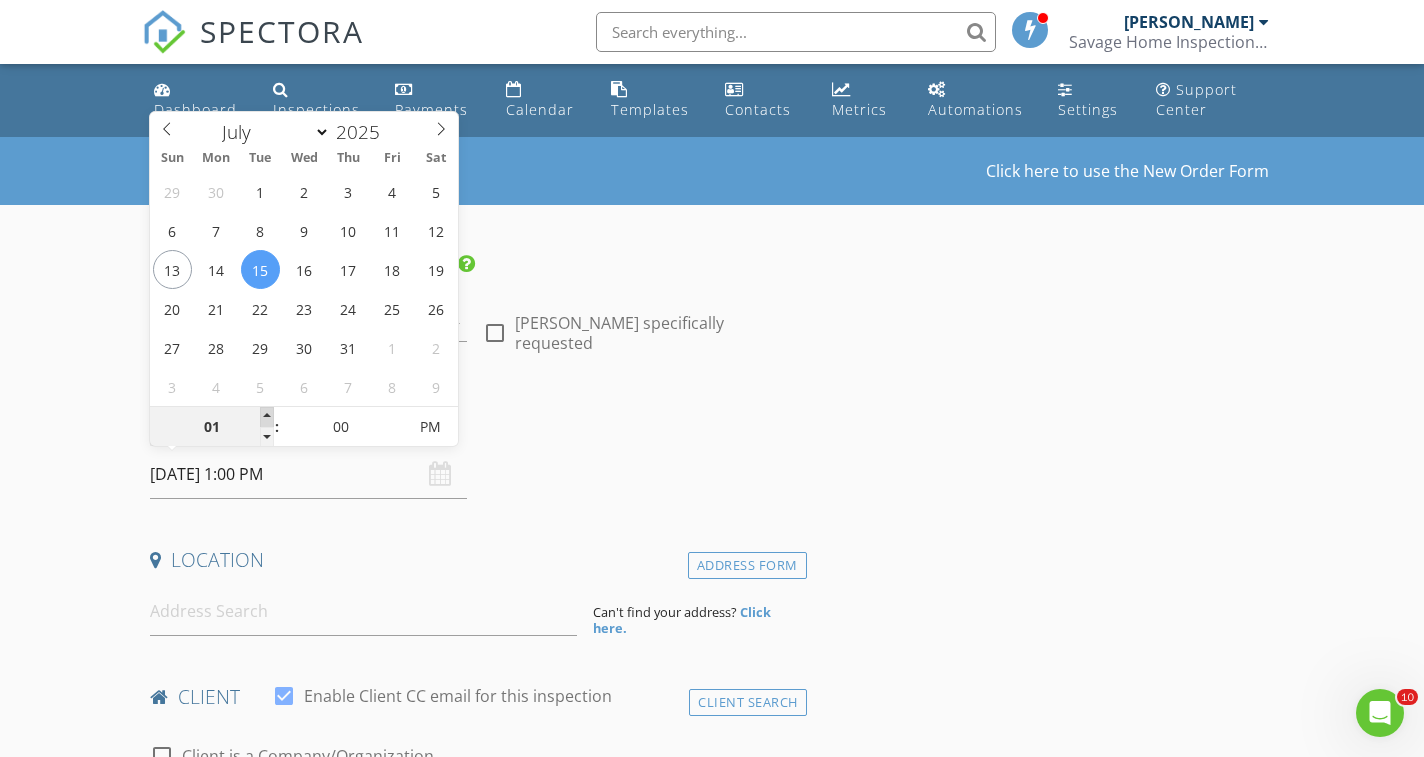 click at bounding box center [267, 417] 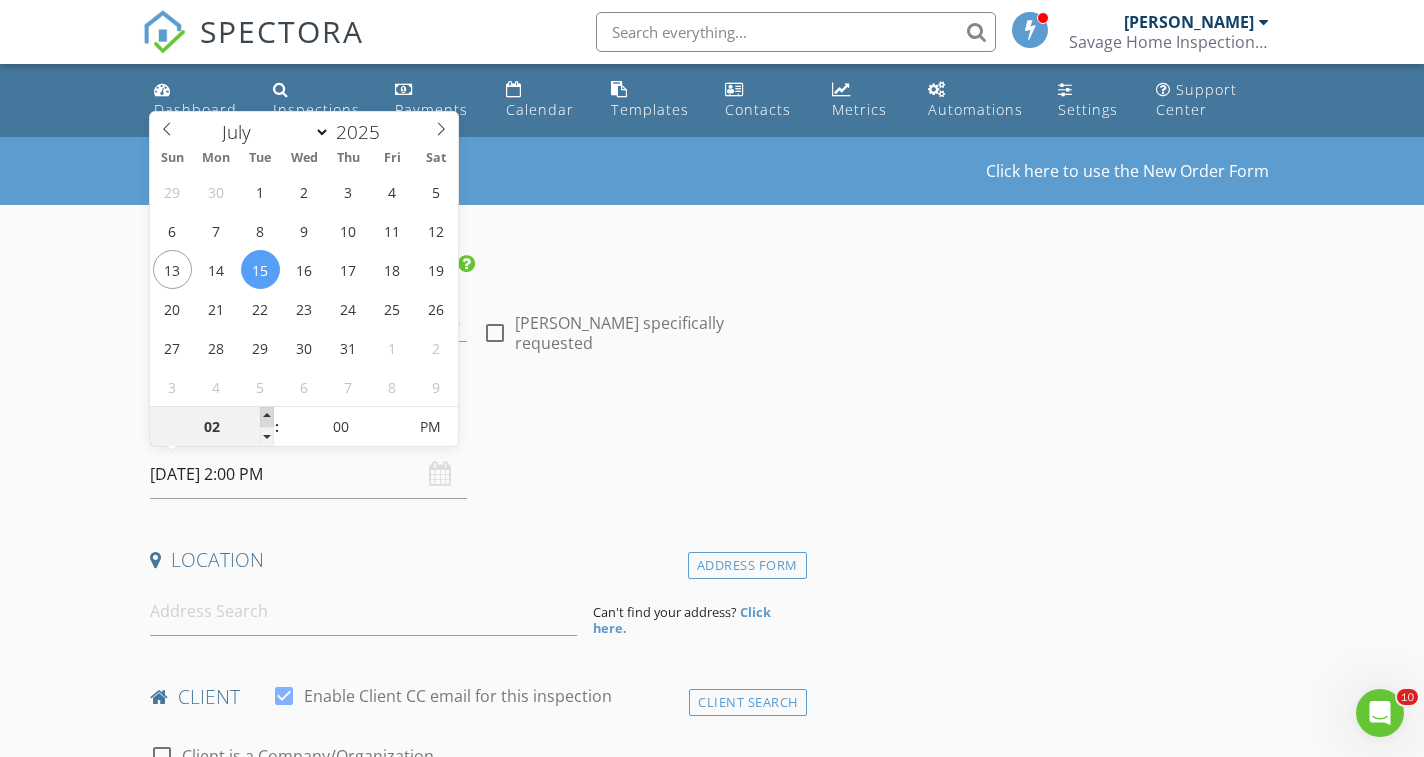click at bounding box center (267, 417) 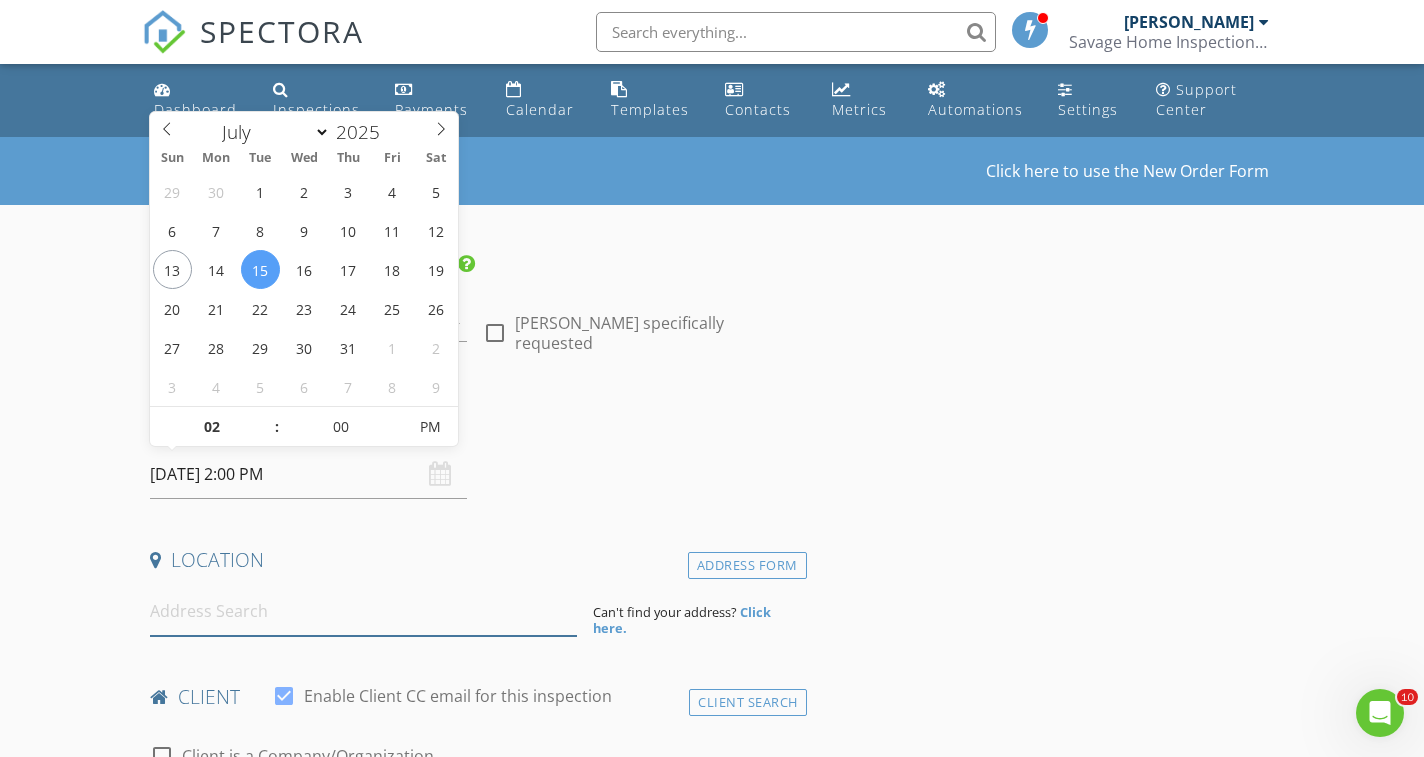click at bounding box center [363, 611] 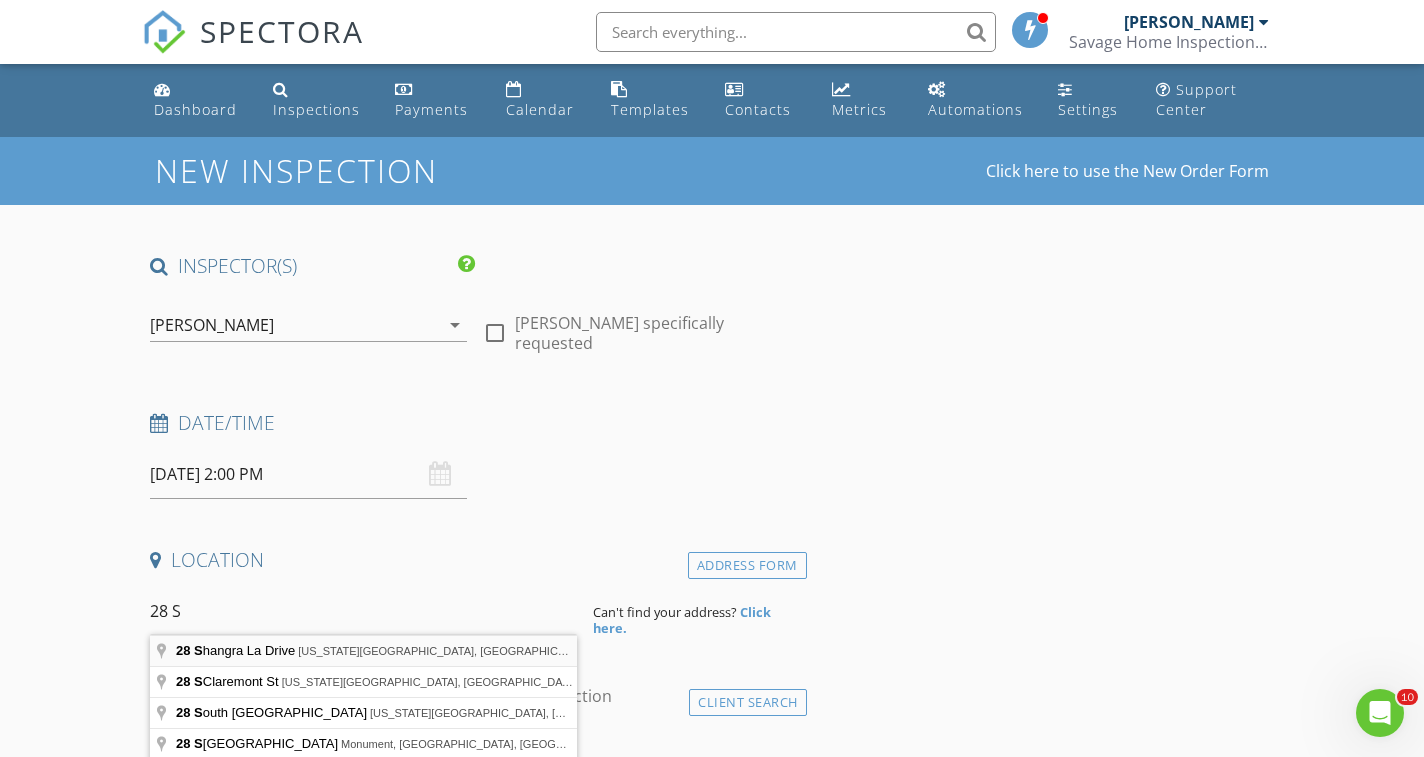 type on "28 Shangra La Drive, Colorado Springs, CO, USA" 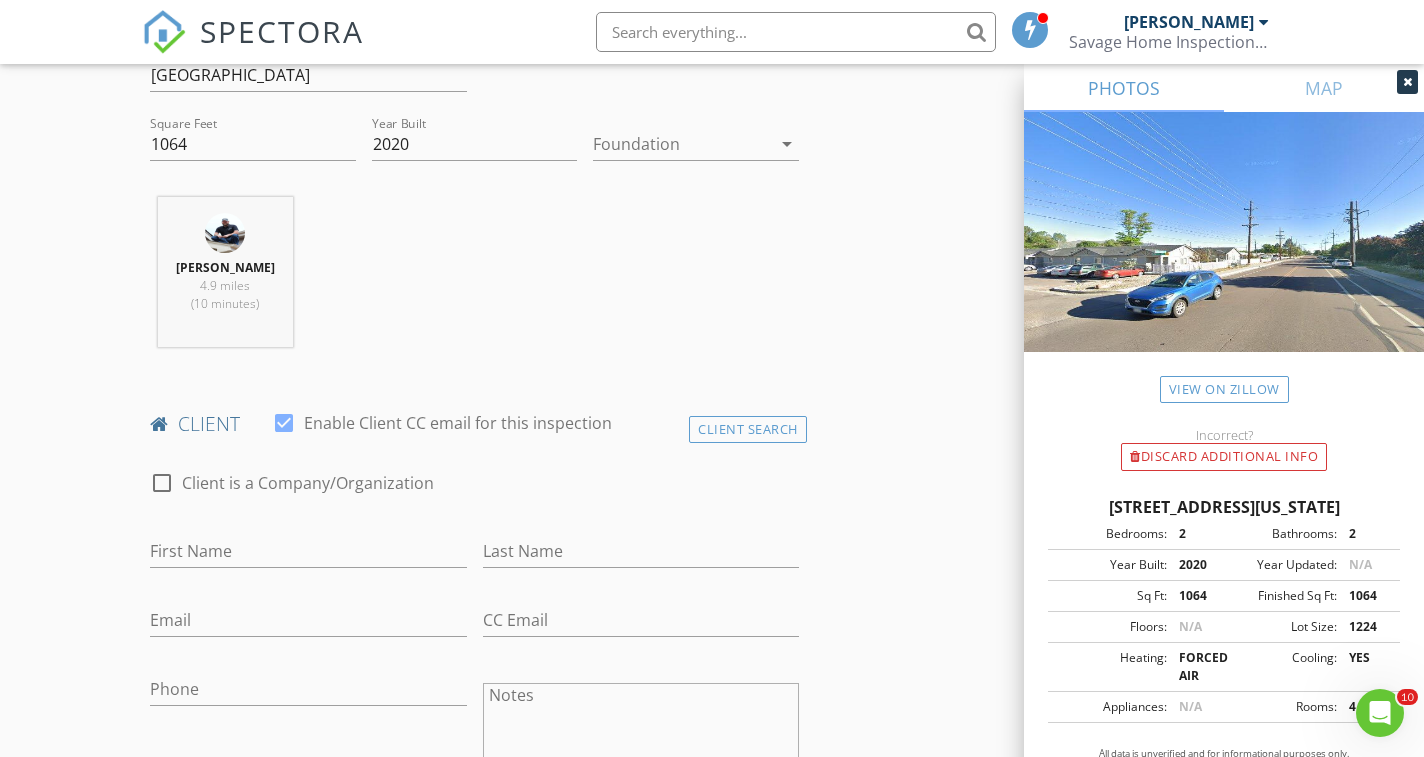 scroll, scrollTop: 797, scrollLeft: 0, axis: vertical 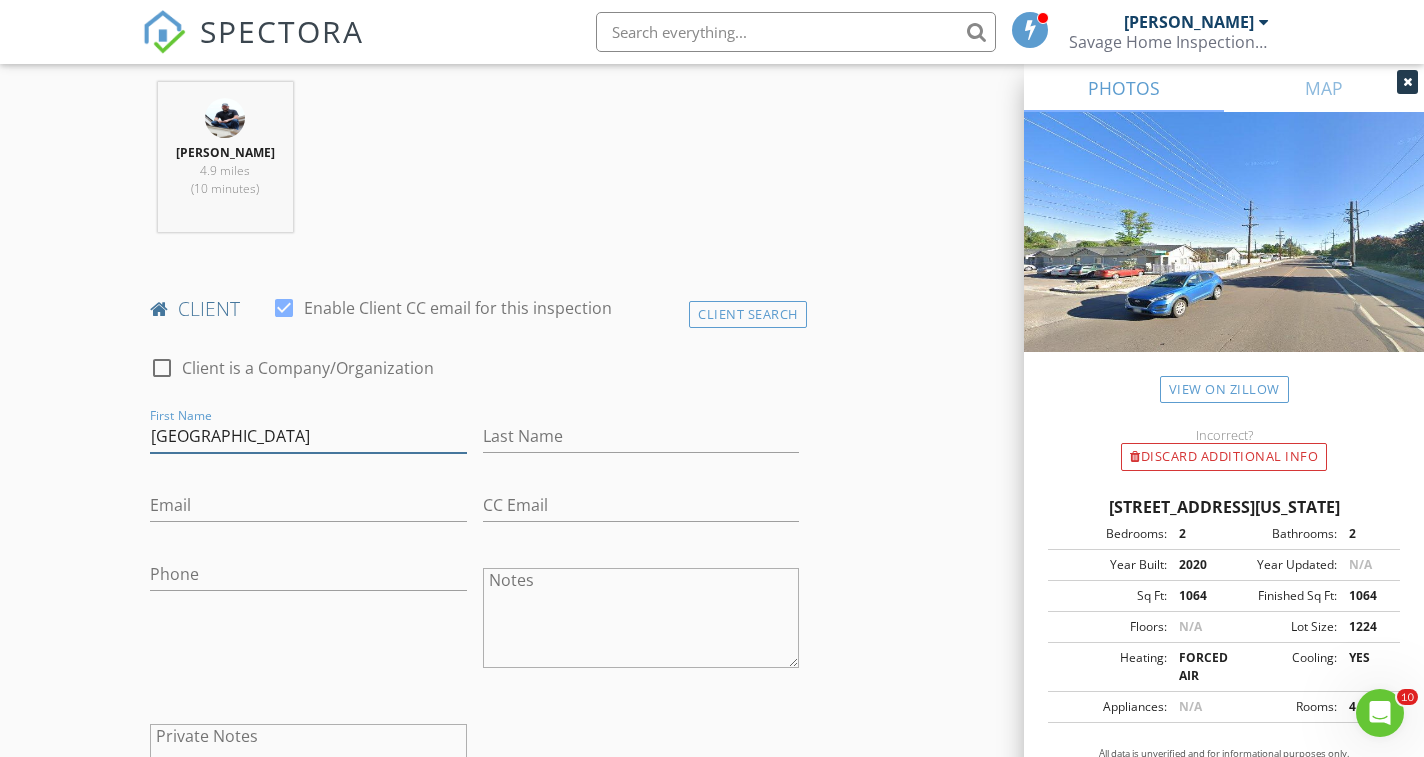 type on "Brooklyn" 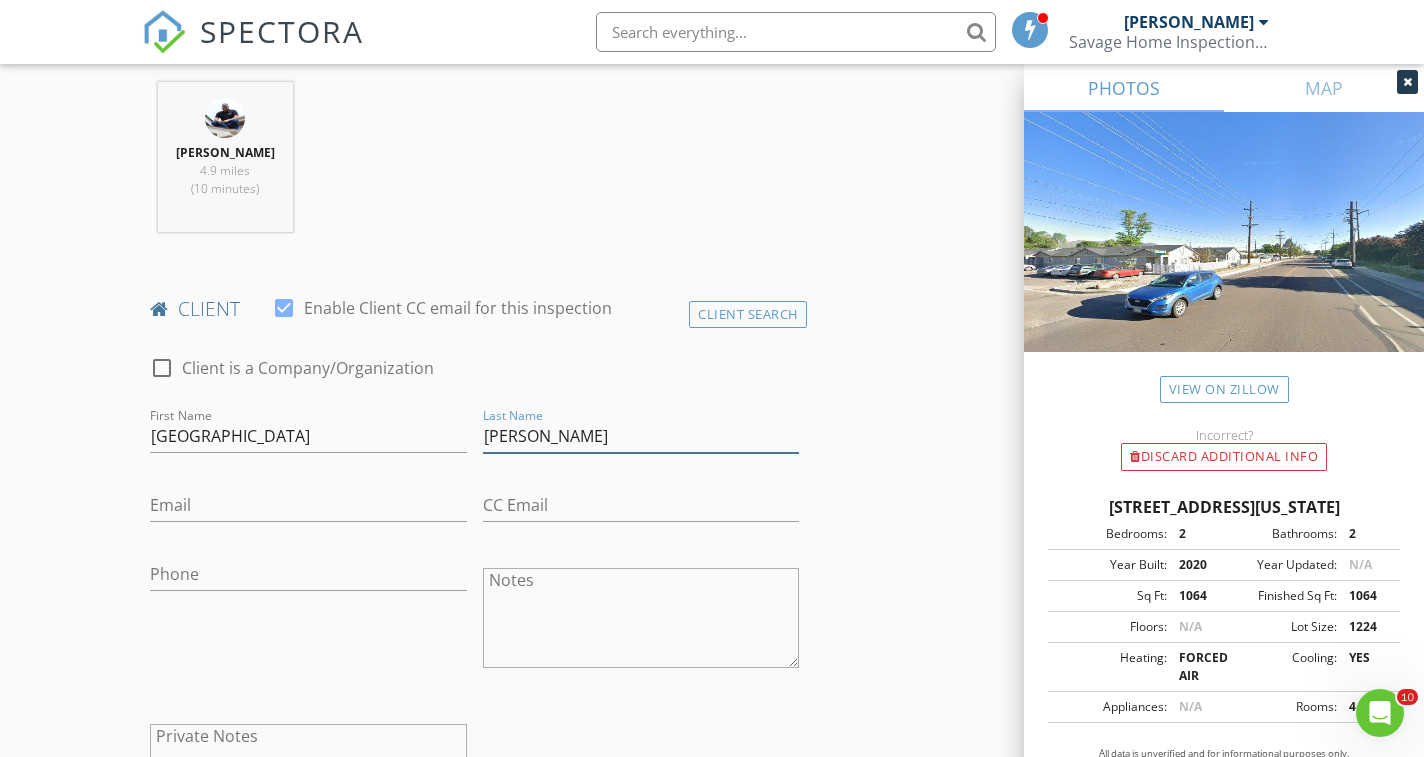 type on "Valdez" 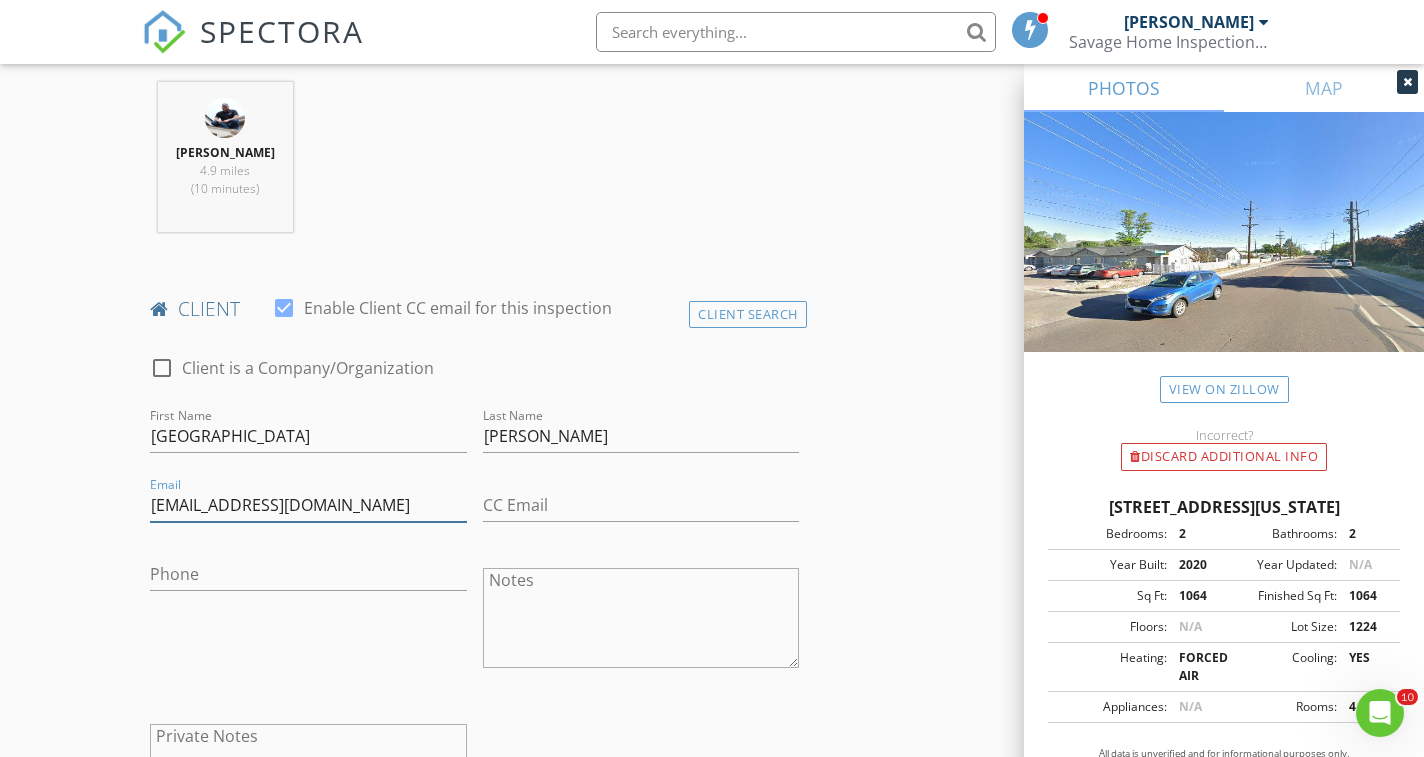 type on "brooklynjean02@gmail.com" 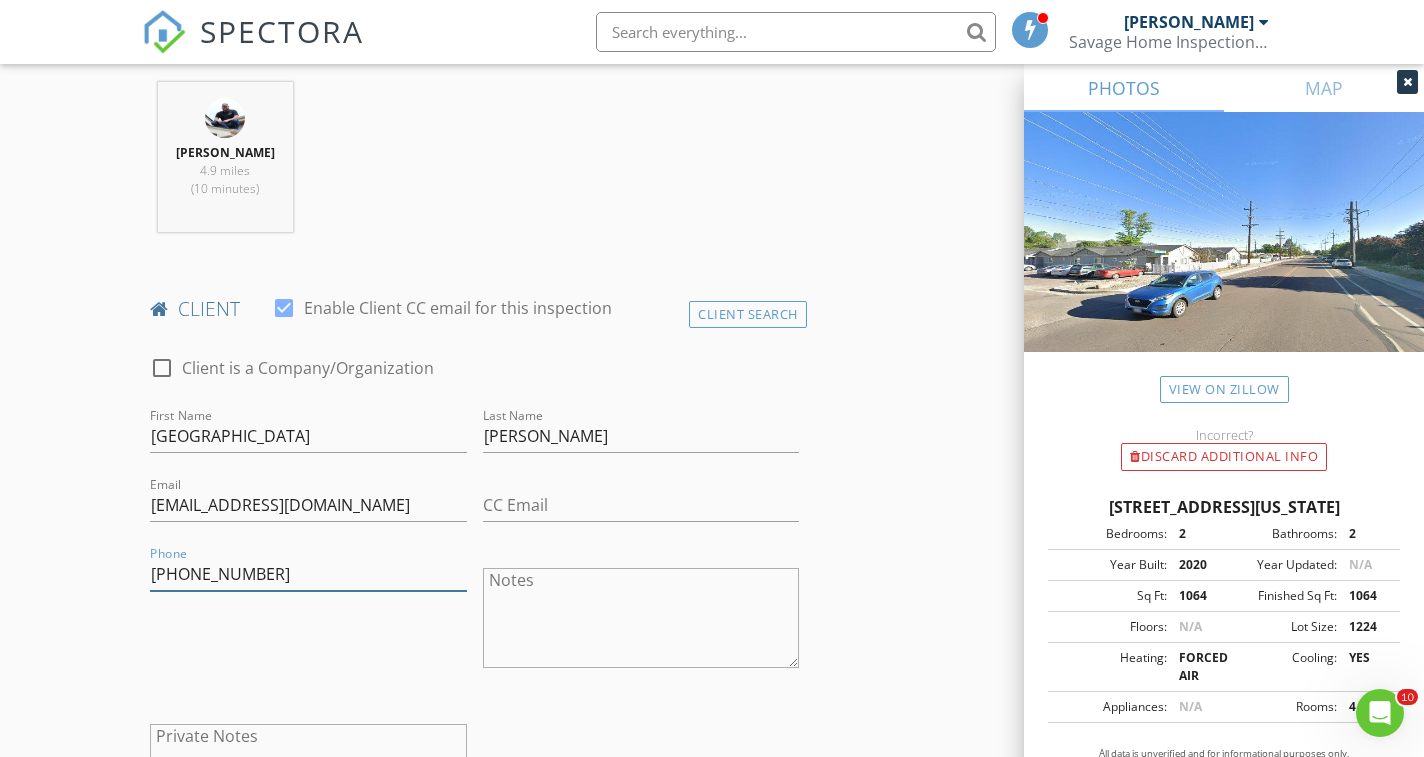 type on "719-322-2175" 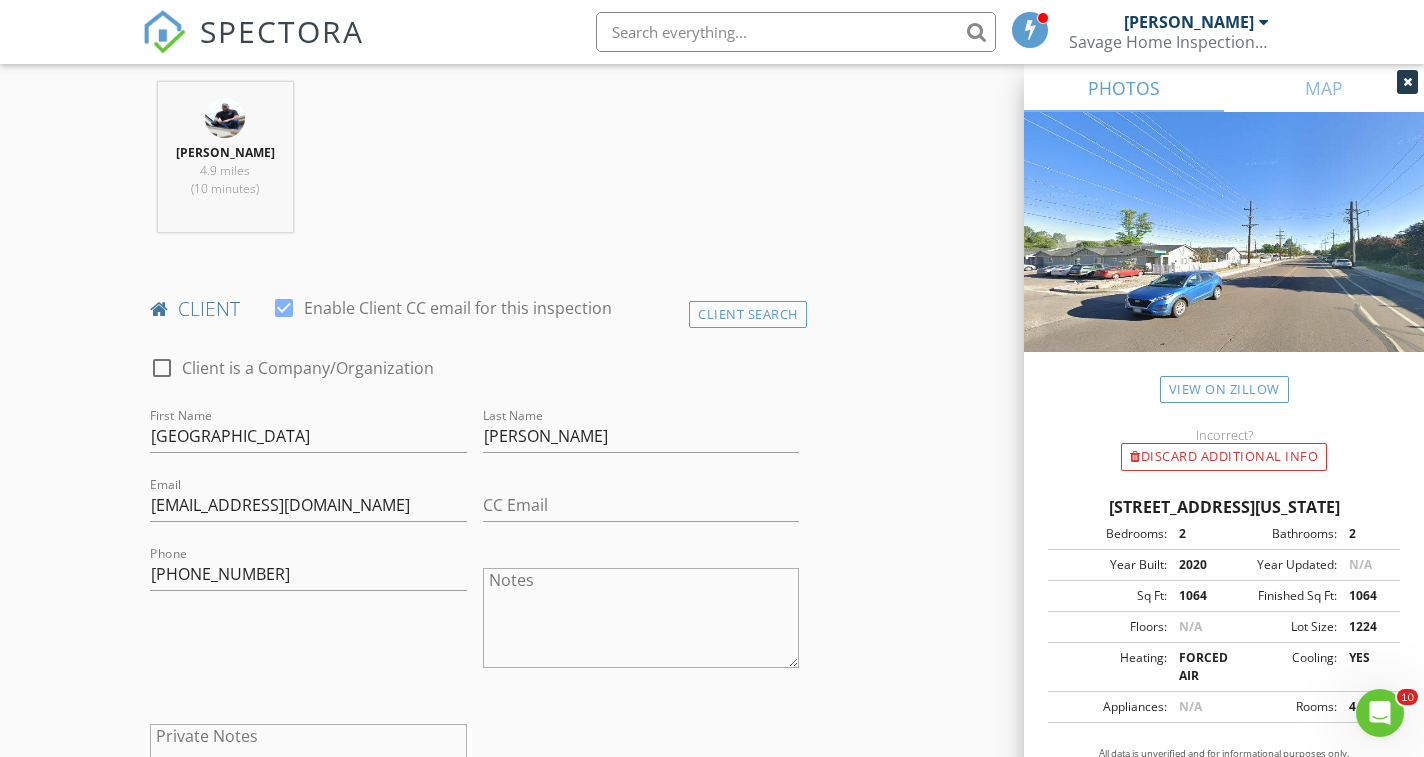 click on "New Inspection
Click here to use the New Order Form
INSPECTOR(S)
check_box   Cory Savage   PRIMARY   Cory Savage arrow_drop_down   check_box_outline_blank Cory Savage specifically requested
Date/Time
07/15/2025 2:00 PM
Location
Address Search       Address 28 Shangra La Dr   Unit   City Colorado Springs   State CO   Zip 80907   County El Paso     Square Feet 1064   Year Built 2020   Foundation arrow_drop_down     Cory Savage     4.9 miles     (10 minutes)
client
check_box Enable Client CC email for this inspection   Client Search     check_box_outline_blank Client is a Company/Organization     First Name Brooklyn   Last Name Valdez   Email brooklynjean02@gmail.com   CC Email   Phone 719-322-2175           Notes   Private Notes
ADD ADDITIONAL client
SERVICES" at bounding box center [712, 1095] 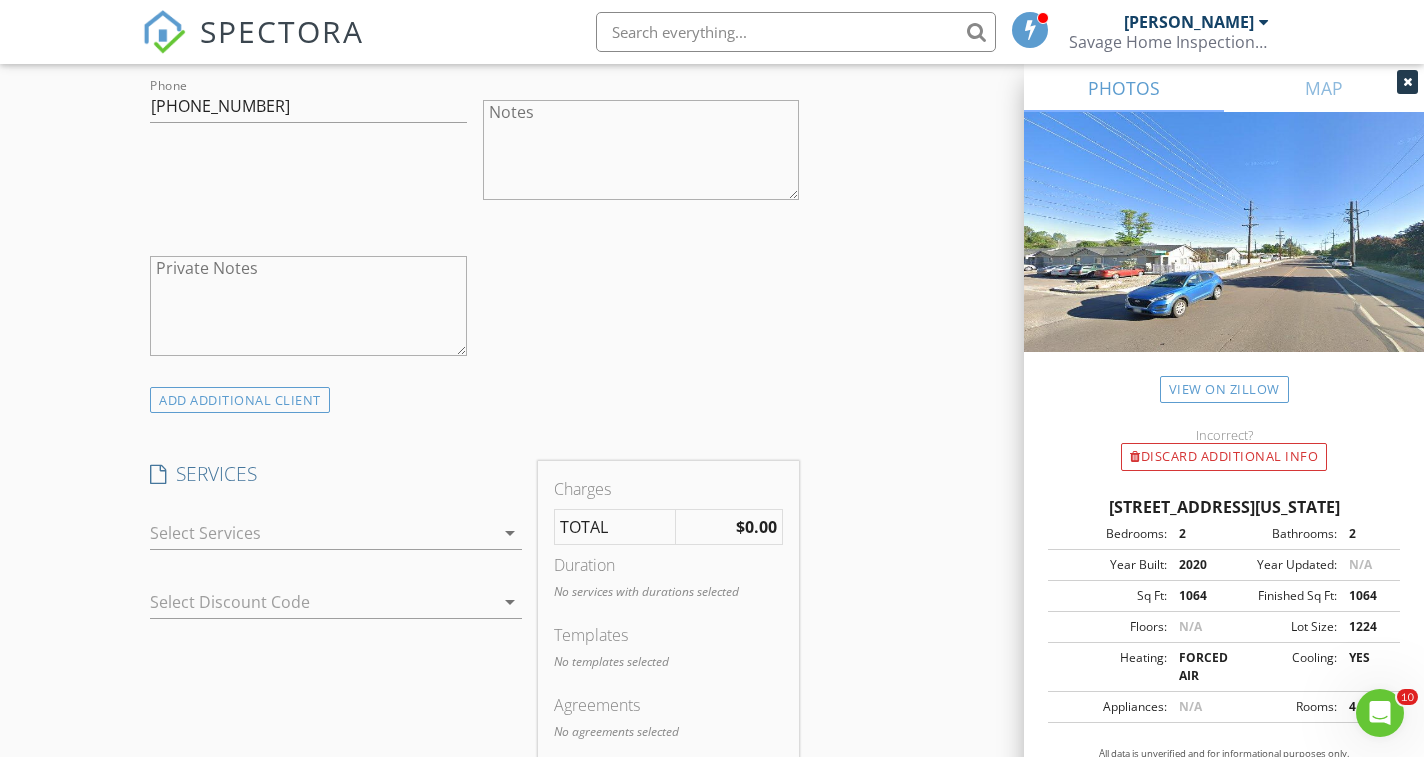 scroll, scrollTop: 1263, scrollLeft: 0, axis: vertical 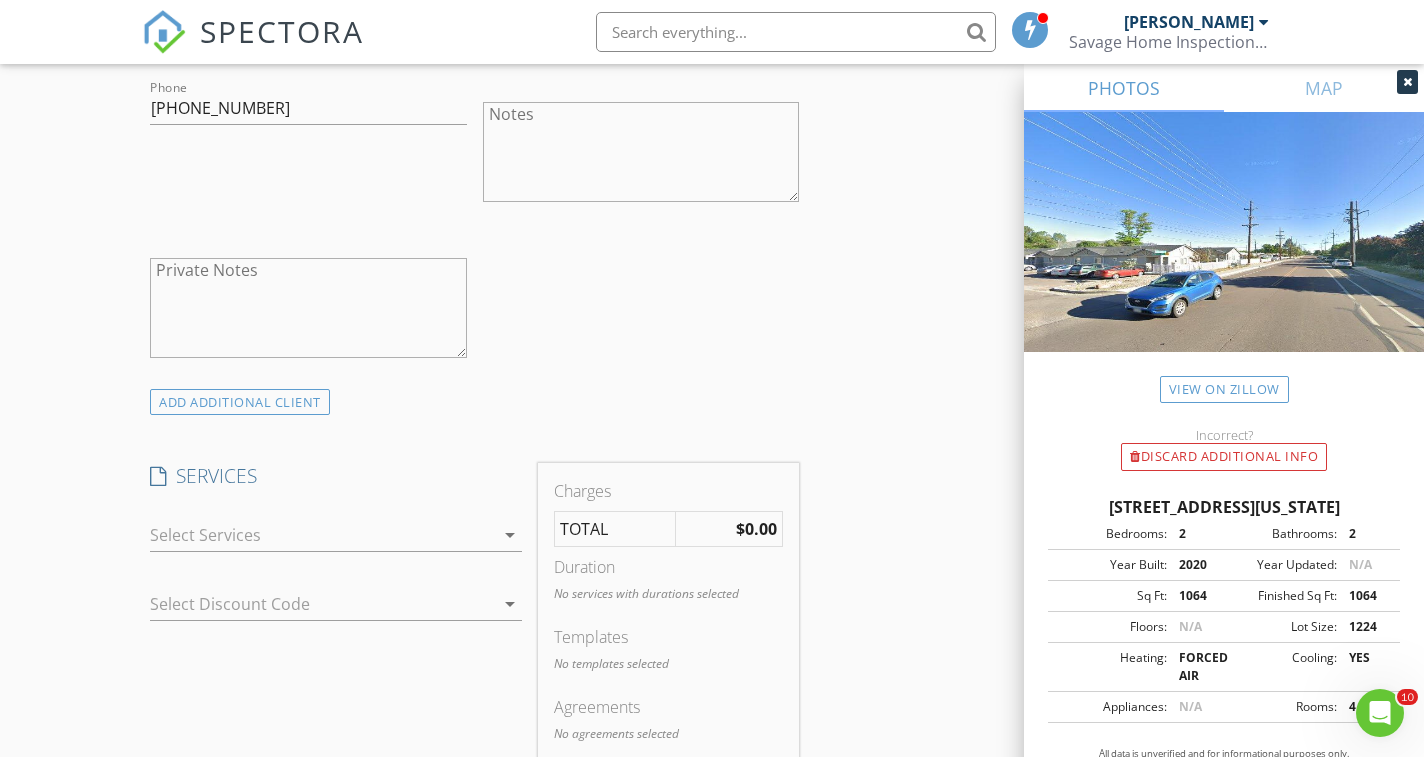 click at bounding box center (322, 535) 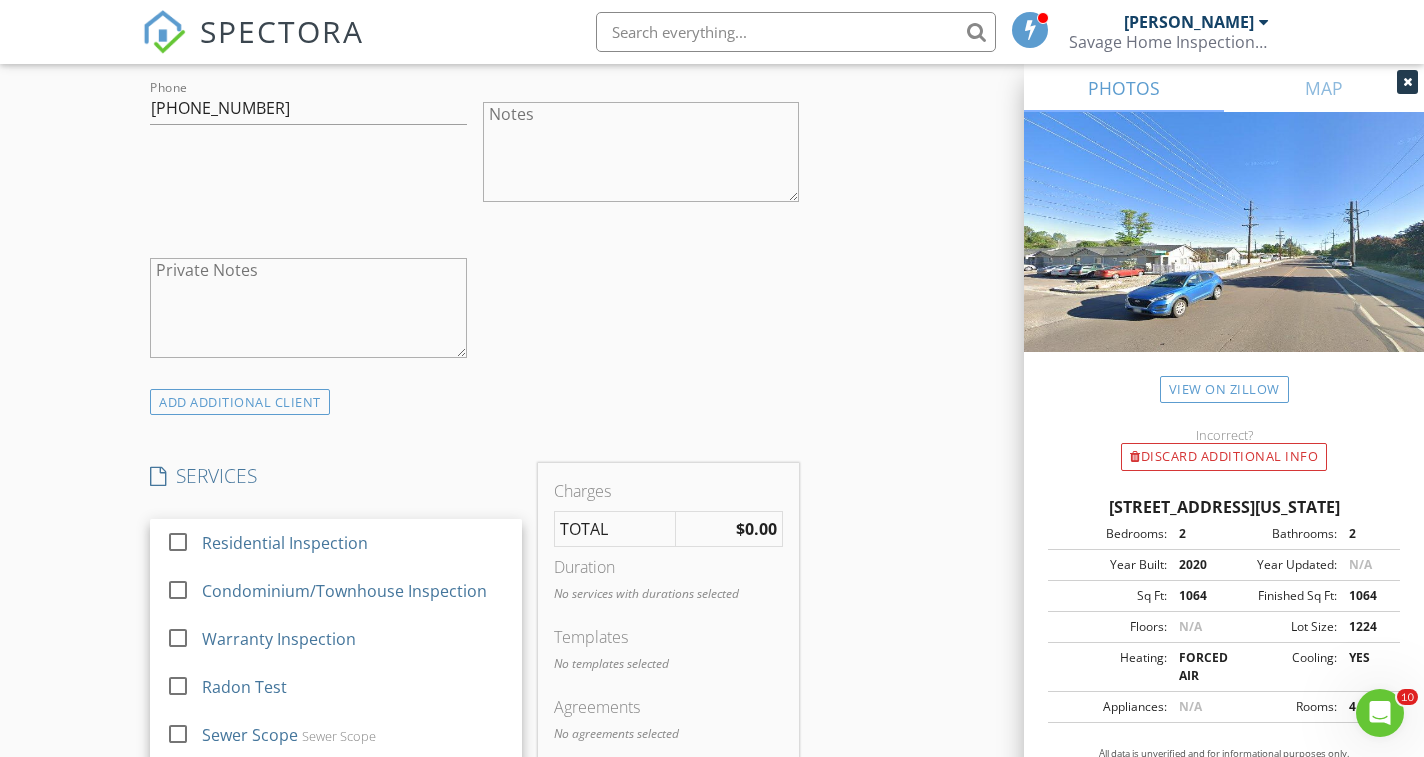 click at bounding box center (178, 542) 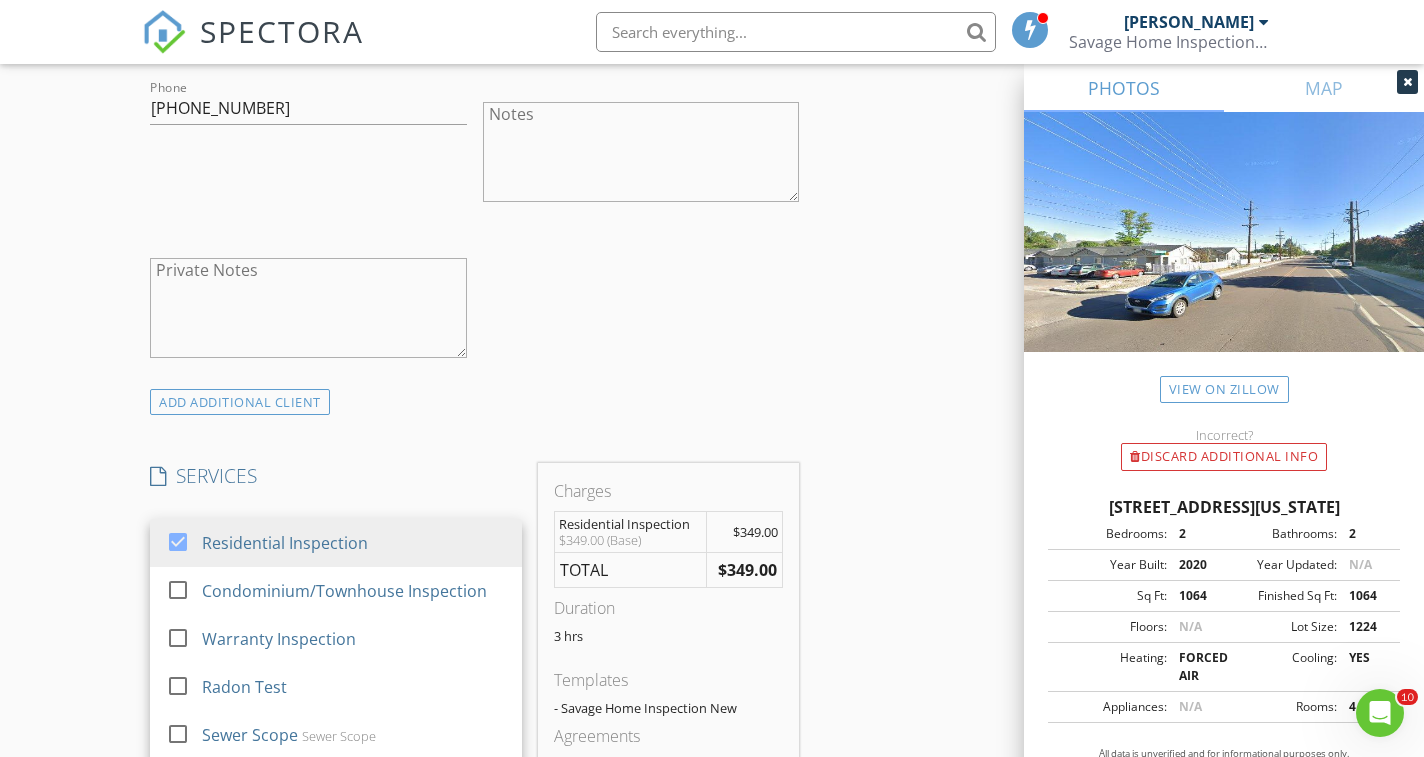 click on "New Inspection
Click here to use the New Order Form
INSPECTOR(S)
check_box   Cory Savage   PRIMARY   Cory Savage arrow_drop_down   check_box_outline_blank Cory Savage specifically requested
Date/Time
07/15/2025 2:00 PM
Location
Address Search       Address 28 Shangra La Dr   Unit   City Colorado Springs   State CO   Zip 80907   County El Paso     Square Feet 1064   Year Built 2020   Foundation arrow_drop_down     Cory Savage     4.9 miles     (10 minutes)
client
check_box Enable Client CC email for this inspection   Client Search     check_box_outline_blank Client is a Company/Organization     First Name Brooklyn   Last Name Valdez   Email brooklynjean02@gmail.com   CC Email   Phone 719-322-2175           Notes   Private Notes
ADD ADDITIONAL client
SERVICES" at bounding box center [712, 636] 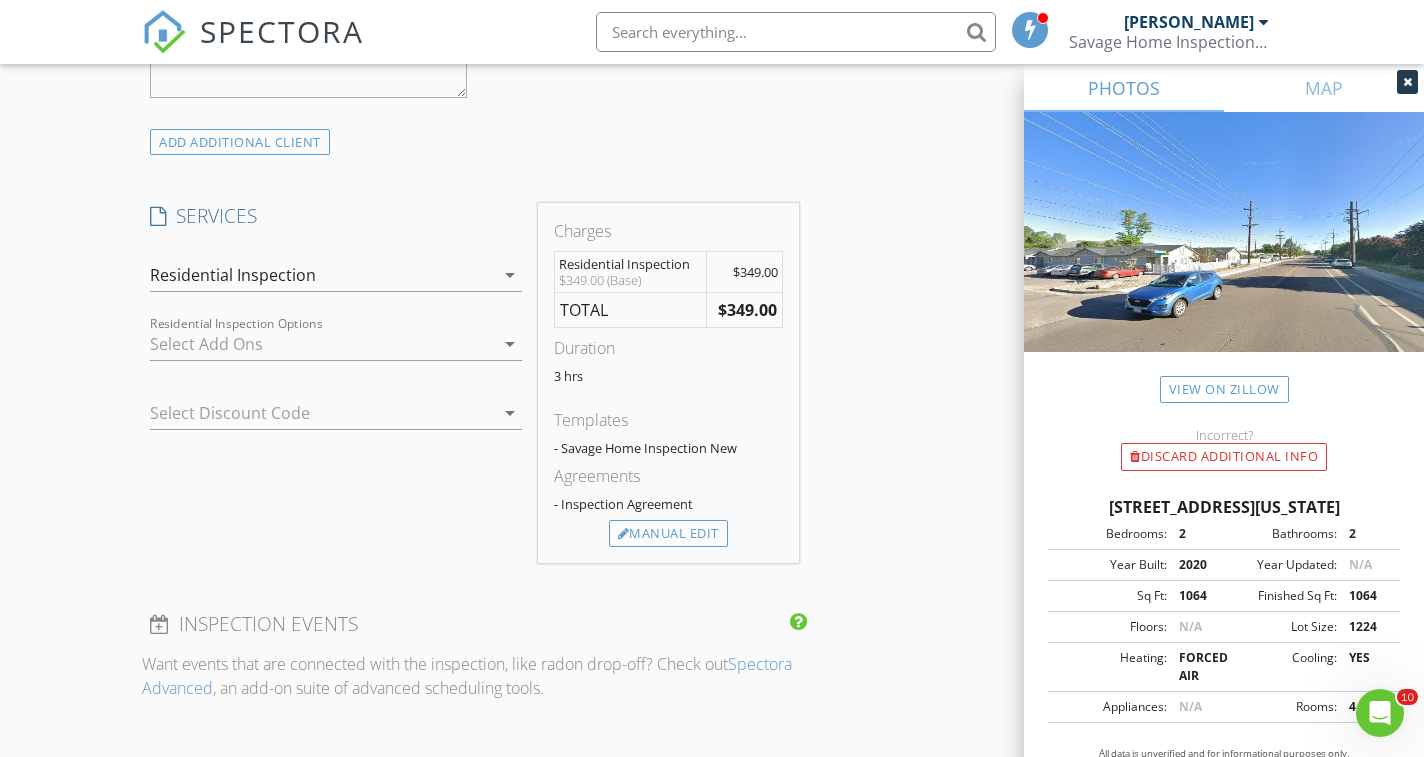 scroll, scrollTop: 1525, scrollLeft: 0, axis: vertical 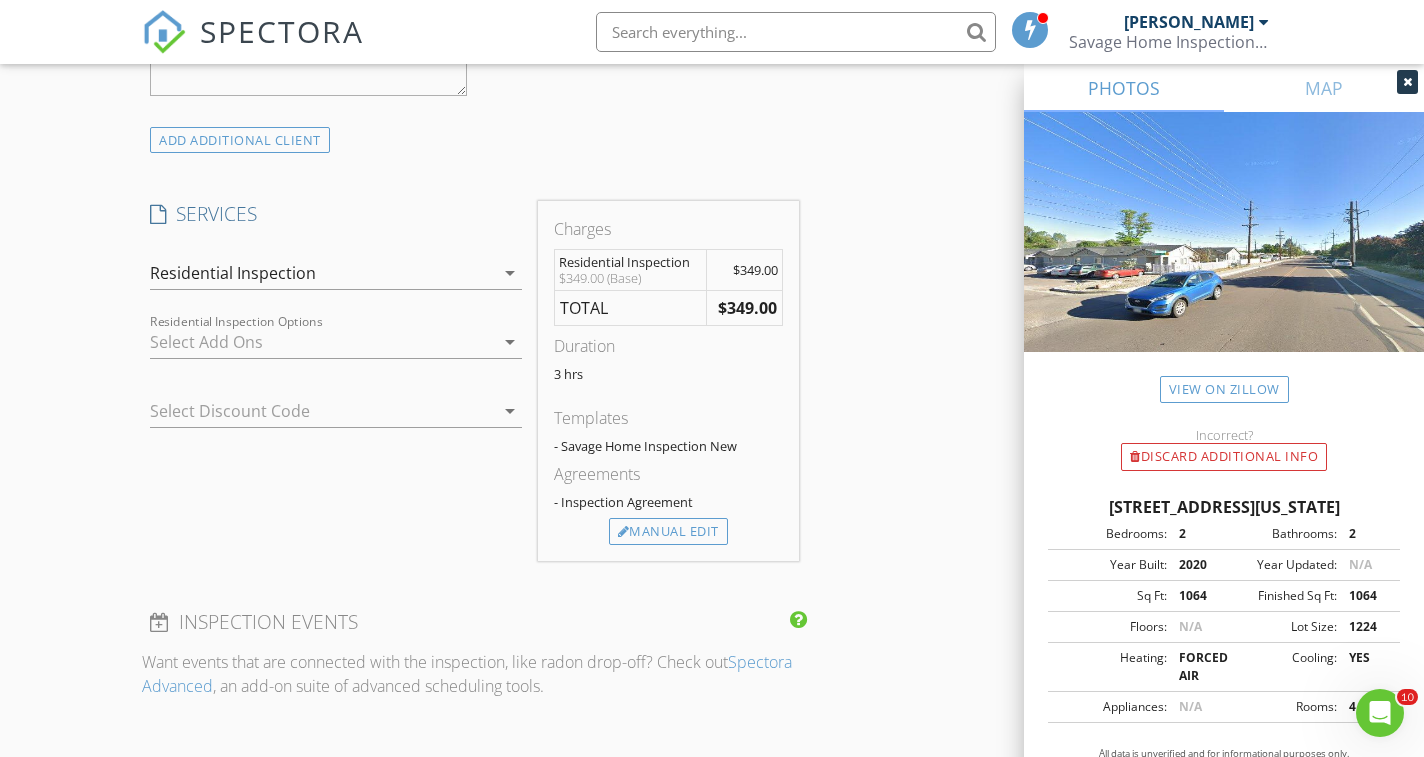 click on "New Inspection
Click here to use the New Order Form
INSPECTOR(S)
check_box   Cory Savage   PRIMARY   Cory Savage arrow_drop_down   check_box_outline_blank Cory Savage specifically requested
Date/Time
07/15/2025 2:00 PM
Location
Address Search       Address 28 Shangra La Dr   Unit   City Colorado Springs   State CO   Zip 80907   County El Paso     Square Feet 1064   Year Built 2020   Foundation arrow_drop_down     Cory Savage     4.9 miles     (10 minutes)
client
check_box Enable Client CC email for this inspection   Client Search     check_box_outline_blank Client is a Company/Organization     First Name Brooklyn   Last Name Valdez   Email brooklynjean02@gmail.com   CC Email   Phone 719-322-2175           Notes   Private Notes
ADD ADDITIONAL client
SERVICES" at bounding box center (712, 374) 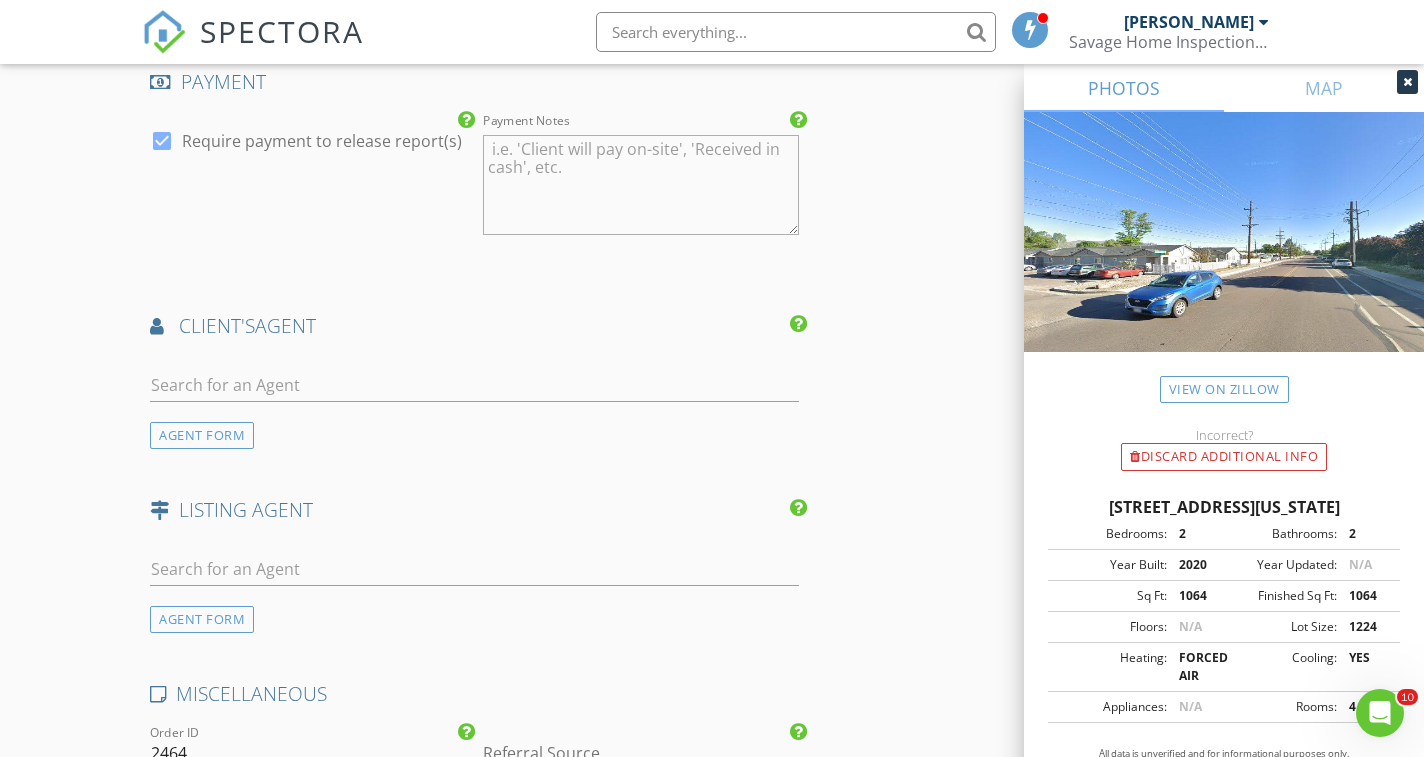 scroll, scrollTop: 2220, scrollLeft: 0, axis: vertical 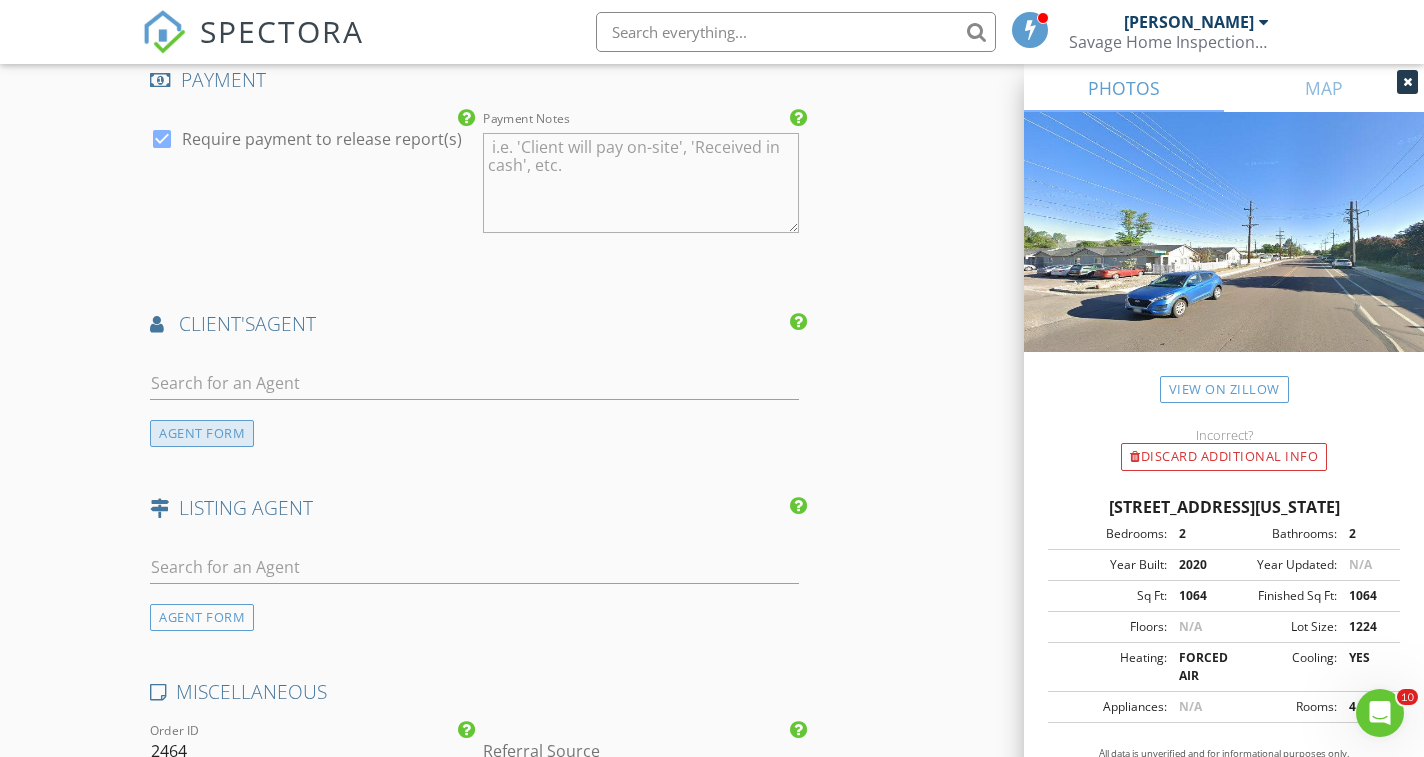 click on "AGENT FORM" at bounding box center [202, 433] 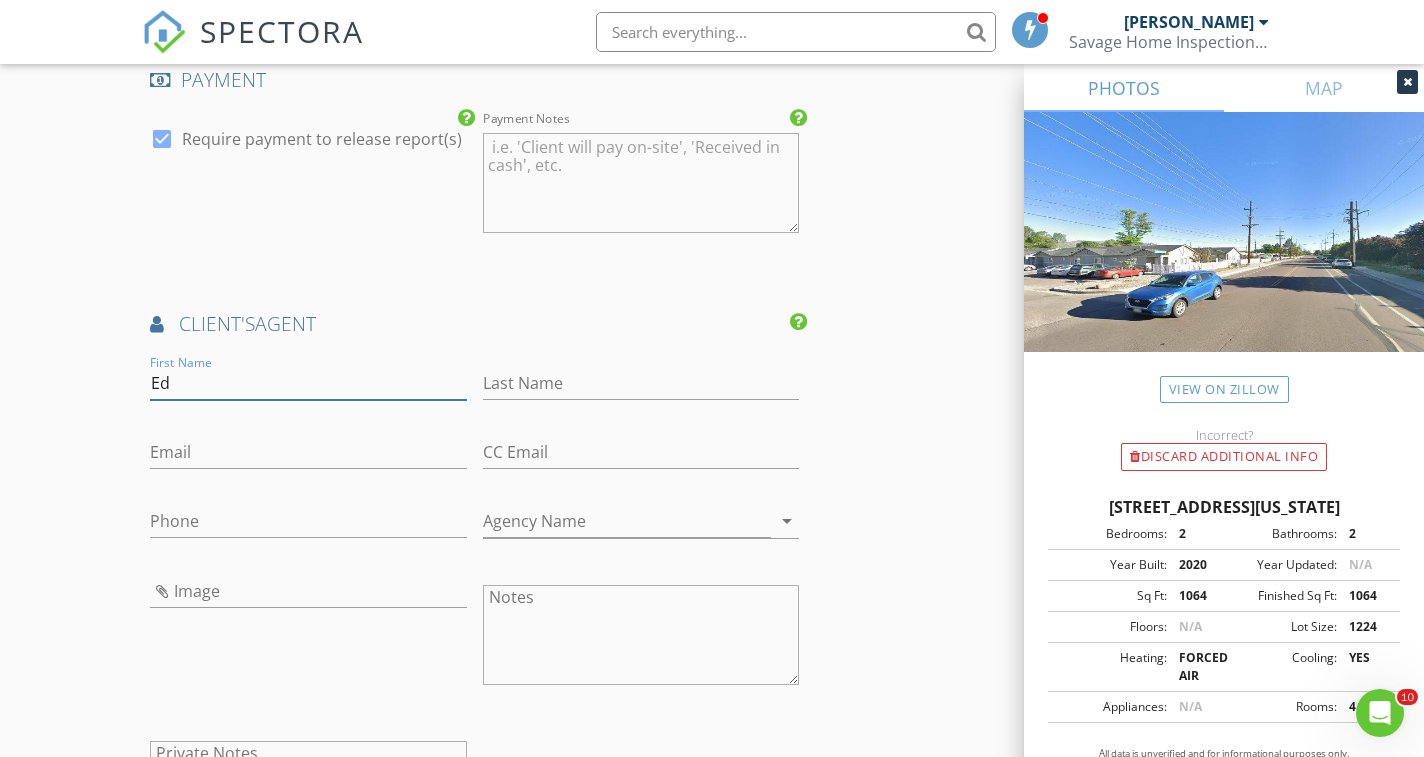 type on "Ed" 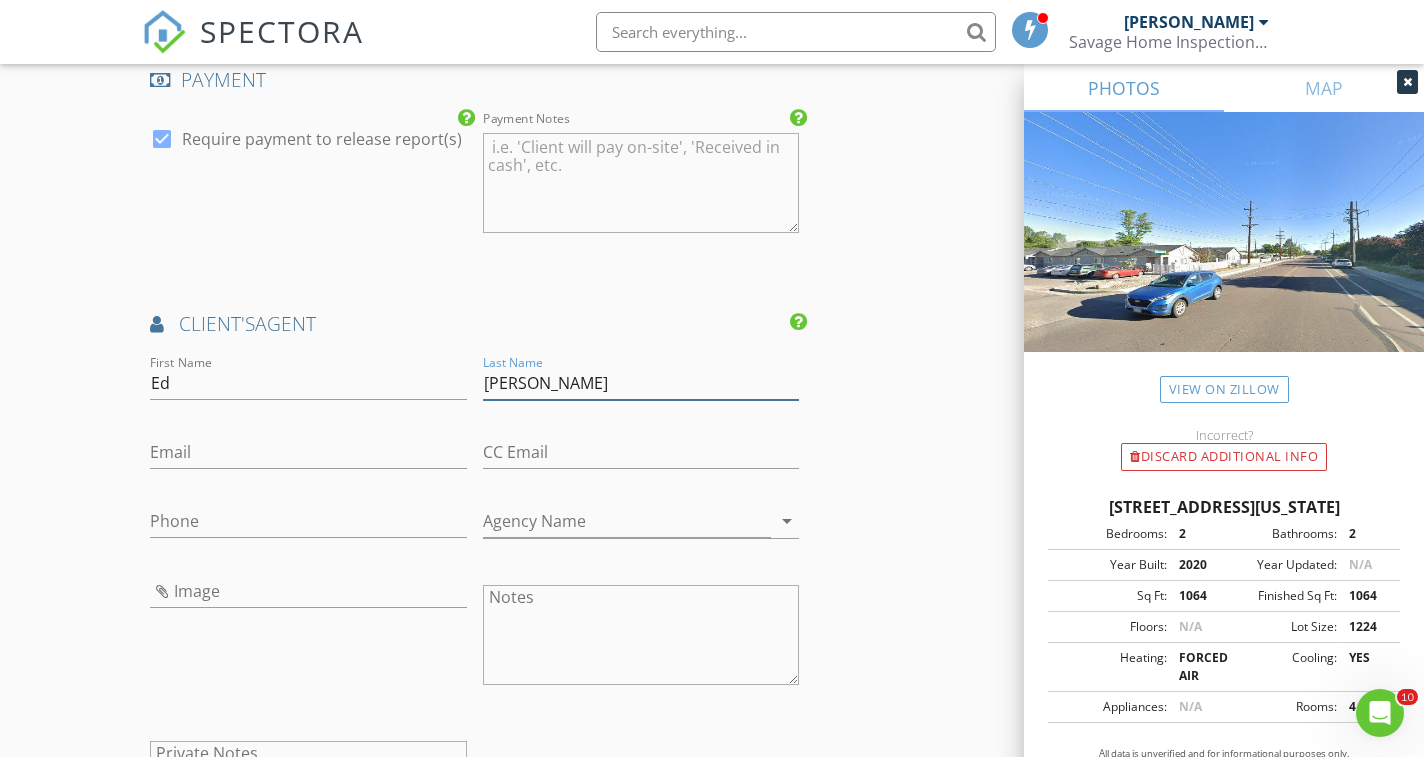 type on "Leyba" 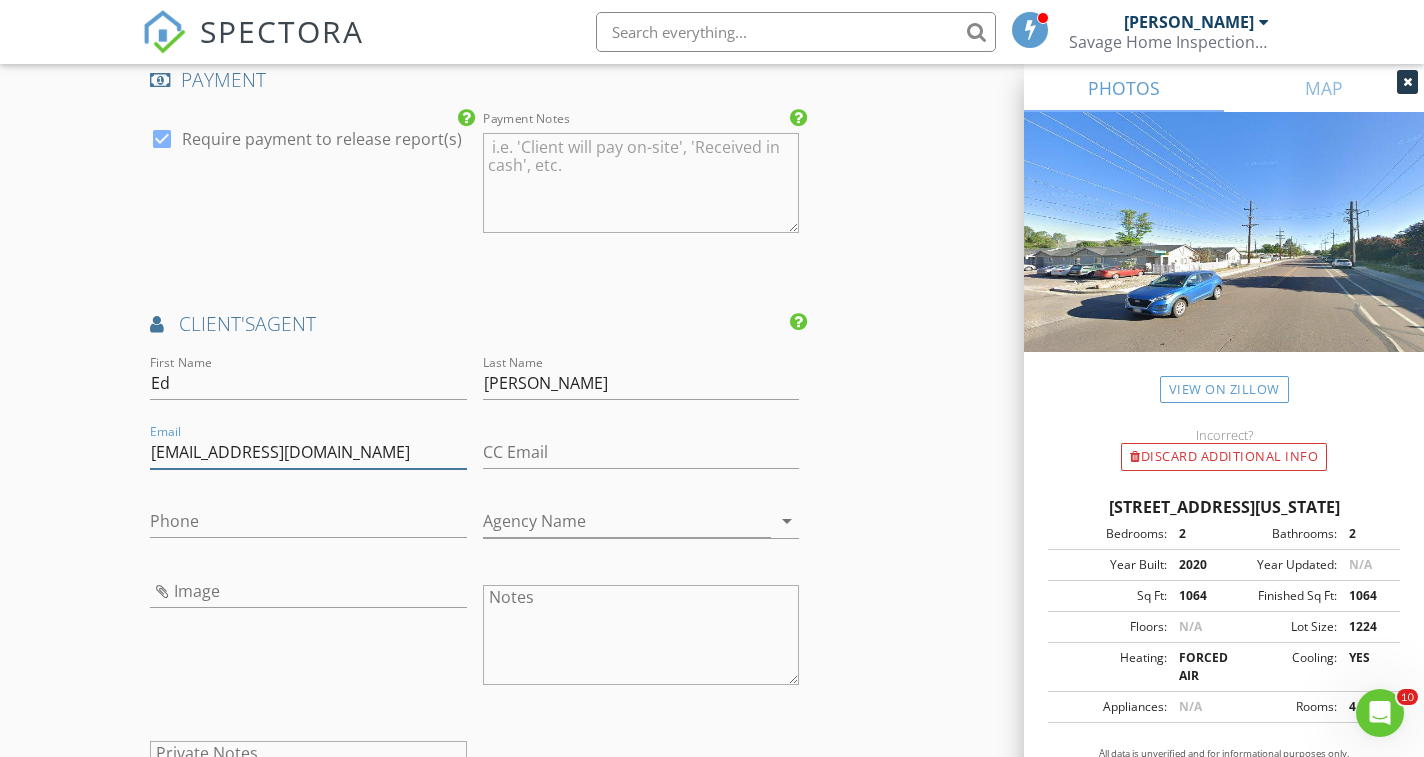type on "partners@kw.com" 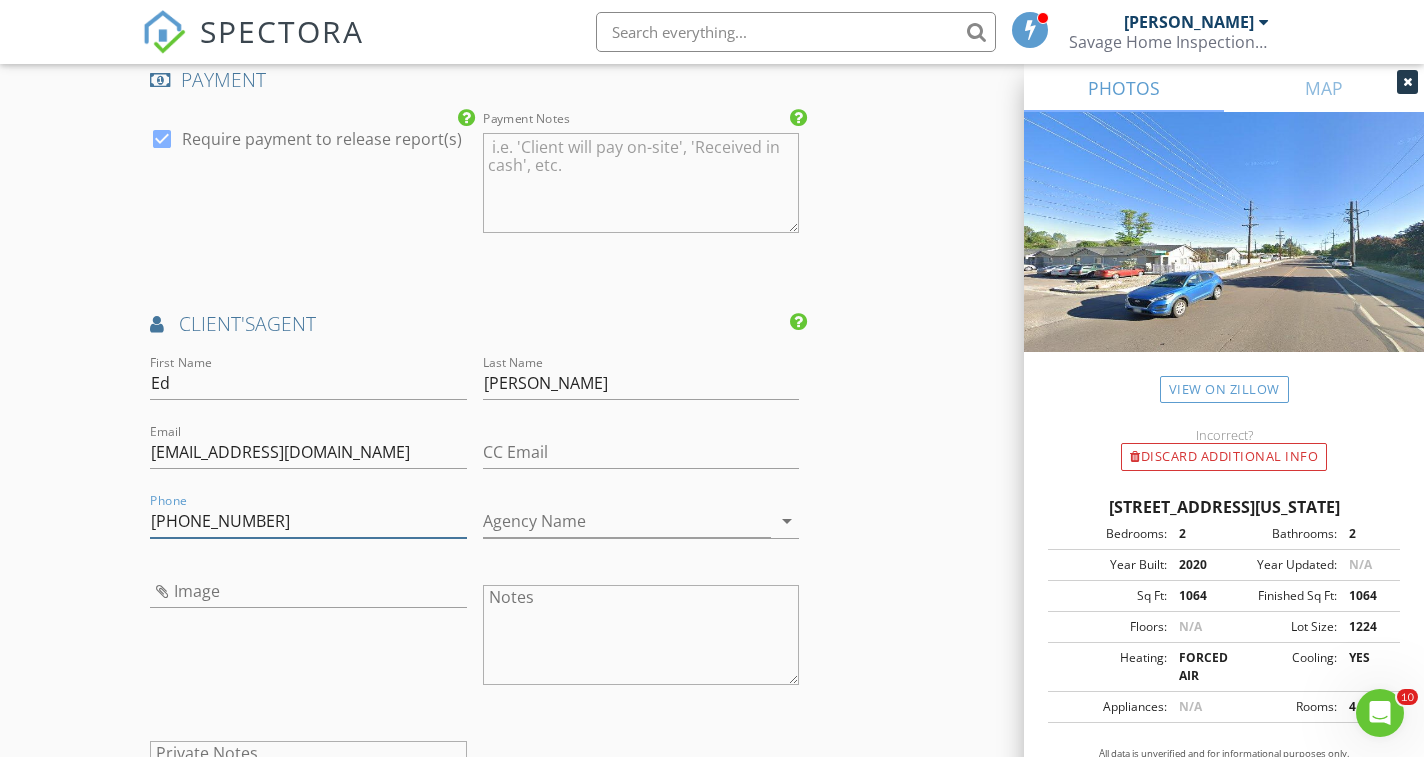 type on "719-651-0085" 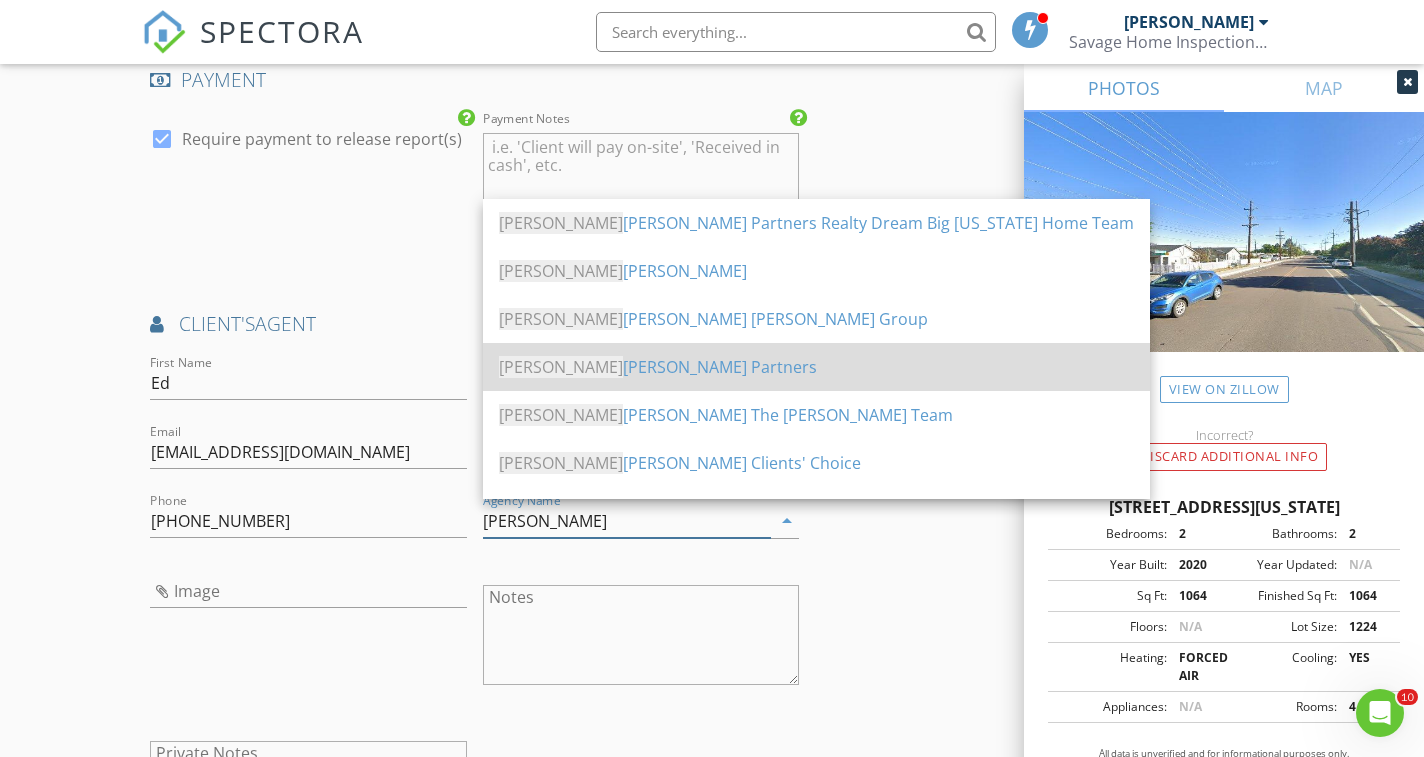 click on "Keller  Williams Partners" at bounding box center [816, 367] 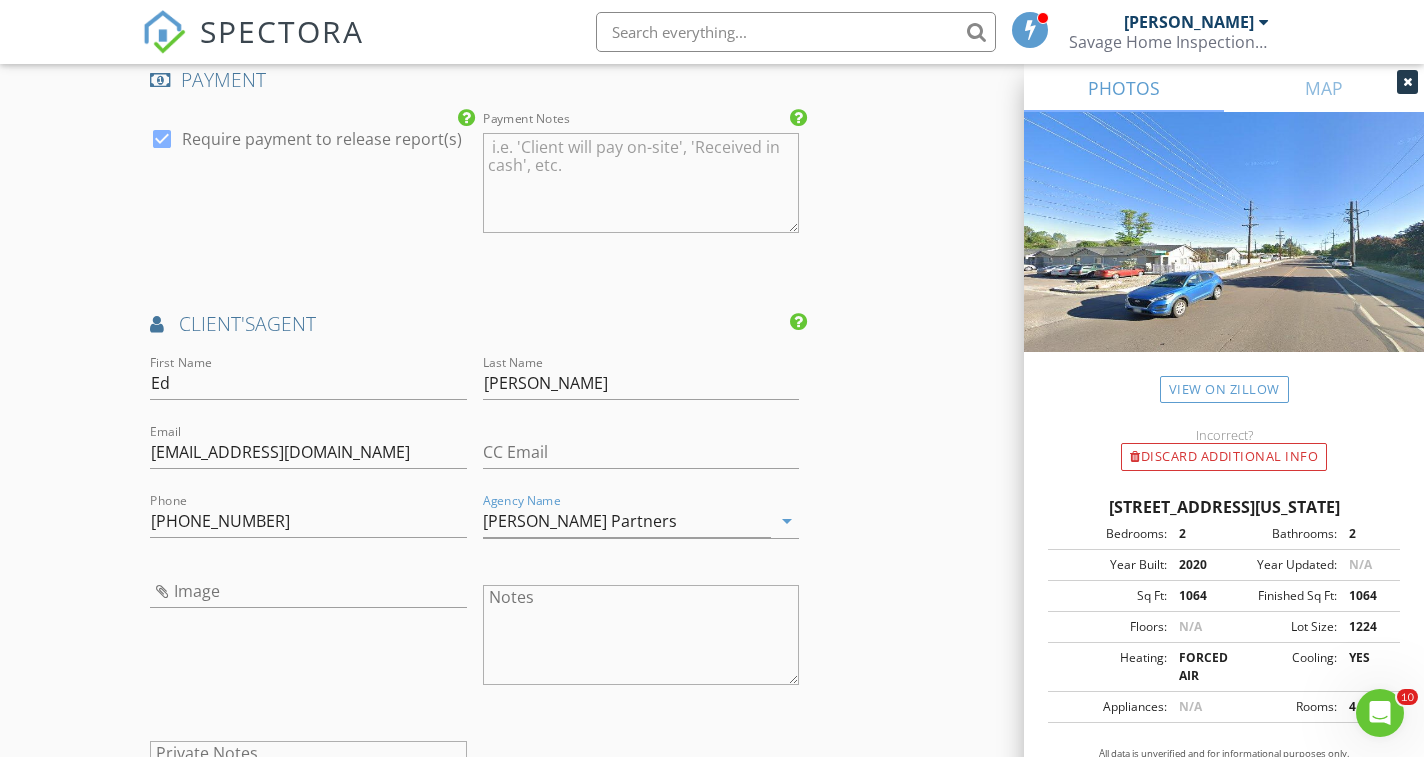 click on "New Inspection
Click here to use the New Order Form
INSPECTOR(S)
check_box   Cory Savage   PRIMARY   Cory Savage arrow_drop_down   check_box_outline_blank Cory Savage specifically requested
Date/Time
07/15/2025 2:00 PM
Location
Address Search       Address 28 Shangra La Dr   Unit   City Colorado Springs   State CO   Zip 80907   County El Paso     Square Feet 1064   Year Built 2020   Foundation arrow_drop_down     Cory Savage     4.9 miles     (10 minutes)
client
check_box Enable Client CC email for this inspection   Client Search     check_box_outline_blank Client is a Company/Organization     First Name Brooklyn   Last Name Valdez   Email brooklynjean02@gmail.com   CC Email   Phone 719-322-2175           Notes   Private Notes
ADD ADDITIONAL client
SERVICES" at bounding box center [712, -95] 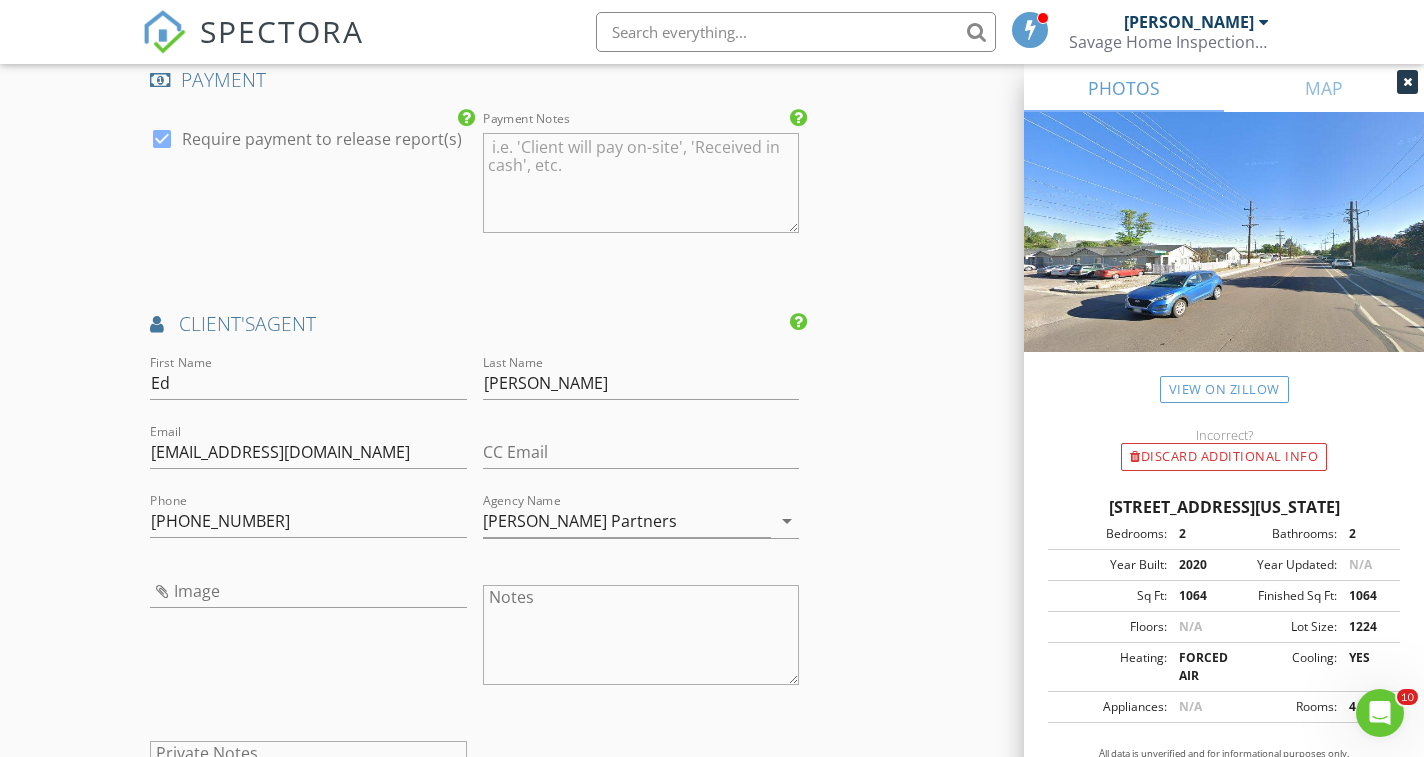 click on "New Inspection
Click here to use the New Order Form
INSPECTOR(S)
check_box   Cory Savage   PRIMARY   Cory Savage arrow_drop_down   check_box_outline_blank Cory Savage specifically requested
Date/Time
07/15/2025 2:00 PM
Location
Address Search       Address 28 Shangra La Dr   Unit   City Colorado Springs   State CO   Zip 80907   County El Paso     Square Feet 1064   Year Built 2020   Foundation arrow_drop_down     Cory Savage     4.9 miles     (10 minutes)
client
check_box Enable Client CC email for this inspection   Client Search     check_box_outline_blank Client is a Company/Organization     First Name Brooklyn   Last Name Valdez   Email brooklynjean02@gmail.com   CC Email   Phone 719-322-2175           Notes   Private Notes
ADD ADDITIONAL client
SERVICES" at bounding box center (712, -95) 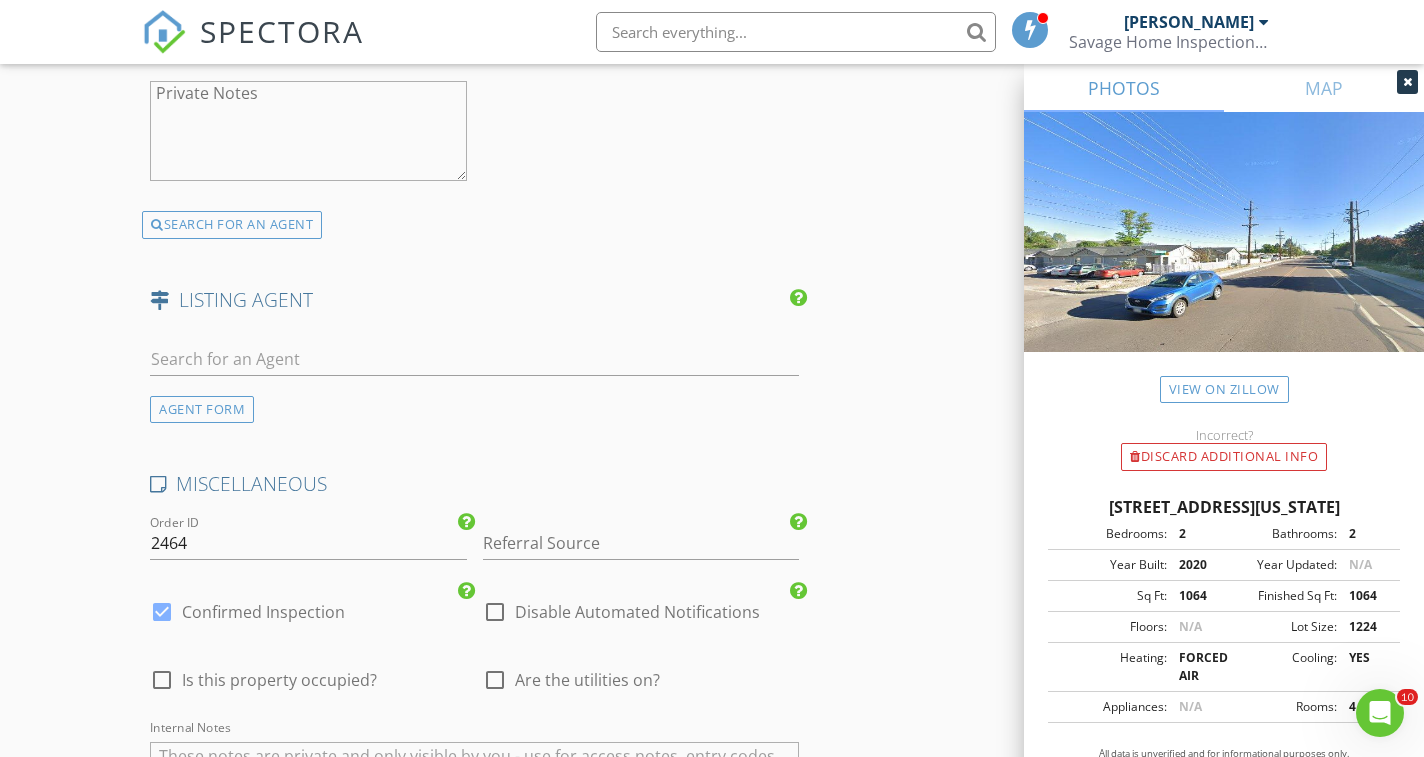 scroll, scrollTop: 2883, scrollLeft: 0, axis: vertical 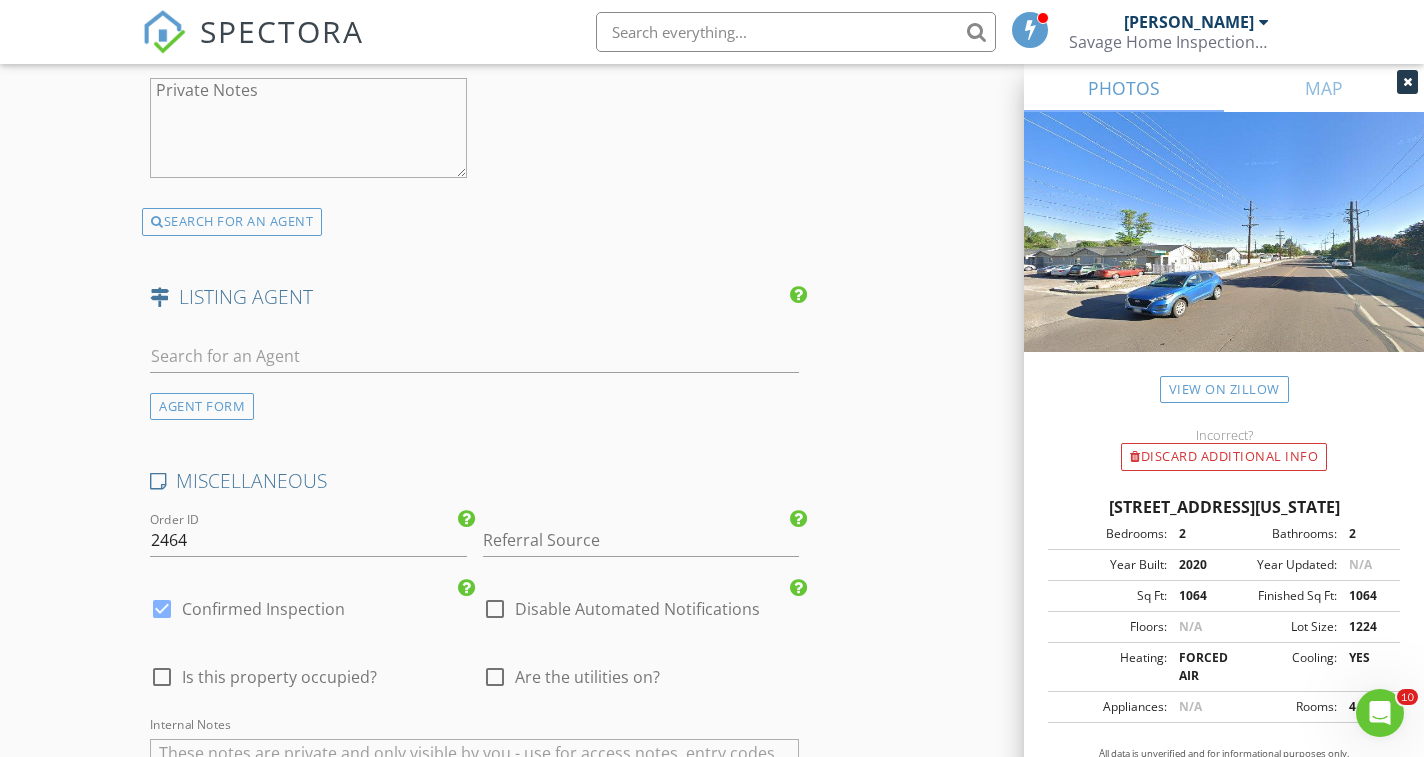 click at bounding box center [495, 677] 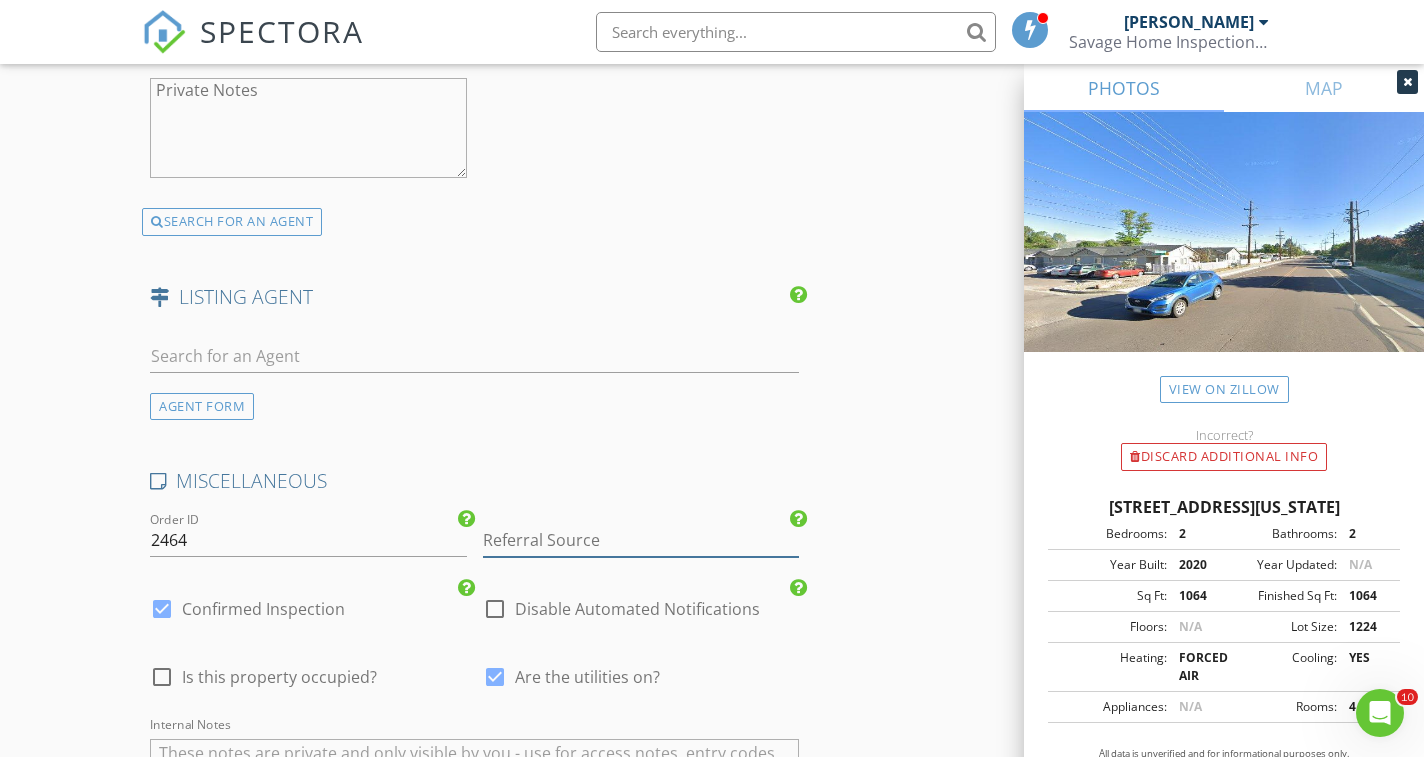 click at bounding box center [641, 540] 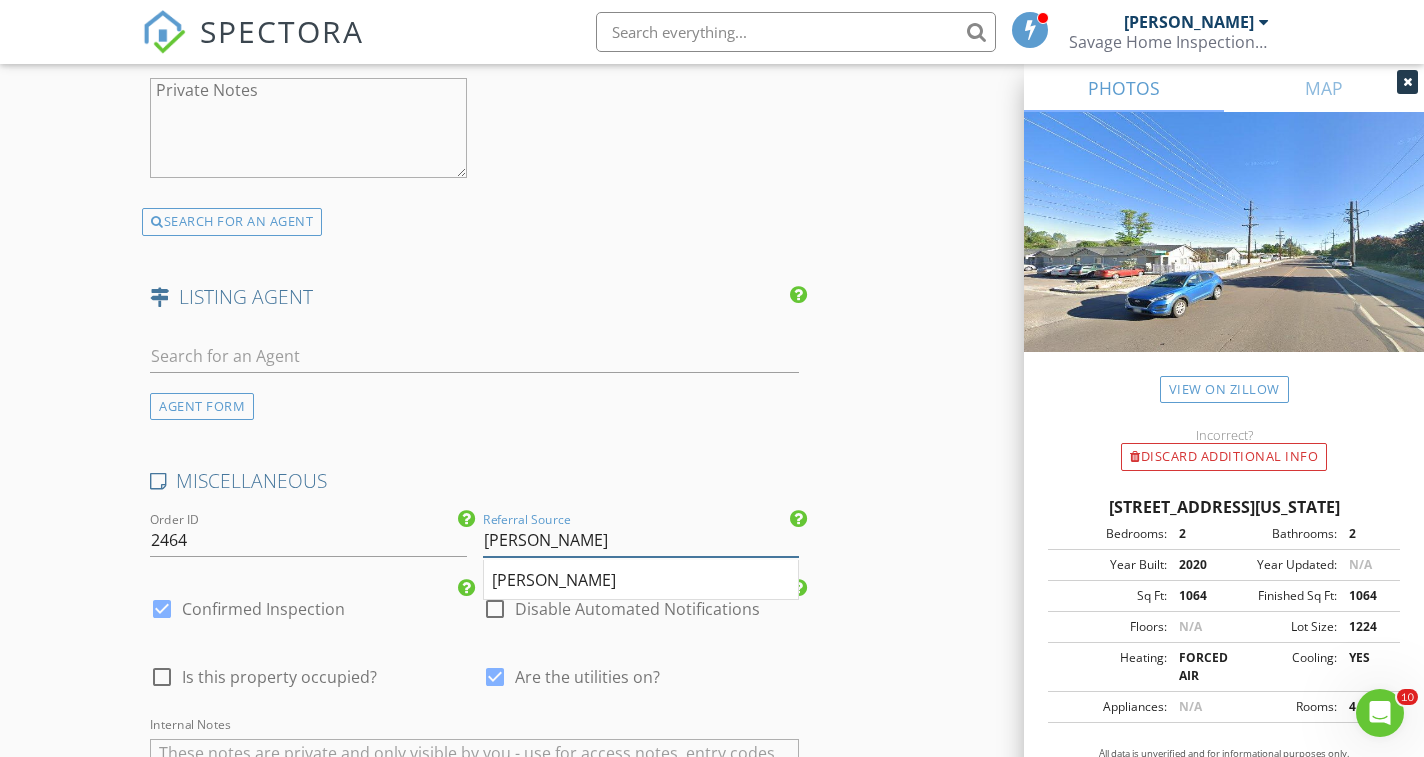 type on "Ed Leyba" 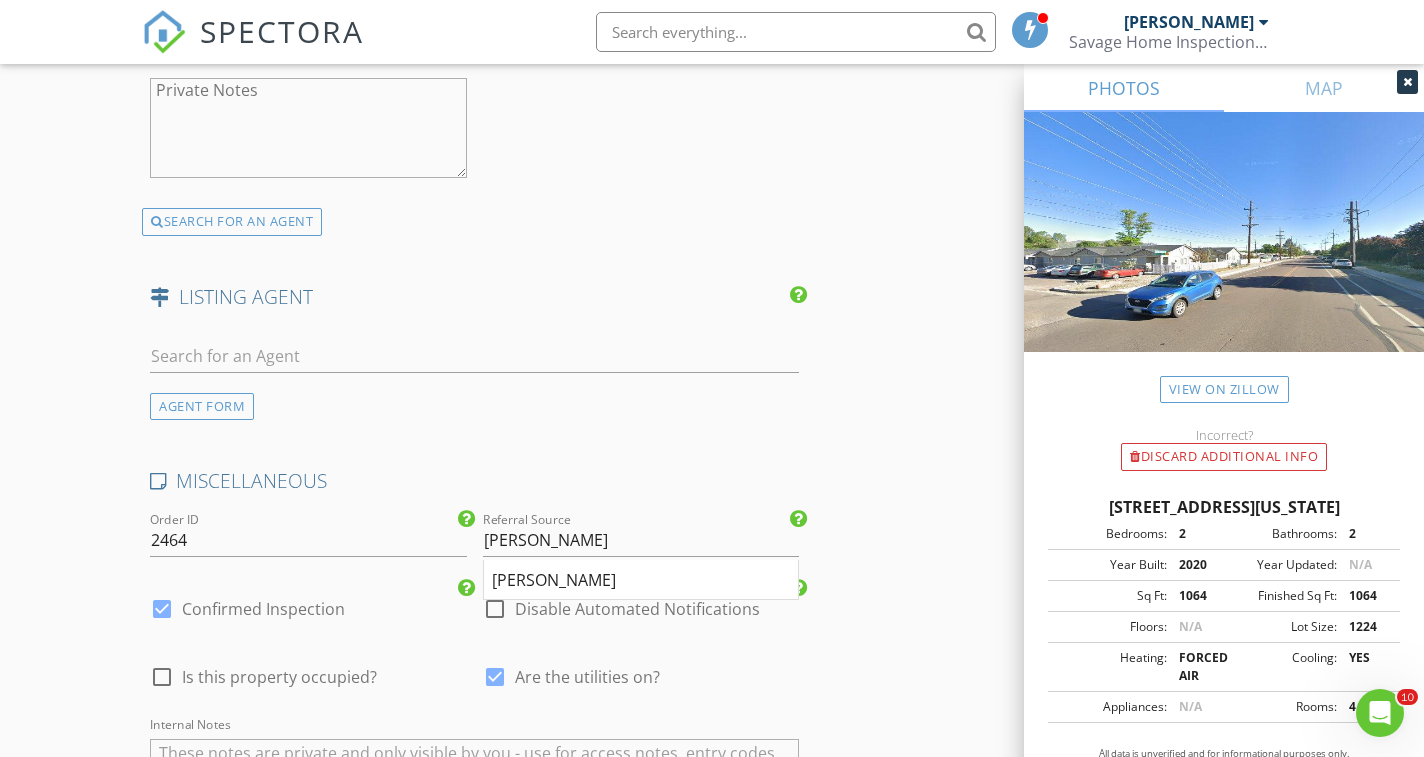 click on "INSPECTOR(S)
check_box   Cory Savage   PRIMARY   Cory Savage arrow_drop_down   check_box_outline_blank Cory Savage specifically requested
Date/Time
07/15/2025 2:00 PM
Location
Address Search       Address 28 Shangra La Dr   Unit   City Colorado Springs   State CO   Zip 80907   County El Paso     Square Feet 1064   Year Built 2020   Foundation arrow_drop_down     Cory Savage     4.9 miles     (10 minutes)
client
check_box Enable Client CC email for this inspection   Client Search     check_box_outline_blank Client is a Company/Organization     First Name Brooklyn   Last Name Valdez   Email brooklynjean02@gmail.com   CC Email   Phone 719-322-2175           Notes   Private Notes
ADD ADDITIONAL client
SERVICES
check_box   Residential Inspection   check_box_outline_blank" at bounding box center [474, -782] 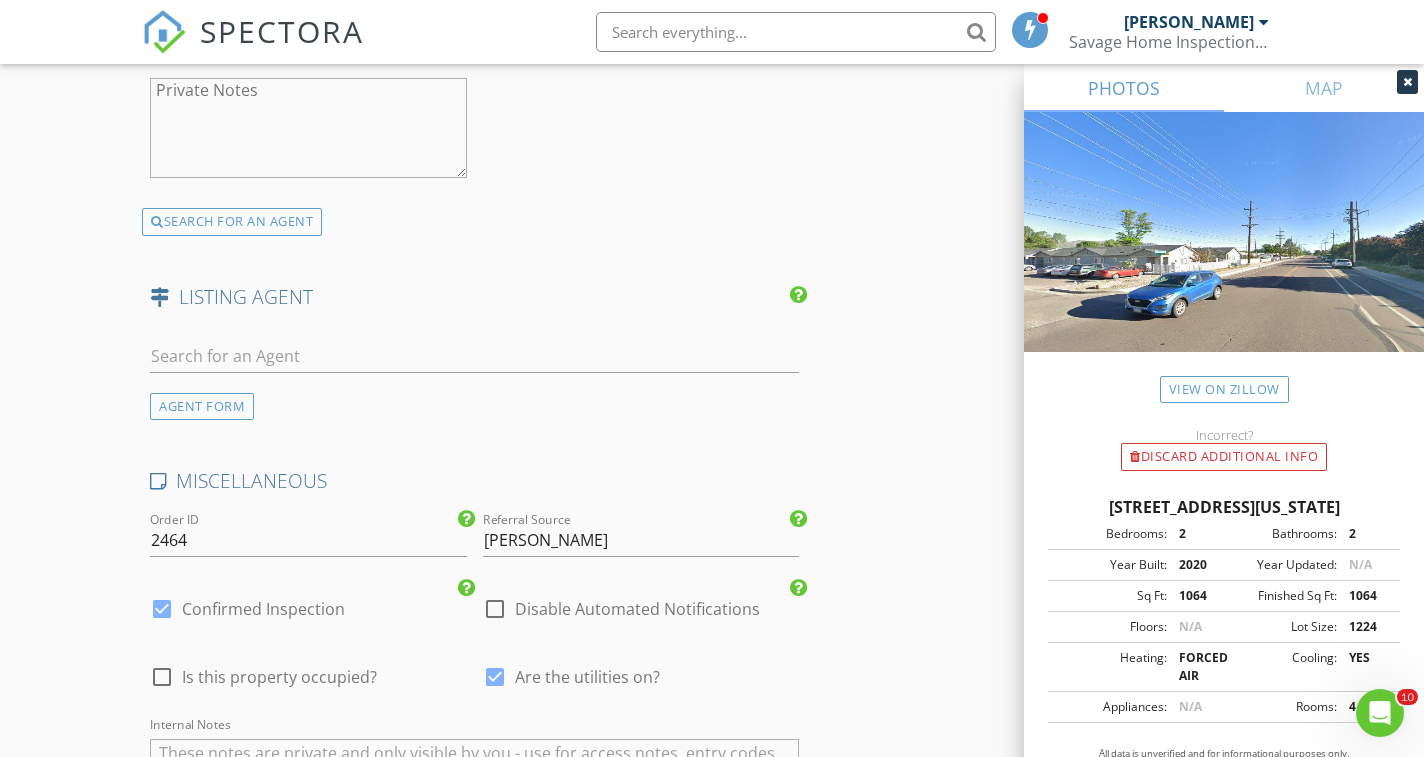 click on "New Inspection
Click here to use the New Order Form
INSPECTOR(S)
check_box   Cory Savage   PRIMARY   Cory Savage arrow_drop_down   check_box_outline_blank Cory Savage specifically requested
Date/Time
07/15/2025 2:00 PM
Location
Address Search       Address 28 Shangra La Dr   Unit   City Colorado Springs   State CO   Zip 80907   County El Paso     Square Feet 1064   Year Built 2020   Foundation arrow_drop_down     Cory Savage     4.9 miles     (10 minutes)
client
check_box Enable Client CC email for this inspection   Client Search     check_box_outline_blank Client is a Company/Organization     First Name Brooklyn   Last Name Valdez   Email brooklynjean02@gmail.com   CC Email   Phone 719-322-2175           Notes   Private Notes
ADD ADDITIONAL client
SERVICES" at bounding box center [712, -758] 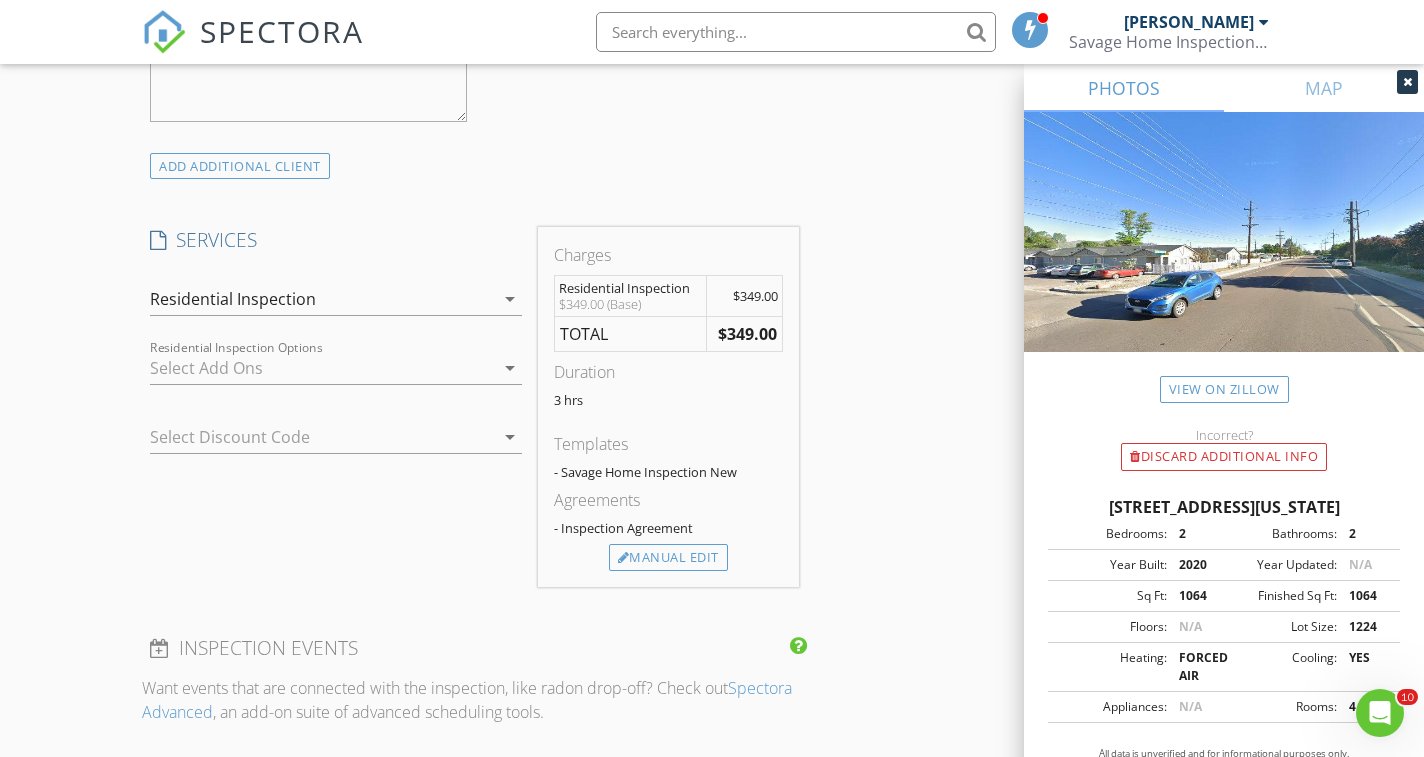 scroll, scrollTop: 1530, scrollLeft: 0, axis: vertical 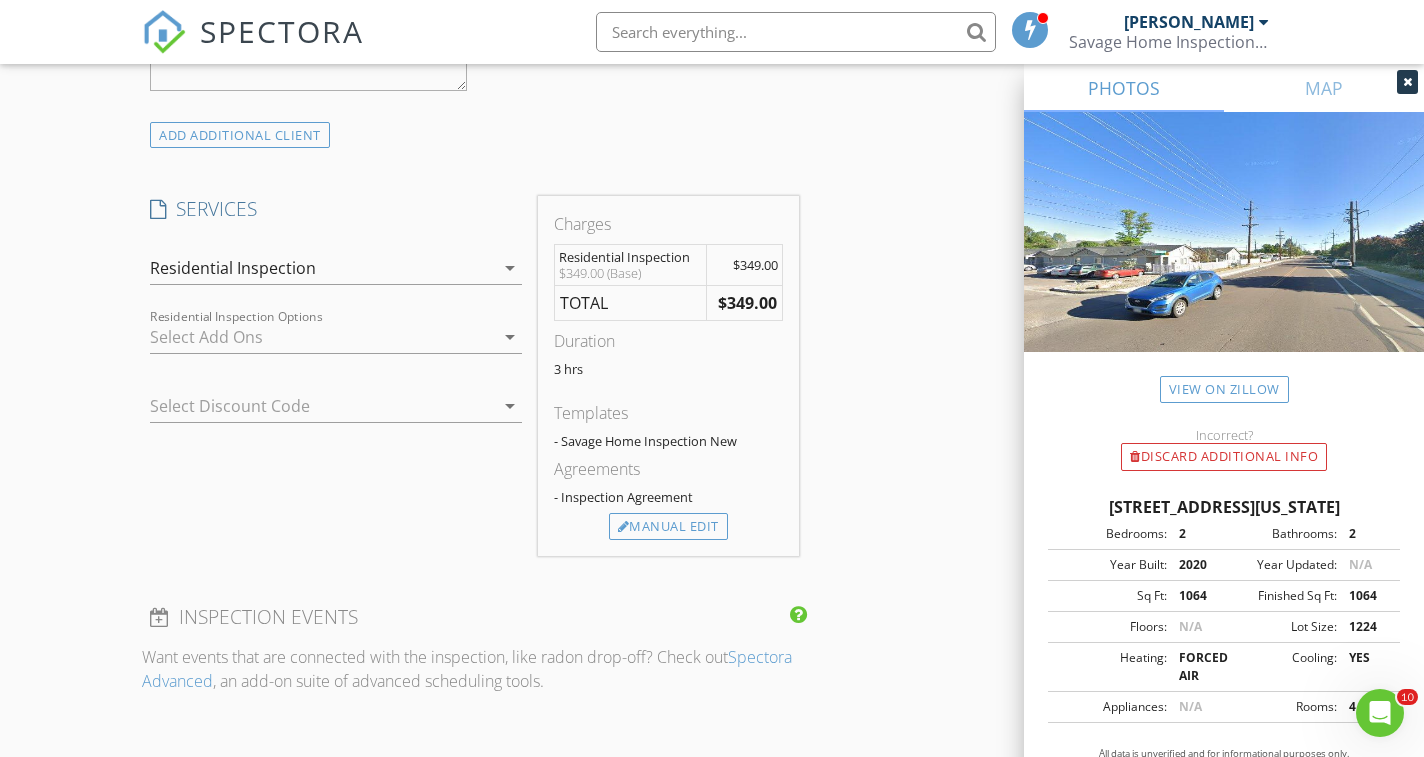 click on "New Inspection
Click here to use the New Order Form
INSPECTOR(S)
check_box   Cory Savage   PRIMARY   Cory Savage arrow_drop_down   check_box_outline_blank Cory Savage specifically requested
Date/Time
07/15/2025 2:00 PM
Location
Address Search       Address 28 Shangra La Dr   Unit   City Colorado Springs   State CO   Zip 80907   County El Paso     Square Feet 1064   Year Built 2020   Foundation arrow_drop_down     Cory Savage     4.9 miles     (10 minutes)
client
check_box Enable Client CC email for this inspection   Client Search     check_box_outline_blank Client is a Company/Organization     First Name Brooklyn   Last Name Valdez   Email brooklynjean02@gmail.com   CC Email   Phone 719-322-2175           Notes   Private Notes
ADD ADDITIONAL client
SERVICES" at bounding box center (712, 595) 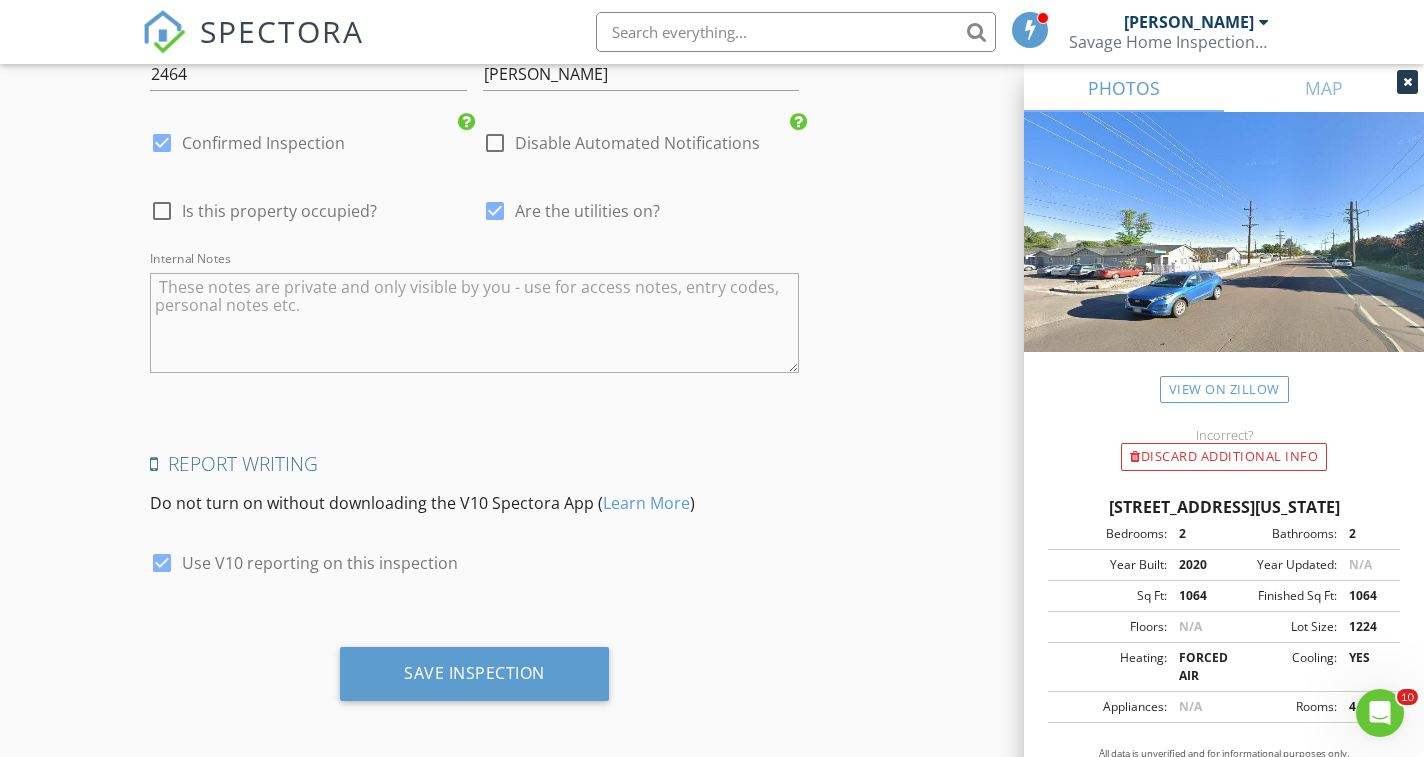 scroll, scrollTop: 3348, scrollLeft: 0, axis: vertical 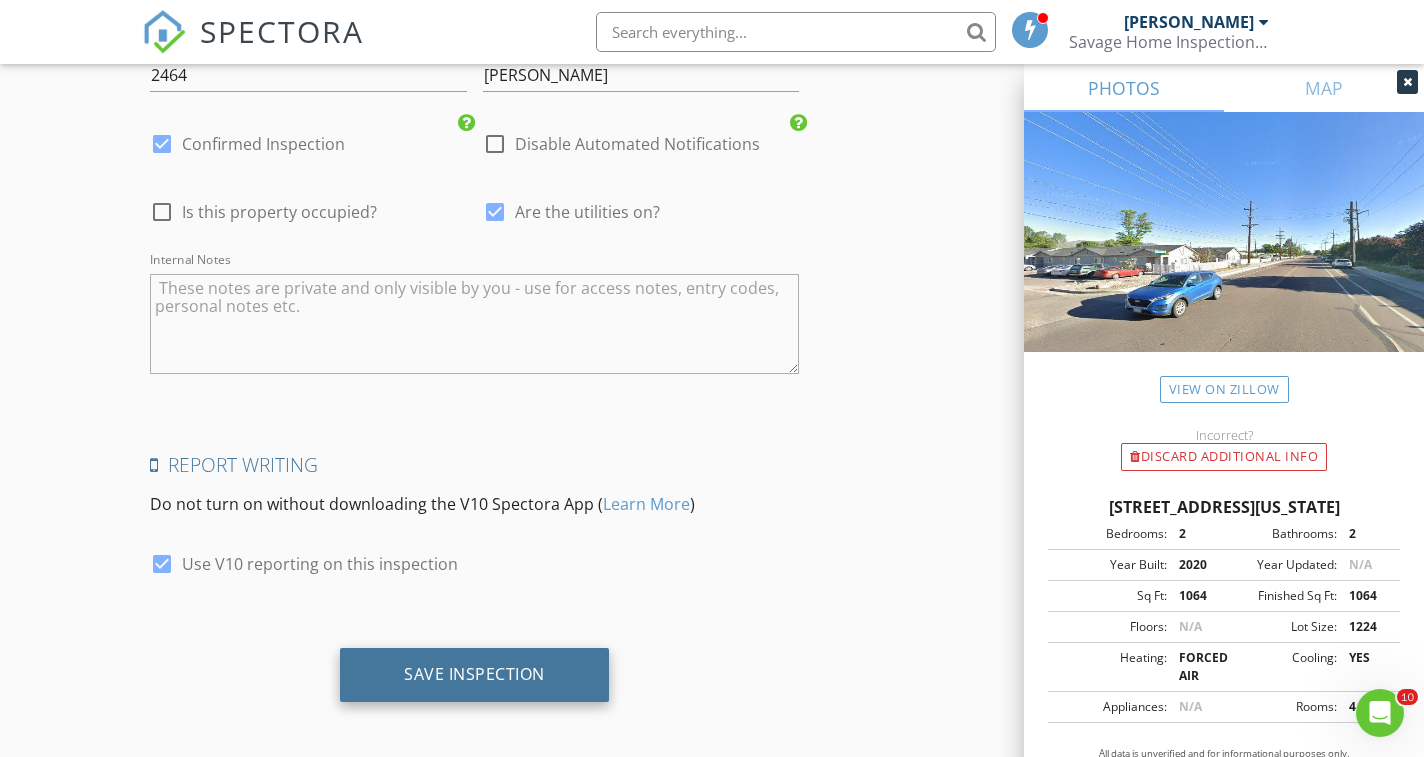 click on "Save Inspection" at bounding box center [474, 674] 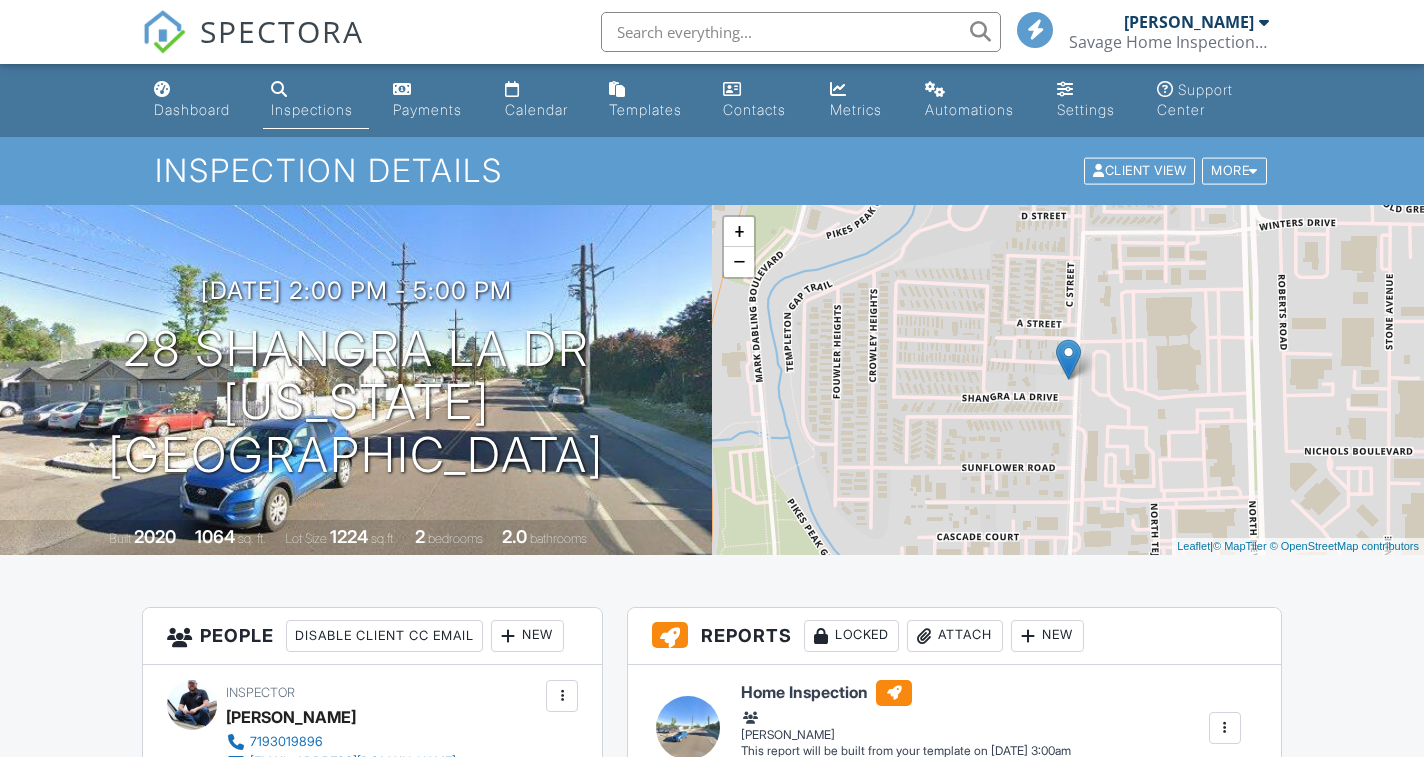scroll, scrollTop: 9, scrollLeft: 0, axis: vertical 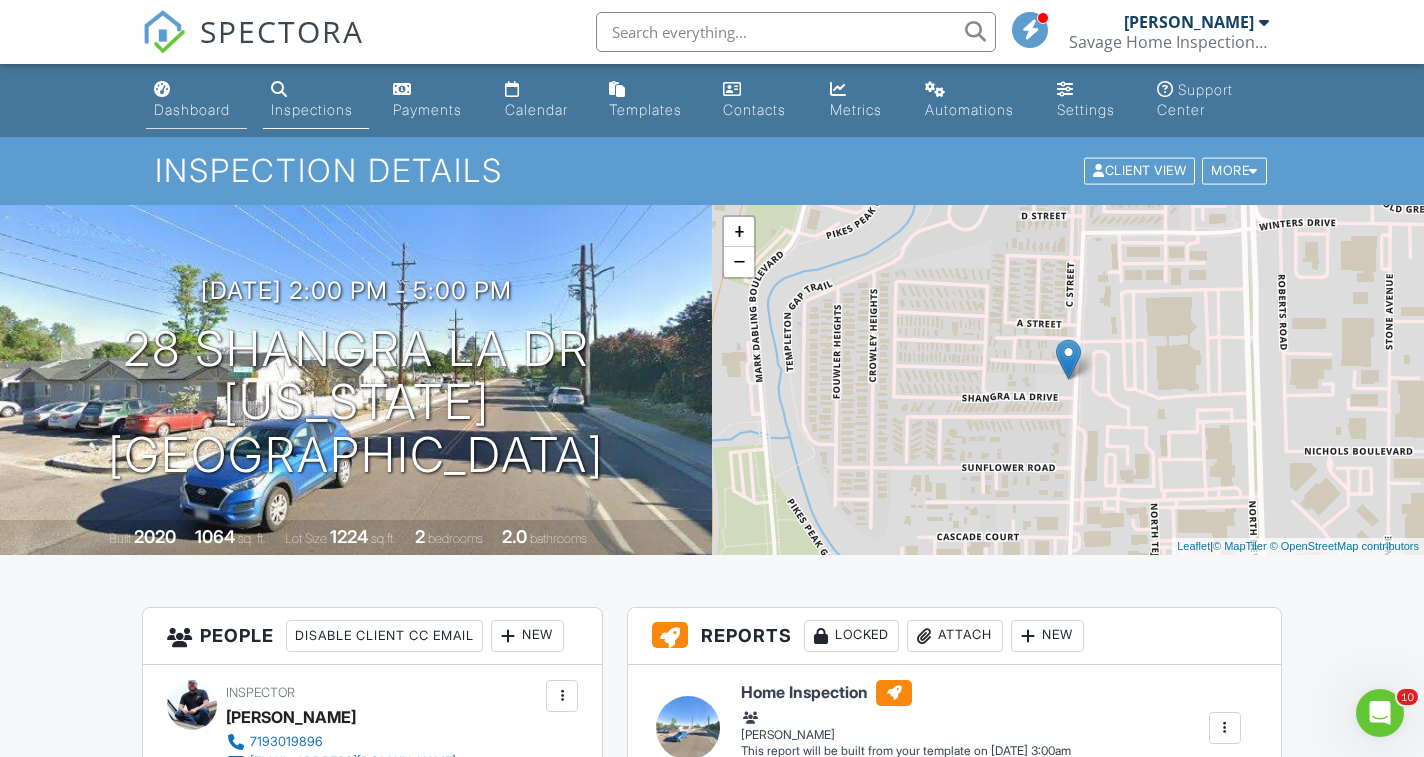 click on "Dashboard" at bounding box center [192, 109] 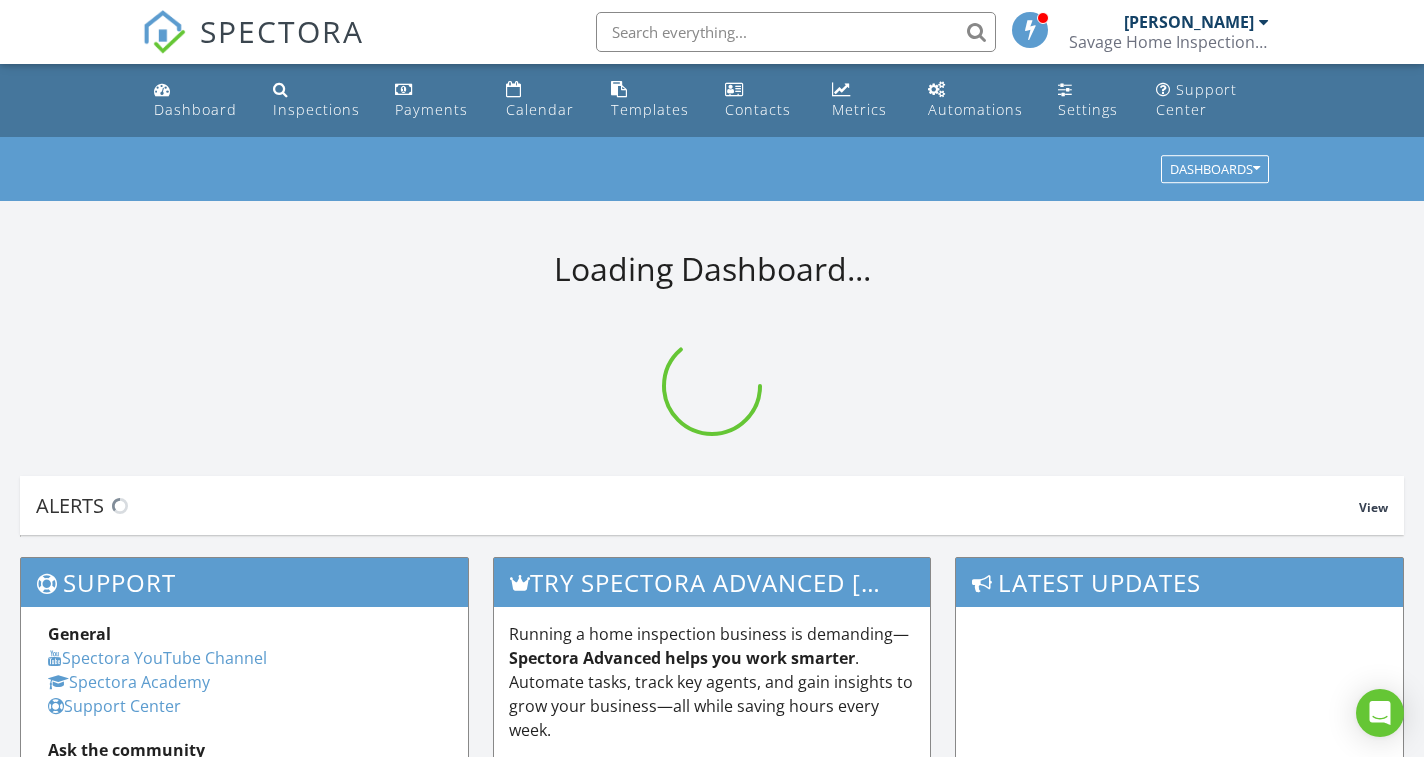 scroll, scrollTop: 0, scrollLeft: 0, axis: both 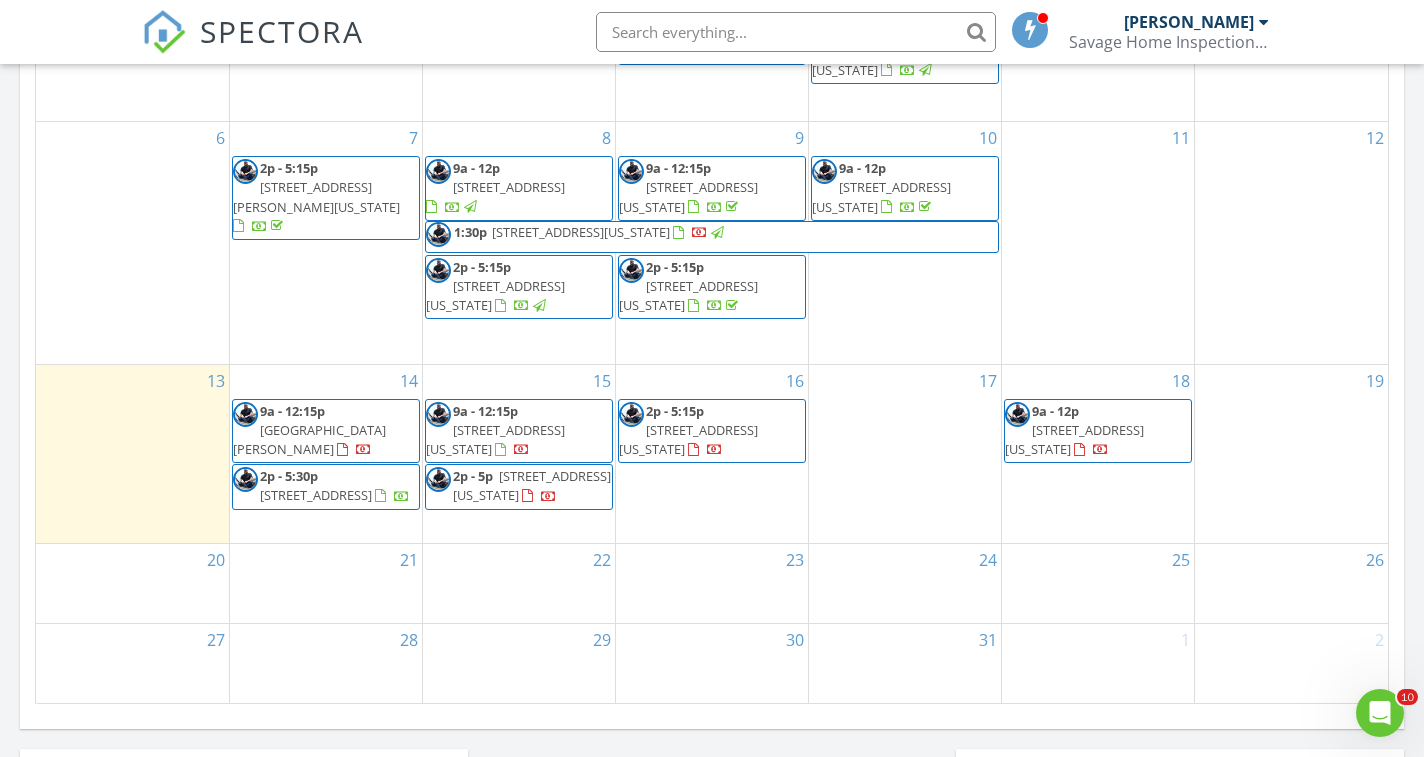 click on "[STREET_ADDRESS][US_STATE]" at bounding box center (1074, 439) 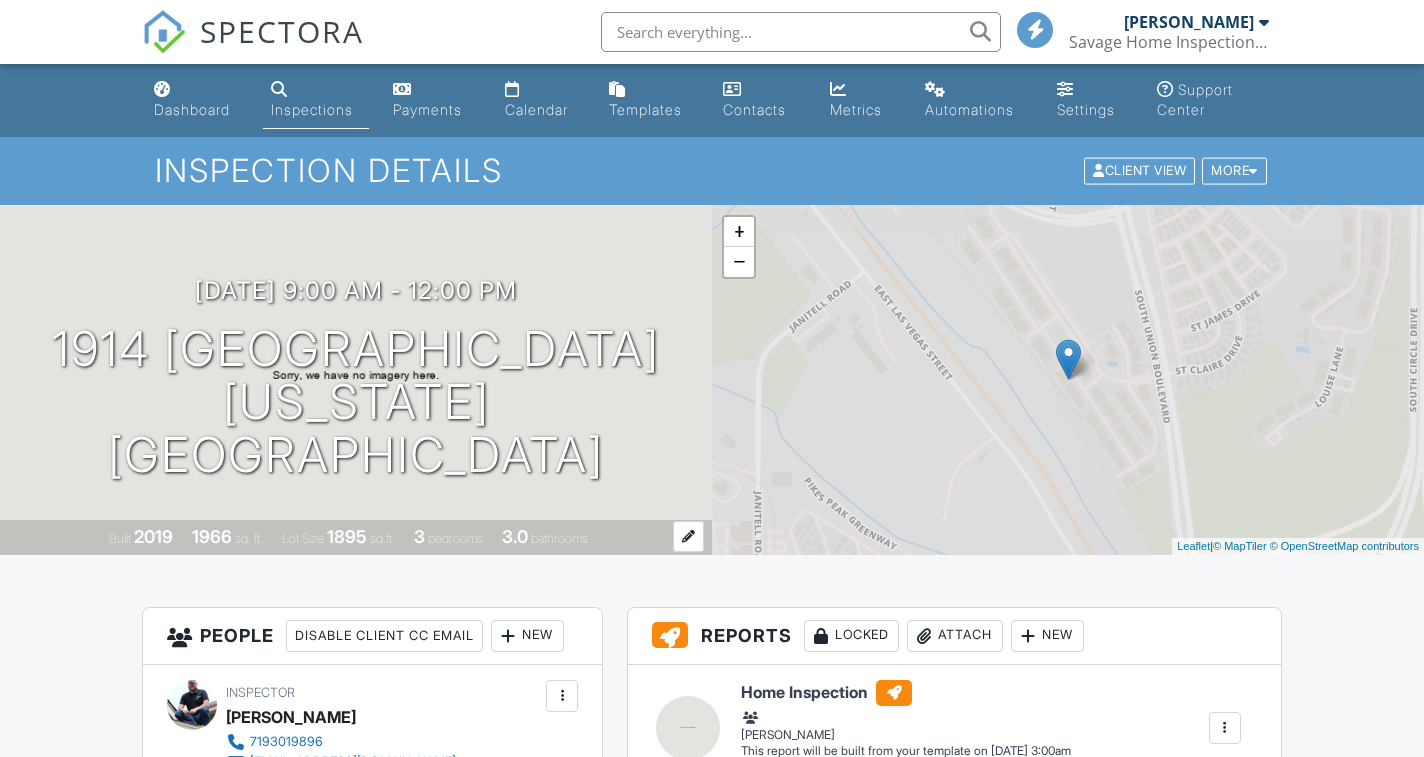 scroll, scrollTop: 0, scrollLeft: 0, axis: both 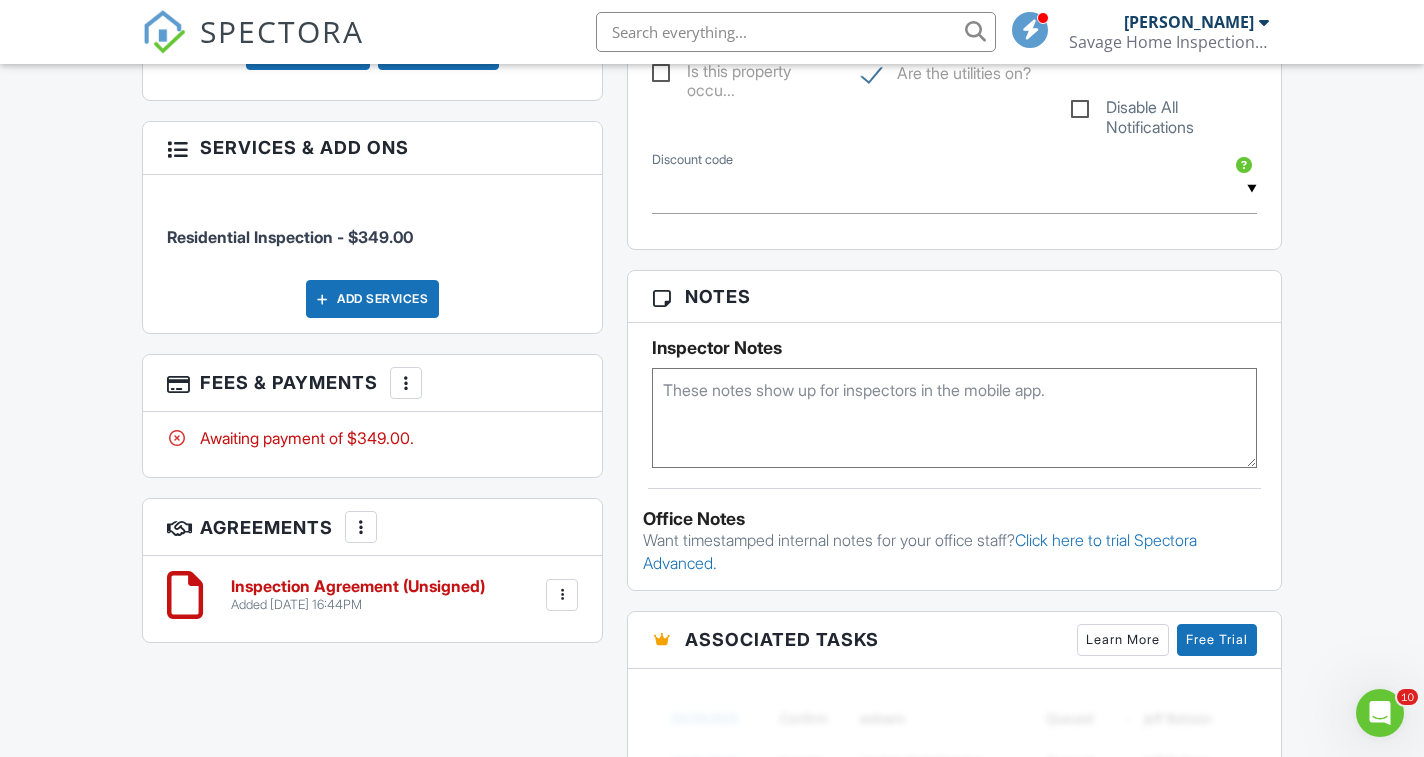 click on "Add Services" at bounding box center [372, 299] 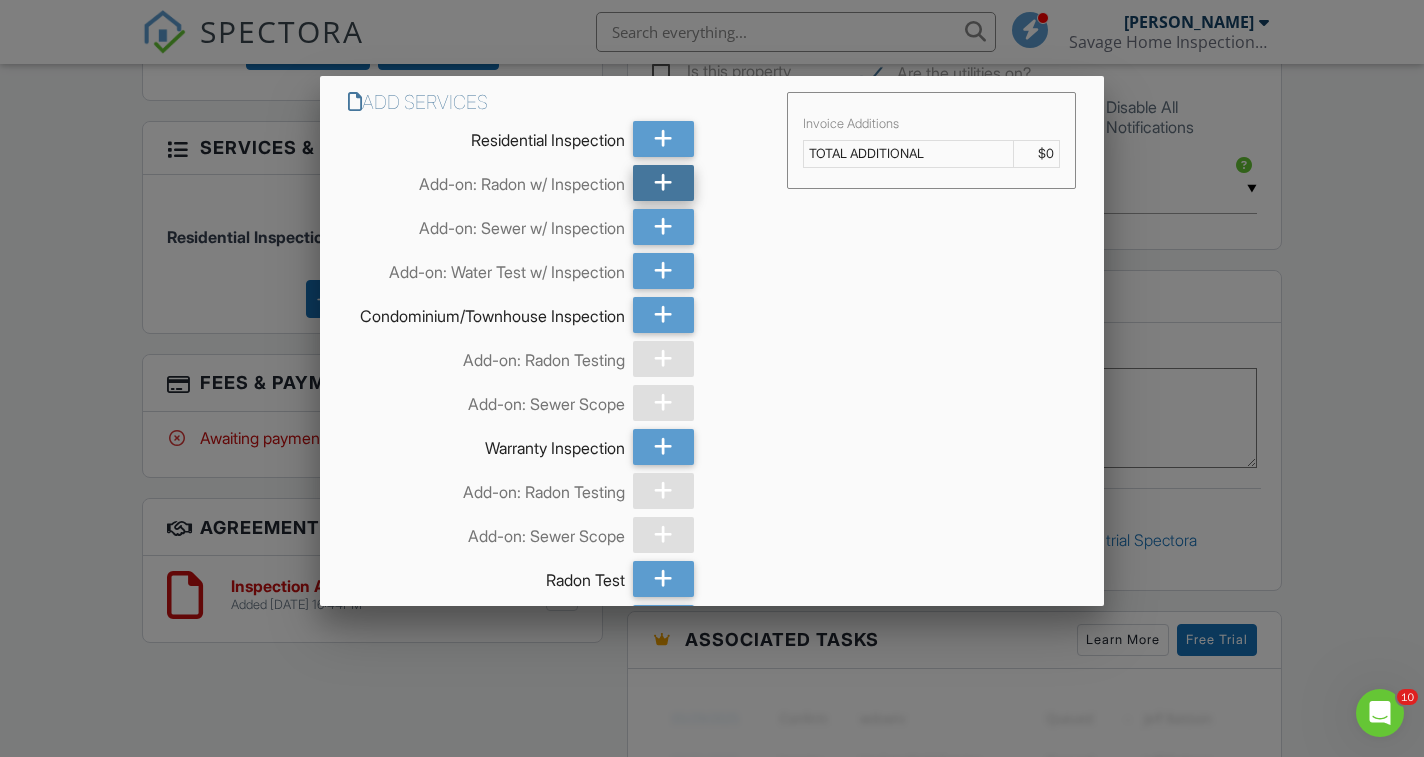 click at bounding box center [663, 183] 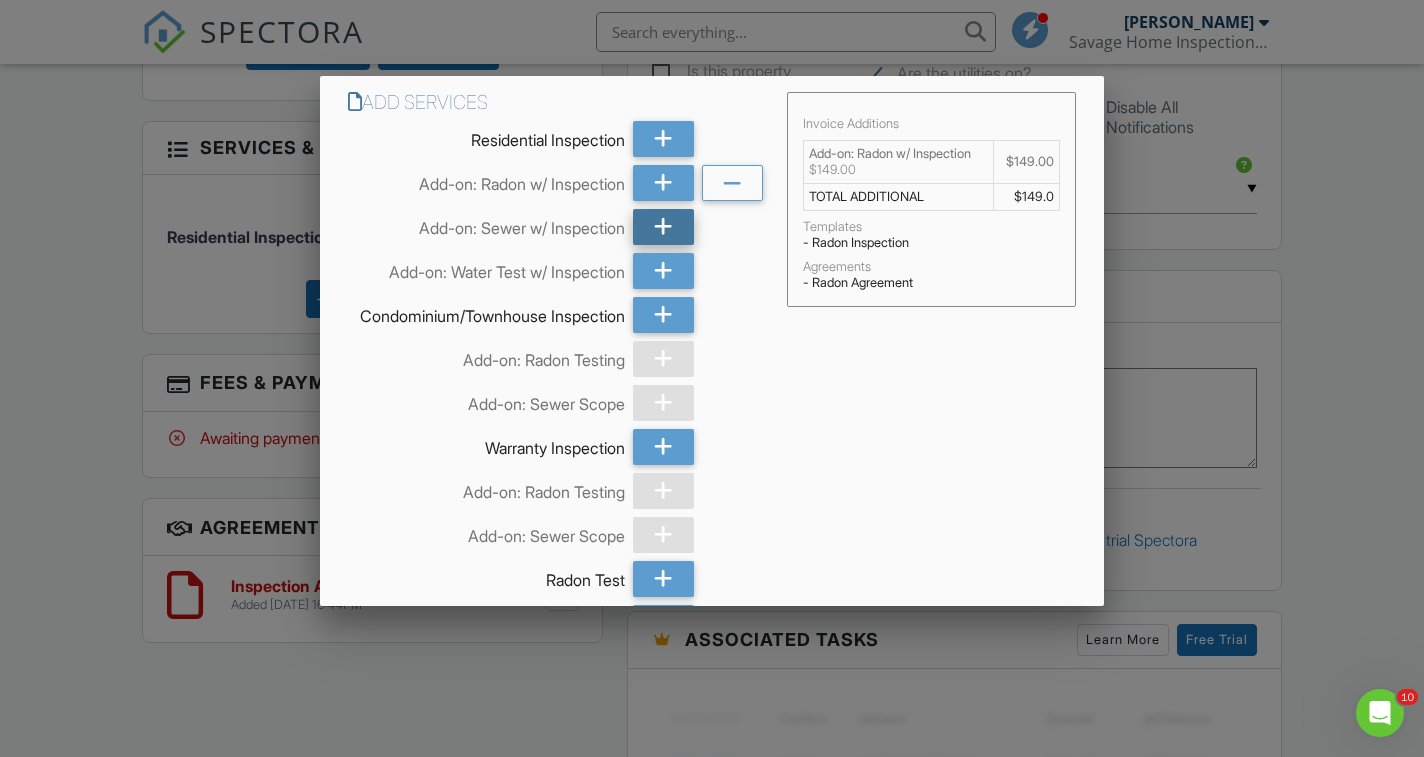 click at bounding box center (663, 227) 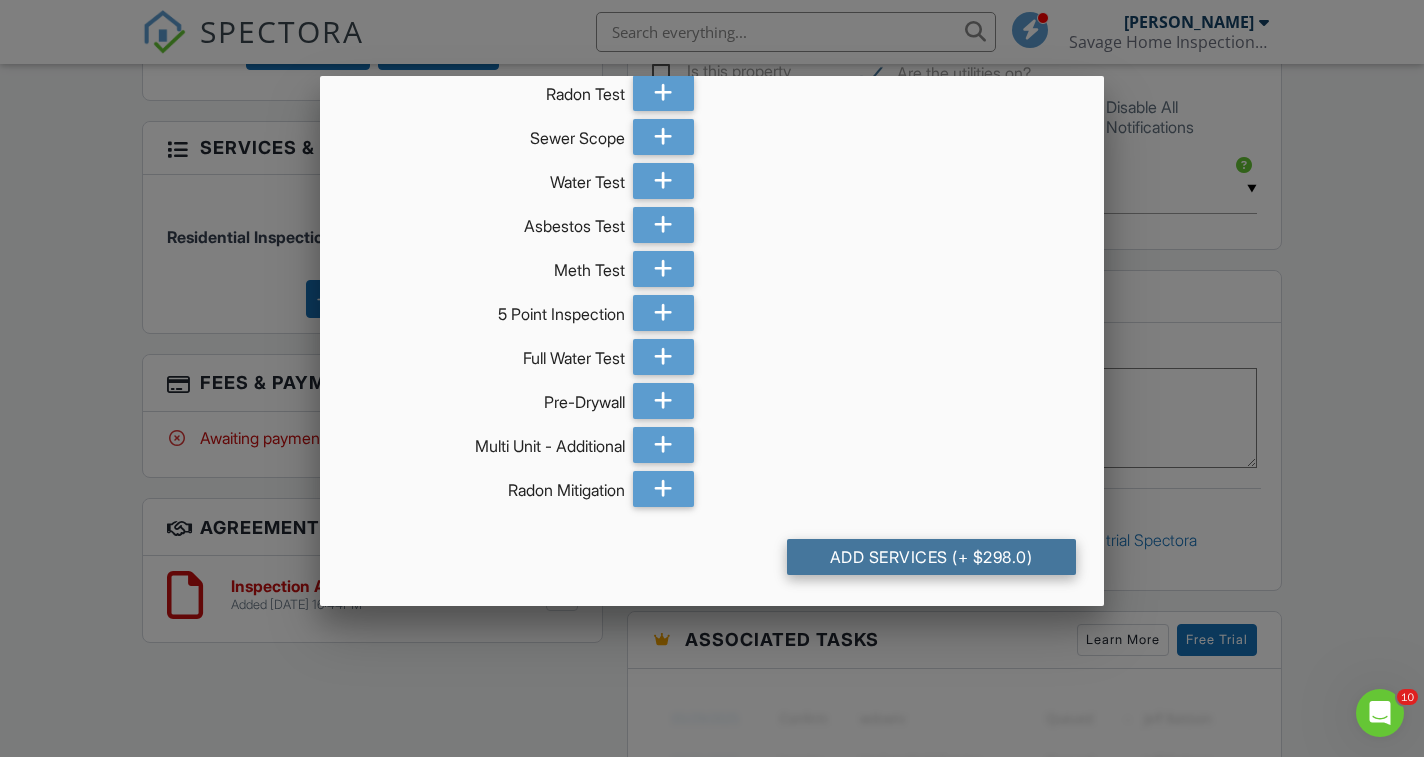scroll, scrollTop: 502, scrollLeft: 0, axis: vertical 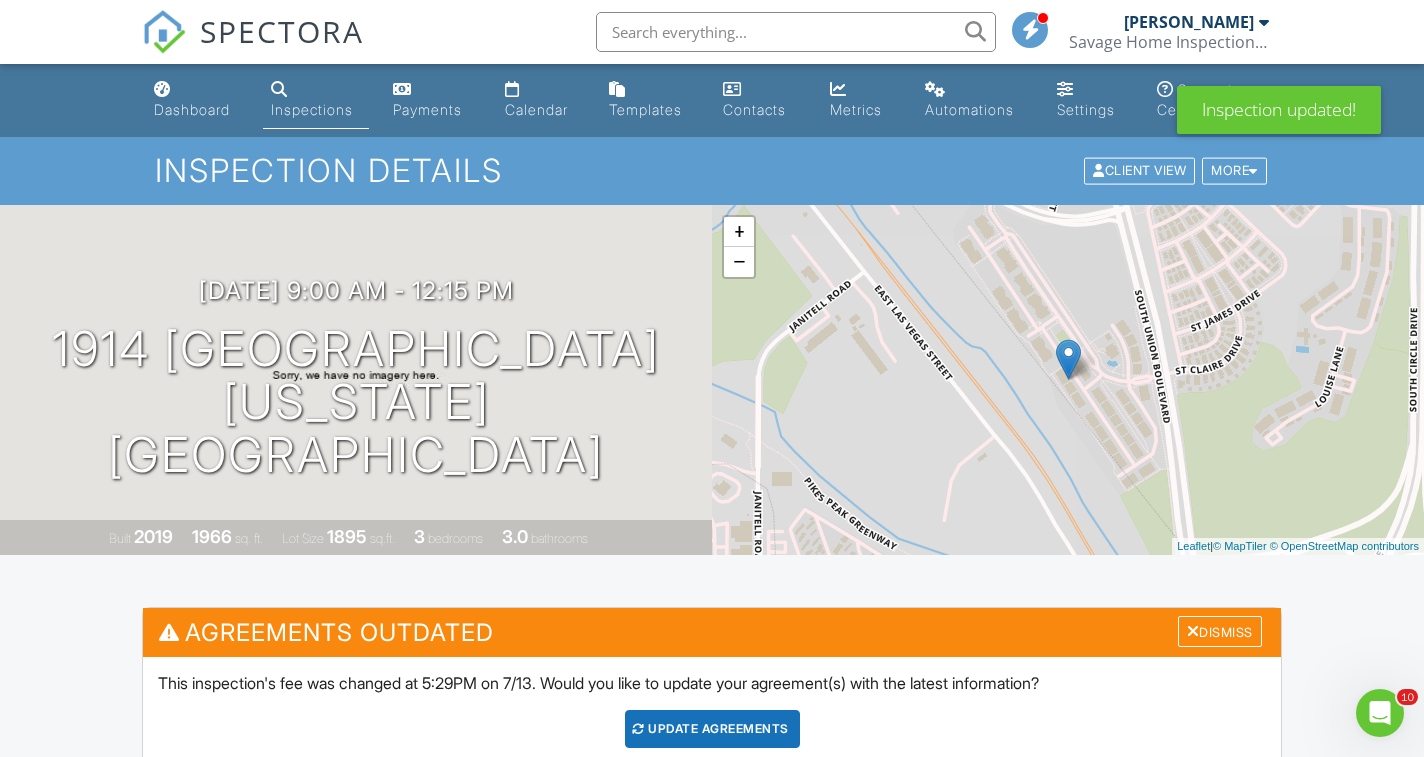click on "Update Agreements" at bounding box center [712, 729] 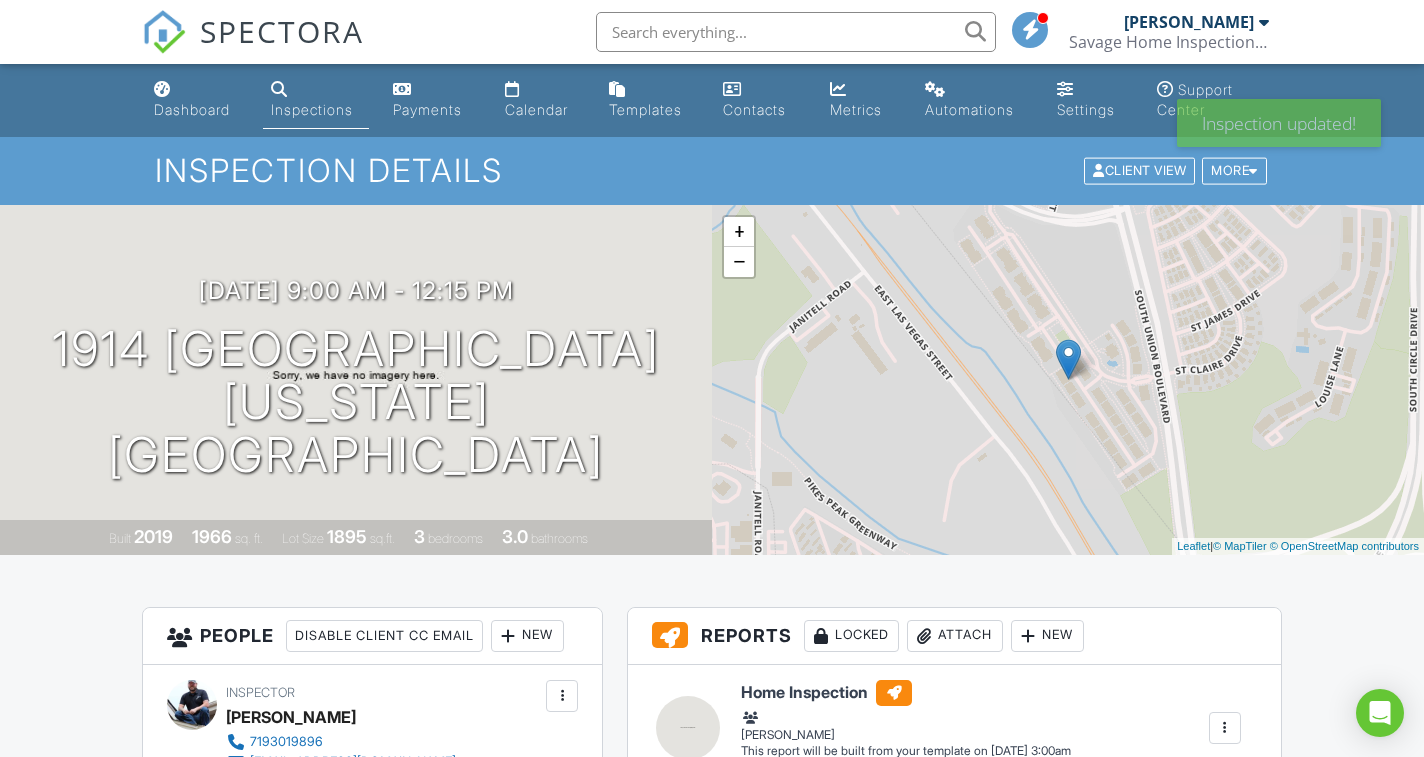 scroll, scrollTop: 284, scrollLeft: 0, axis: vertical 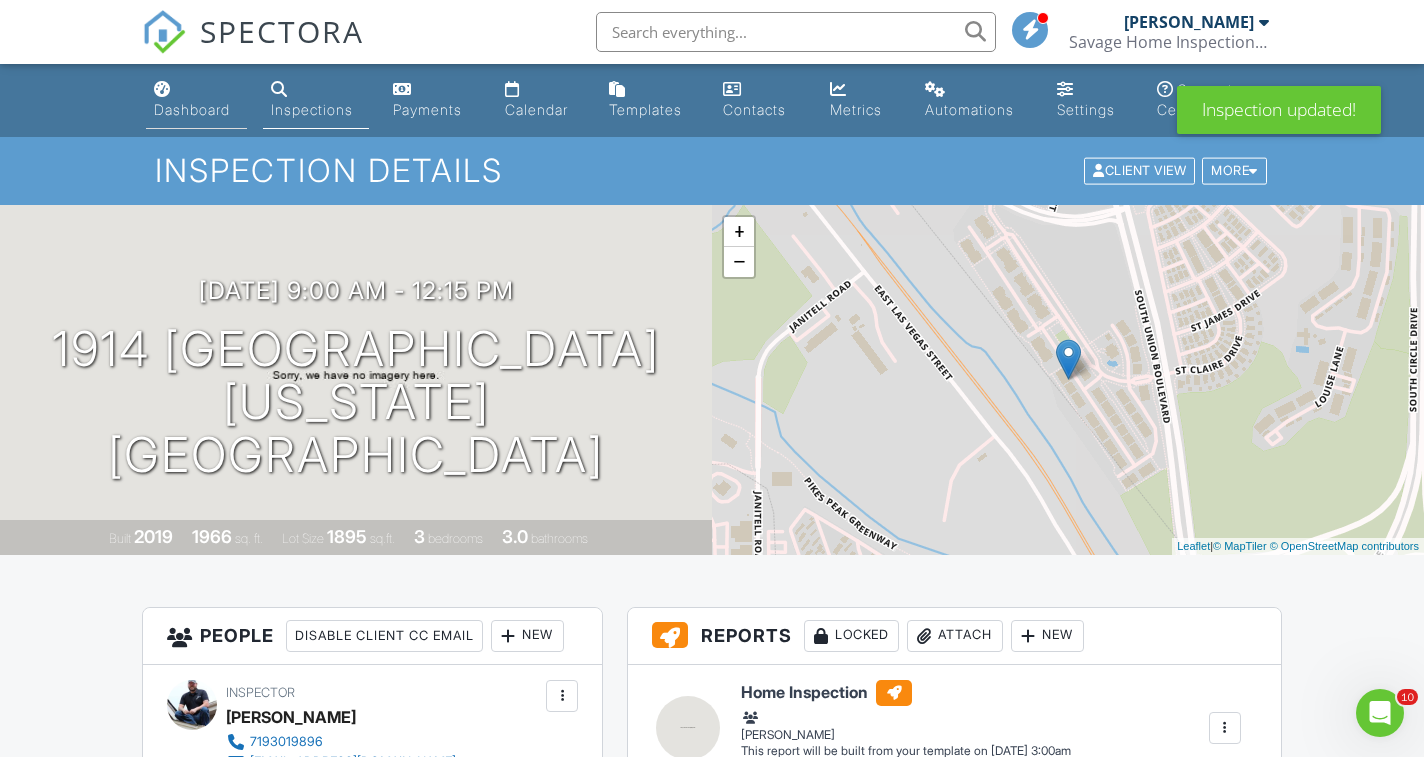 click on "Dashboard" at bounding box center (192, 109) 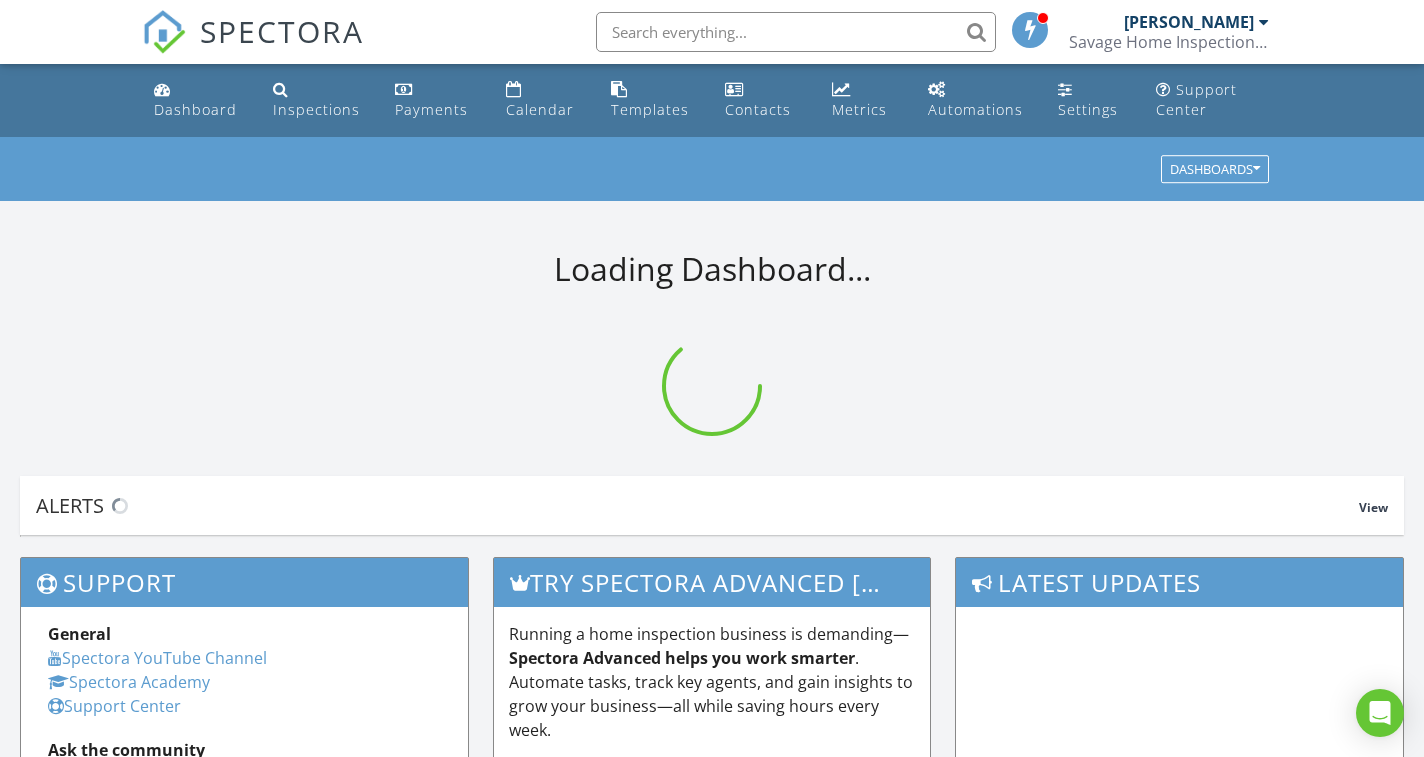 scroll, scrollTop: 0, scrollLeft: 0, axis: both 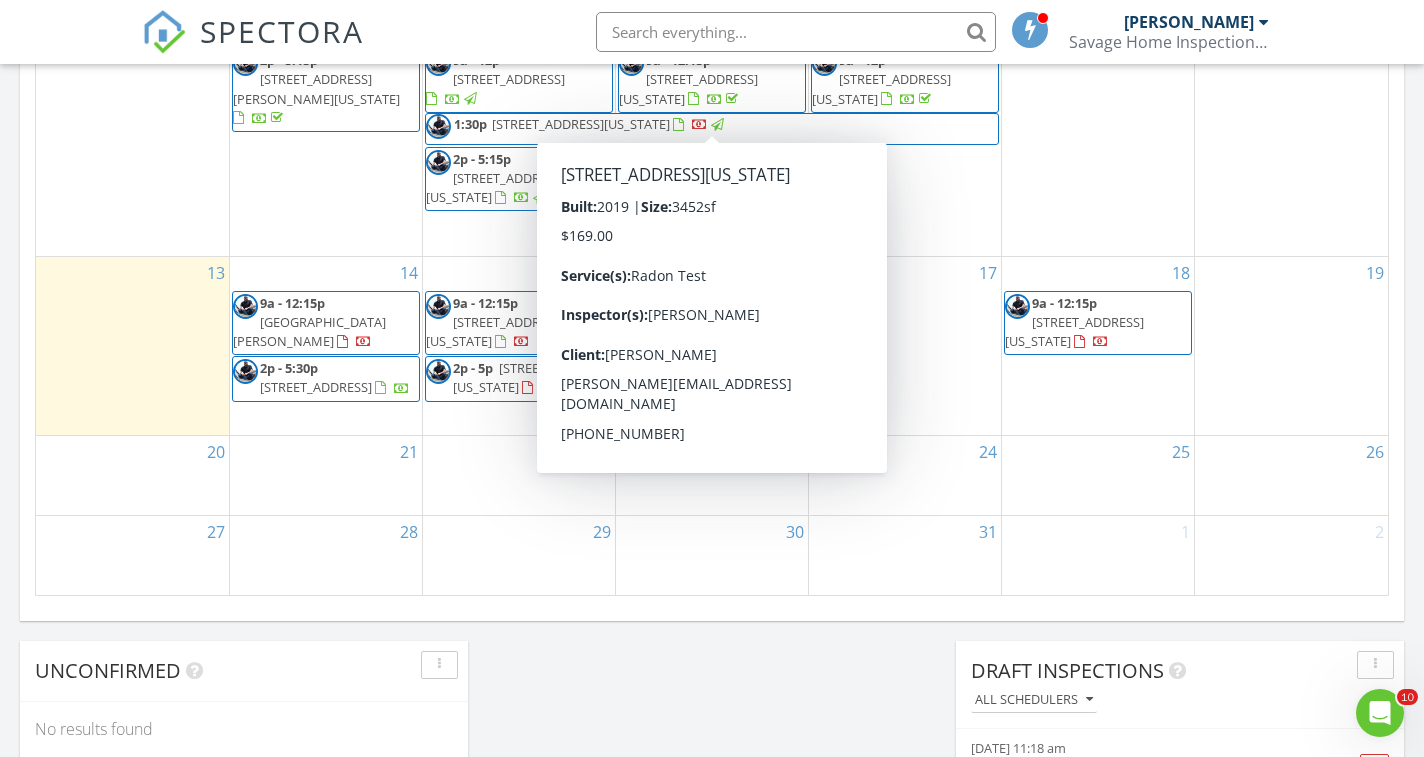 click on "Today
All Inspectors
No results found       New Inspection     New Quote         Map               + − Leaflet  |  © MapTiler   © OpenStreetMap contributors     In Progress
All Inspectors
No results found       Calendar                 July 2025 today list day week cal wk 4 wk month Sun Mon Tue Wed Thu Fri Sat 29 30 1 2
9a - 12:15p
8108 Manor House Way, Colorado Springs 80908
2p - 5p
2500 Walnut St 102, Denver 80205
3
9:30a - 1p
6927 Passing Sky Dr, Colorado Springs 80911" at bounding box center [712, -69] 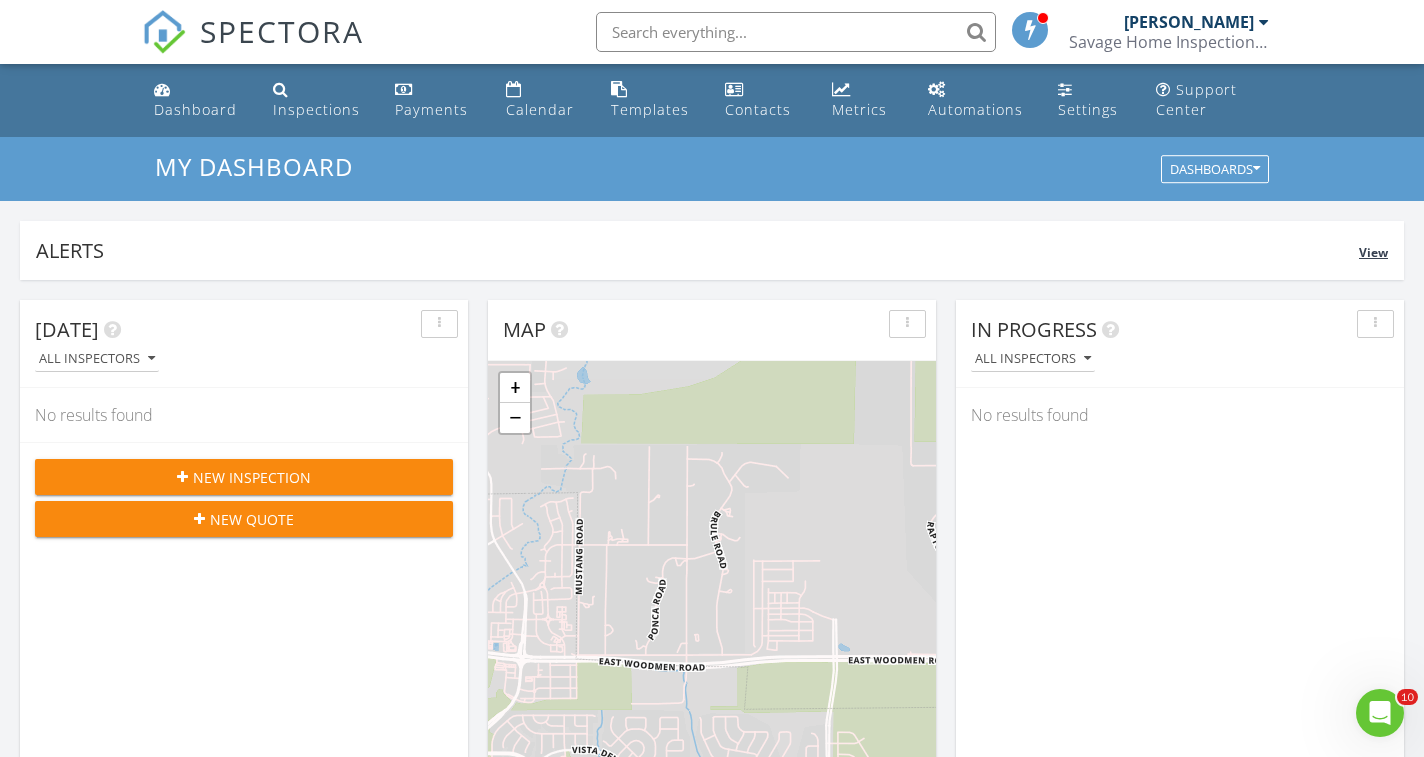 scroll, scrollTop: 0, scrollLeft: 0, axis: both 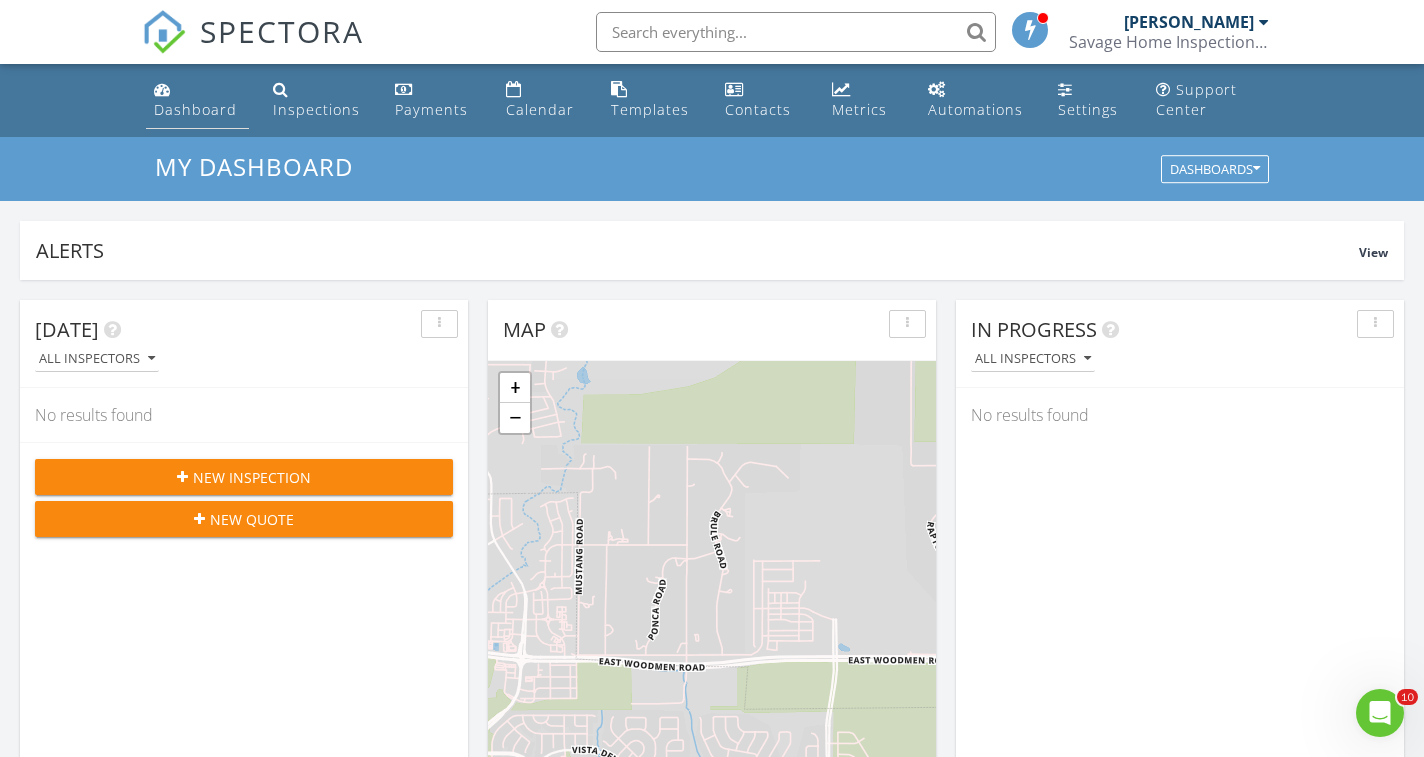 click on "Dashboard" at bounding box center (197, 100) 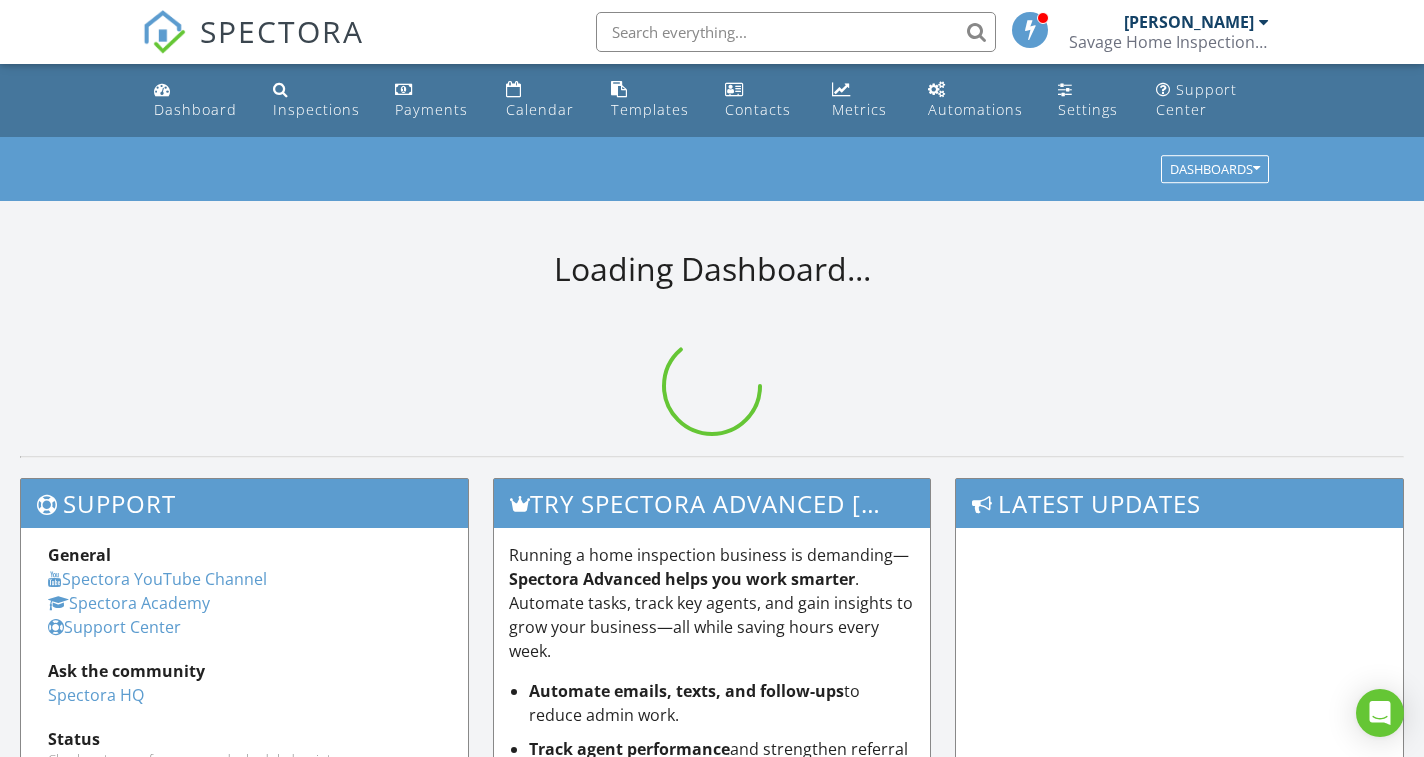 scroll, scrollTop: 0, scrollLeft: 0, axis: both 